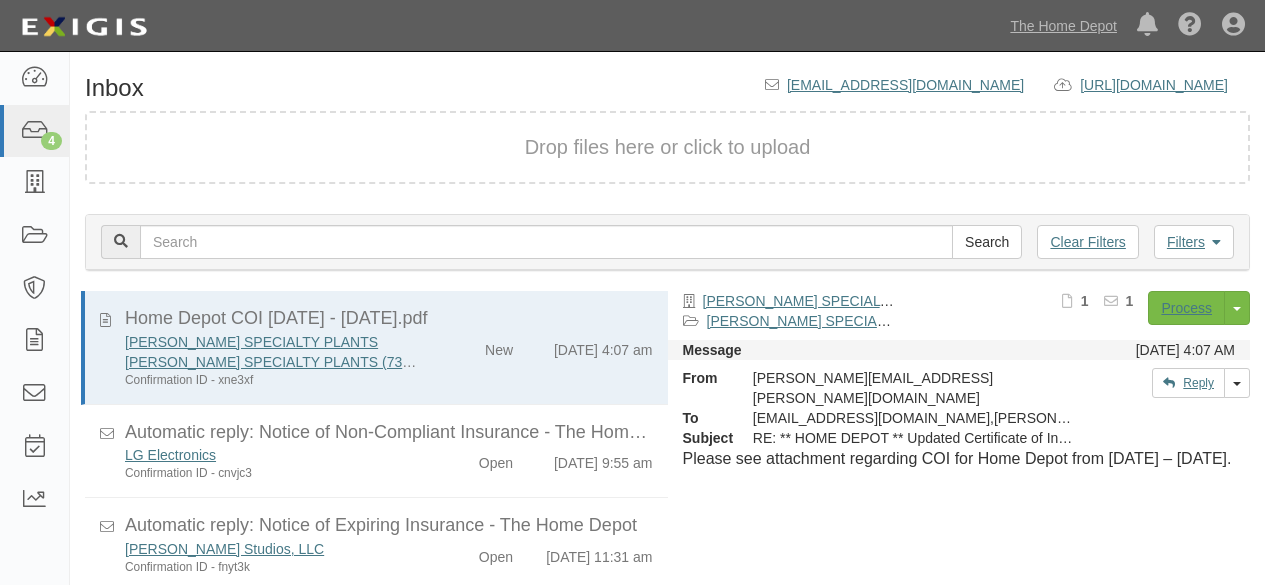 scroll, scrollTop: 65, scrollLeft: 0, axis: vertical 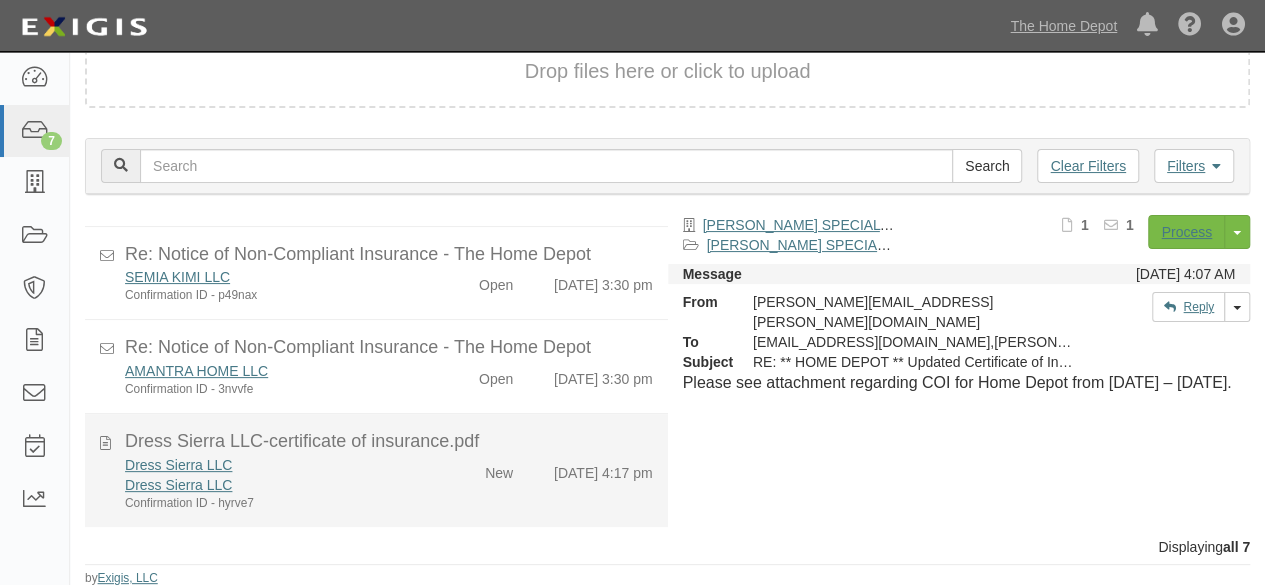 drag, startPoint x: 382, startPoint y: 473, endPoint x: 392, endPoint y: 465, distance: 12.806249 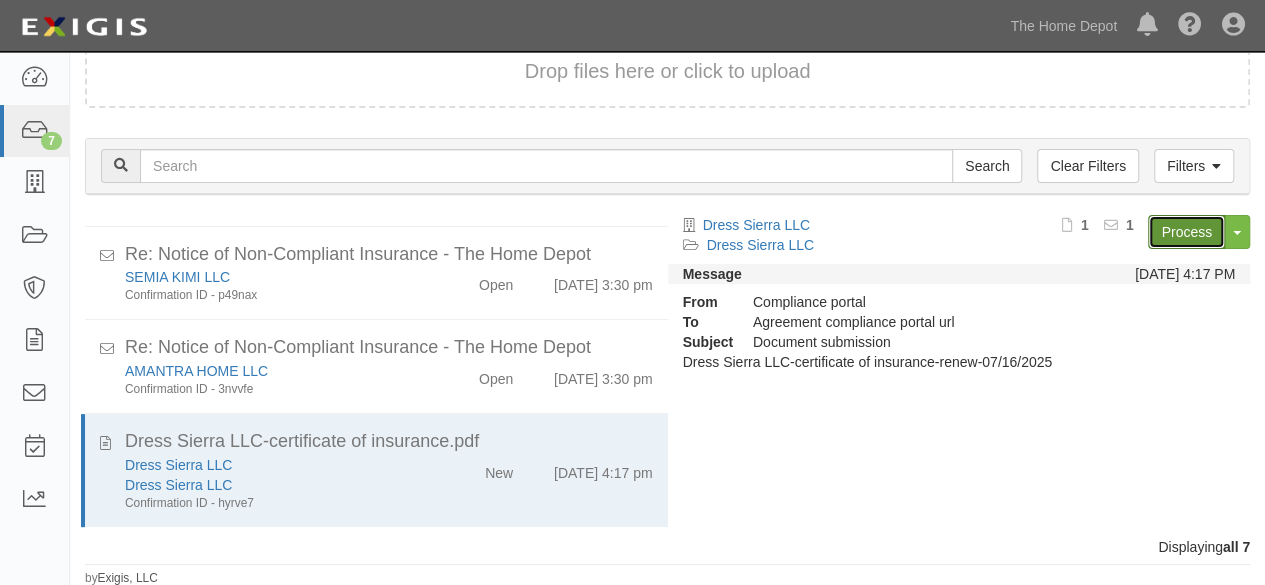 click on "Process" at bounding box center (1186, 232) 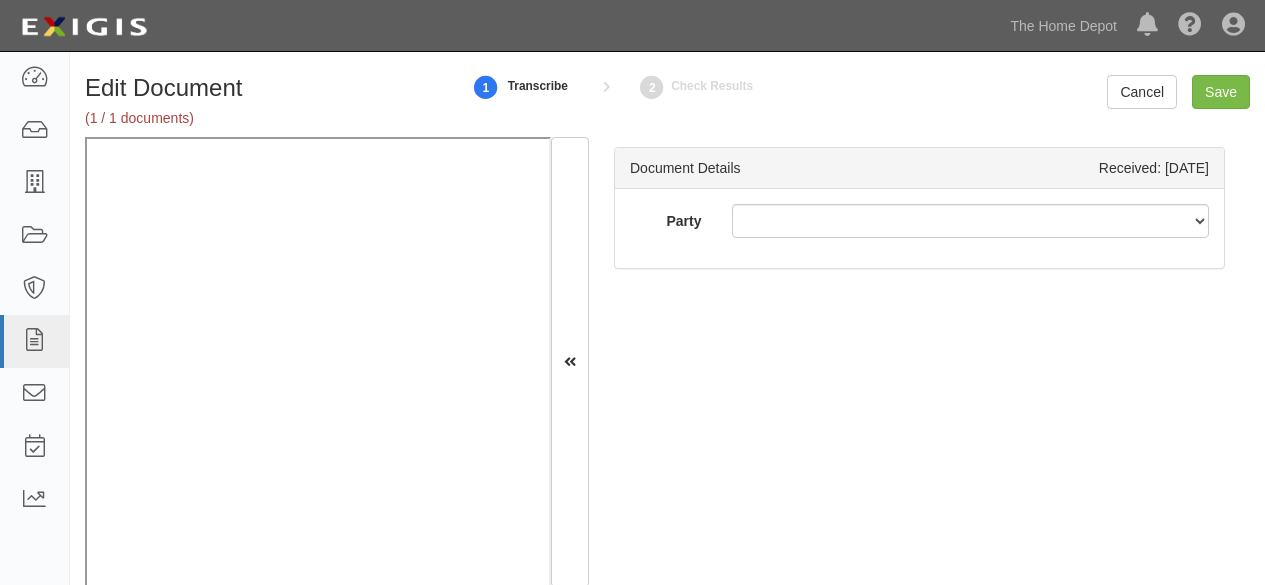 scroll, scrollTop: 0, scrollLeft: 0, axis: both 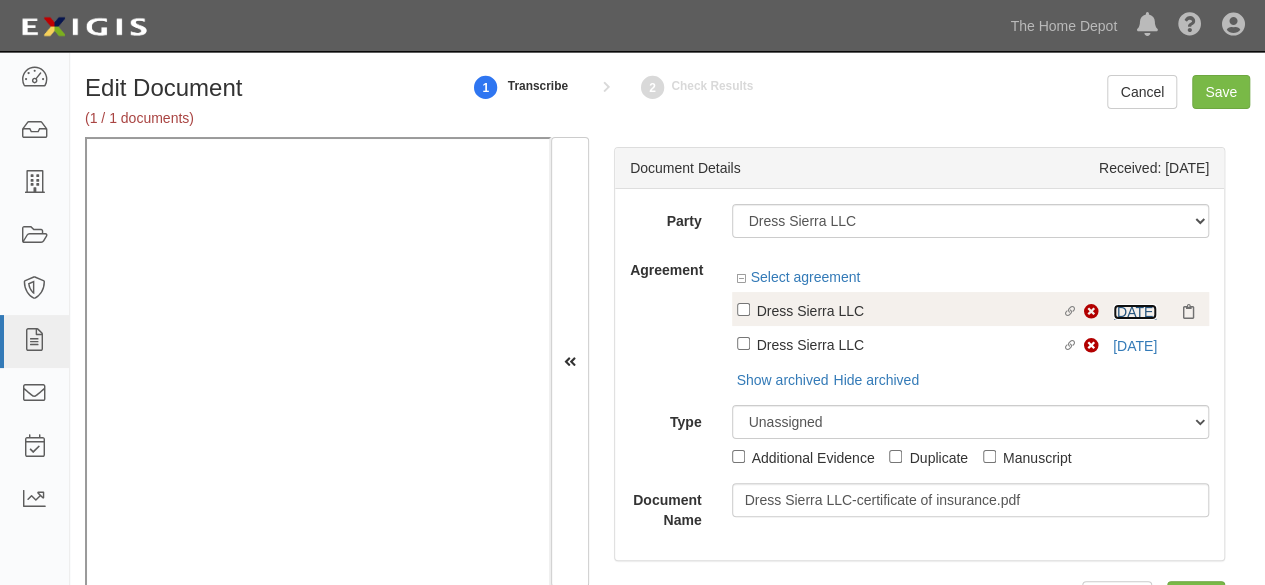 click on "6/12/25" at bounding box center [1135, 312] 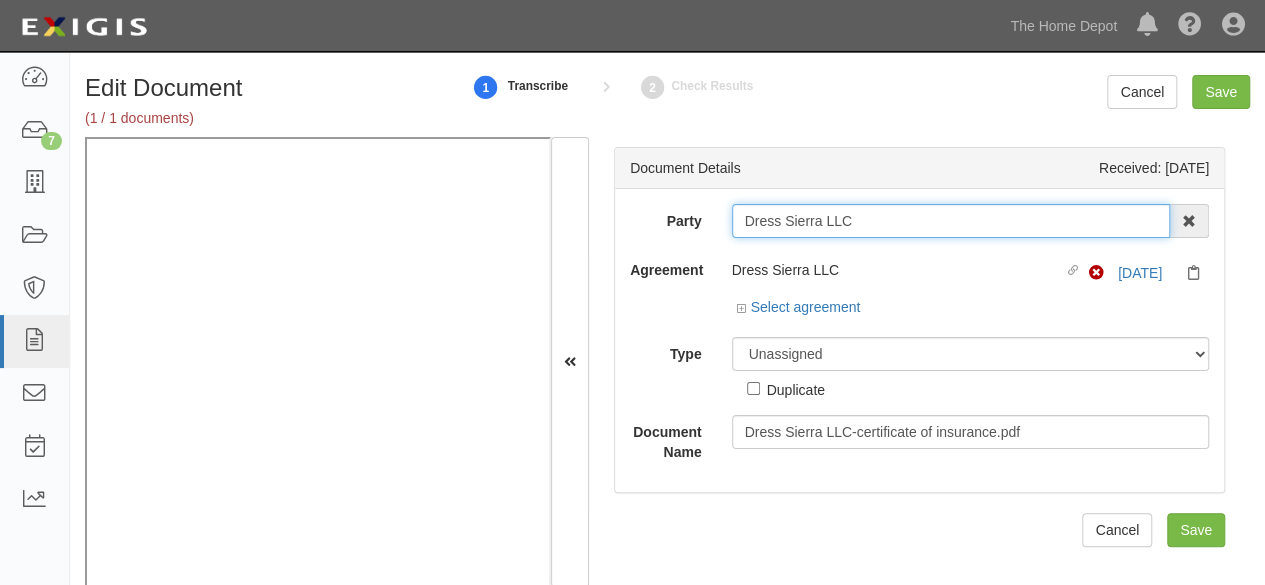 click on "Dress Sierra LLC" at bounding box center (951, 221) 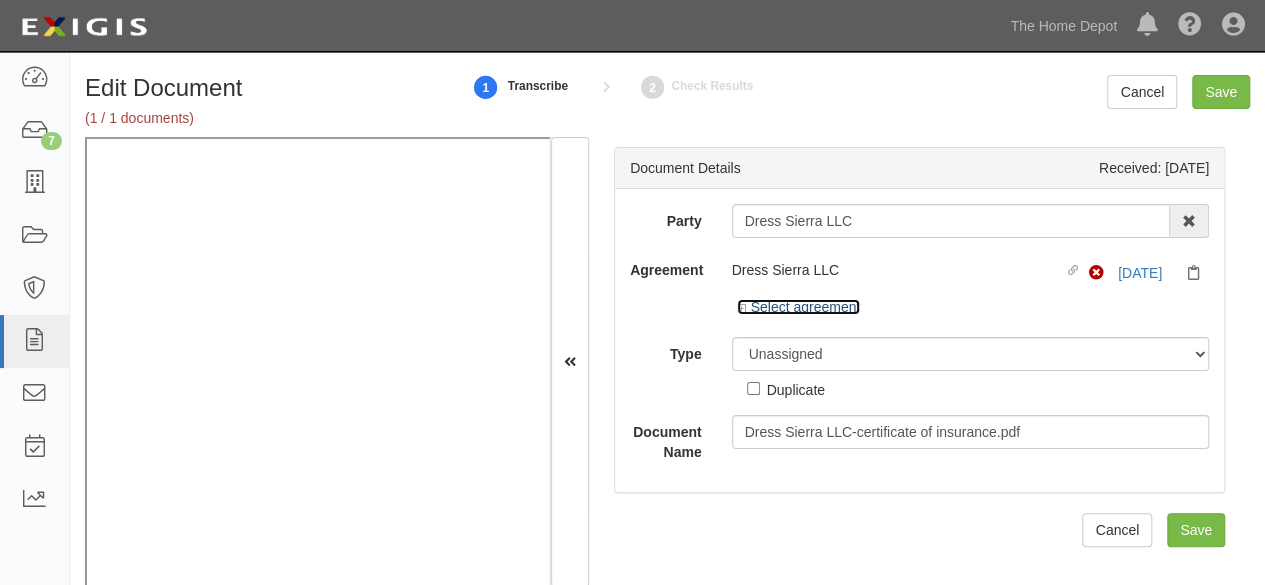 click on "Select agreement" at bounding box center [799, 307] 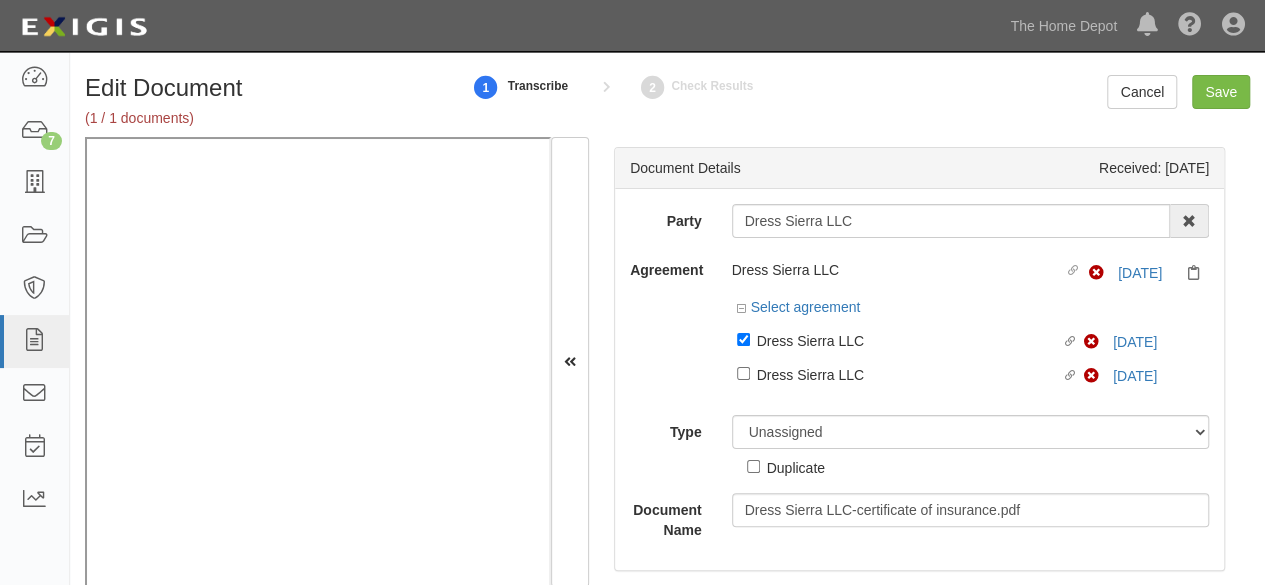 drag, startPoint x: 772, startPoint y: 375, endPoint x: 774, endPoint y: 403, distance: 28.071337 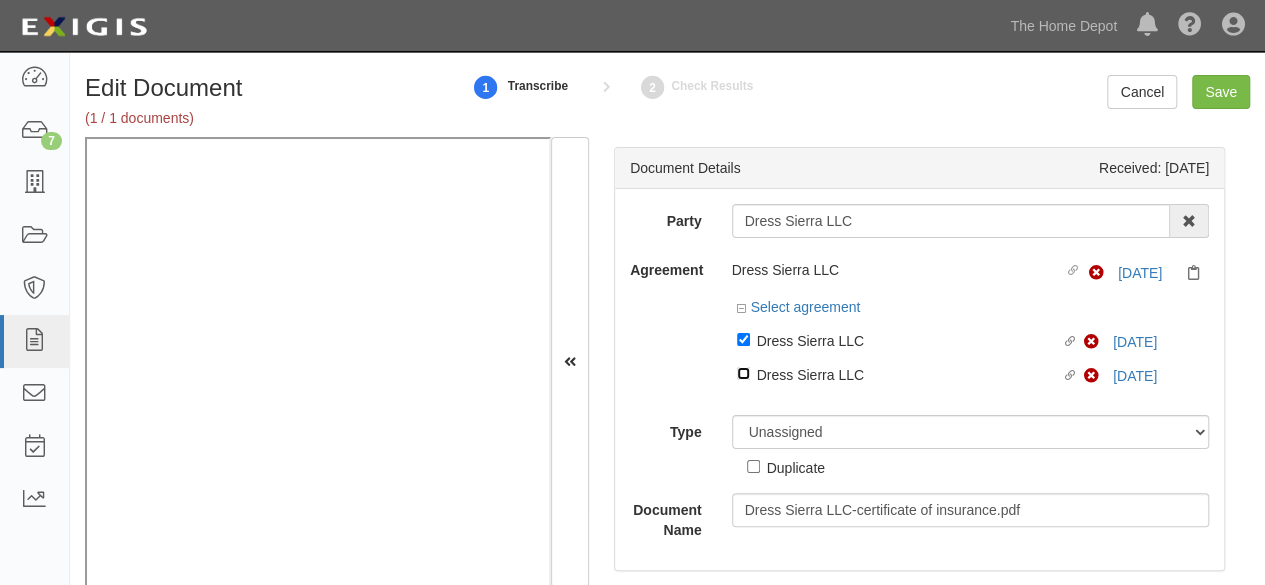 click on "Linked agreement
Dress Sierra LLC
Linked agreement" at bounding box center (743, 339) 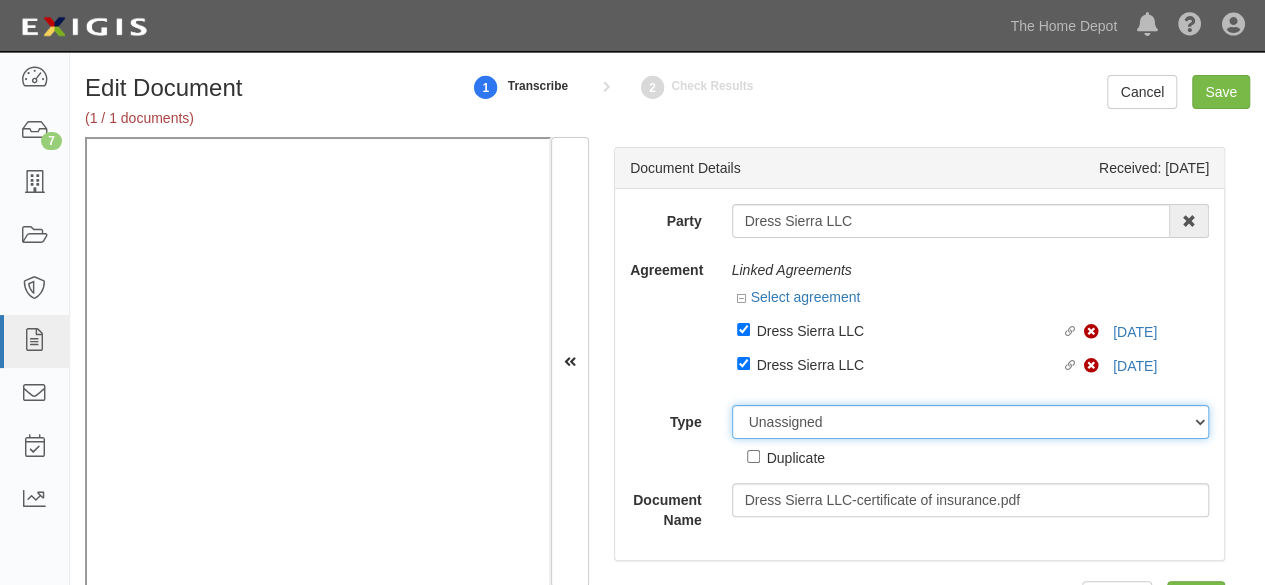 click on "Unassigned
Binder
Cancellation Notice
Certificate
Contract
Endorsement
Insurance Policy
Junk
Other Document
Policy Declarations
Reinstatement Notice
Requirements
Waiver Request" at bounding box center (971, 422) 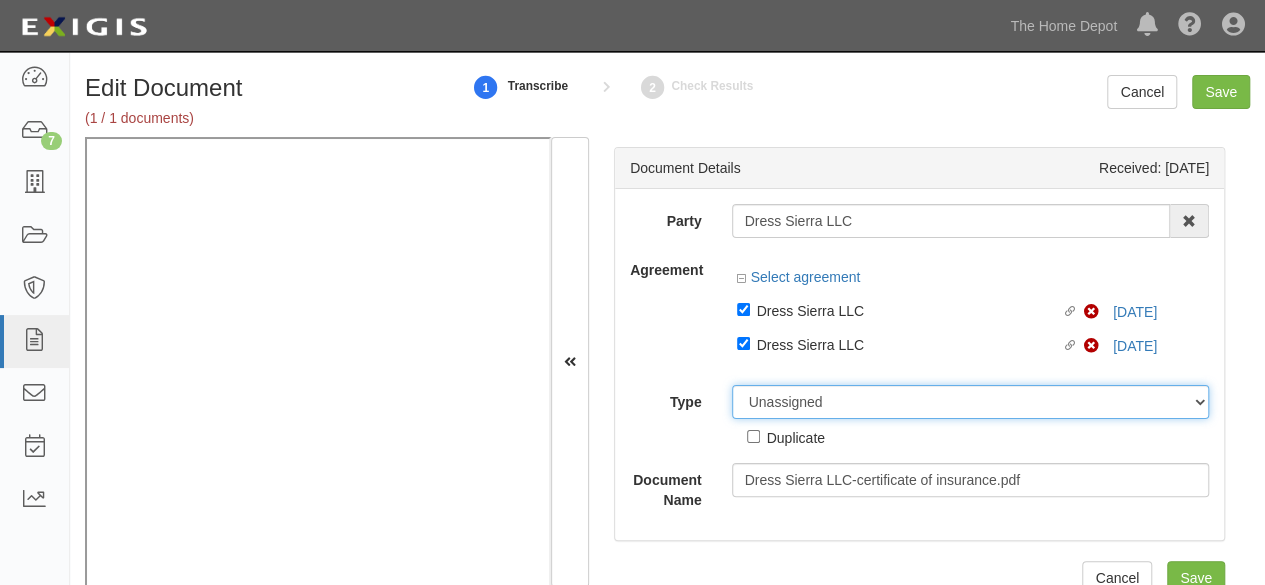 select on "CertificateDetail" 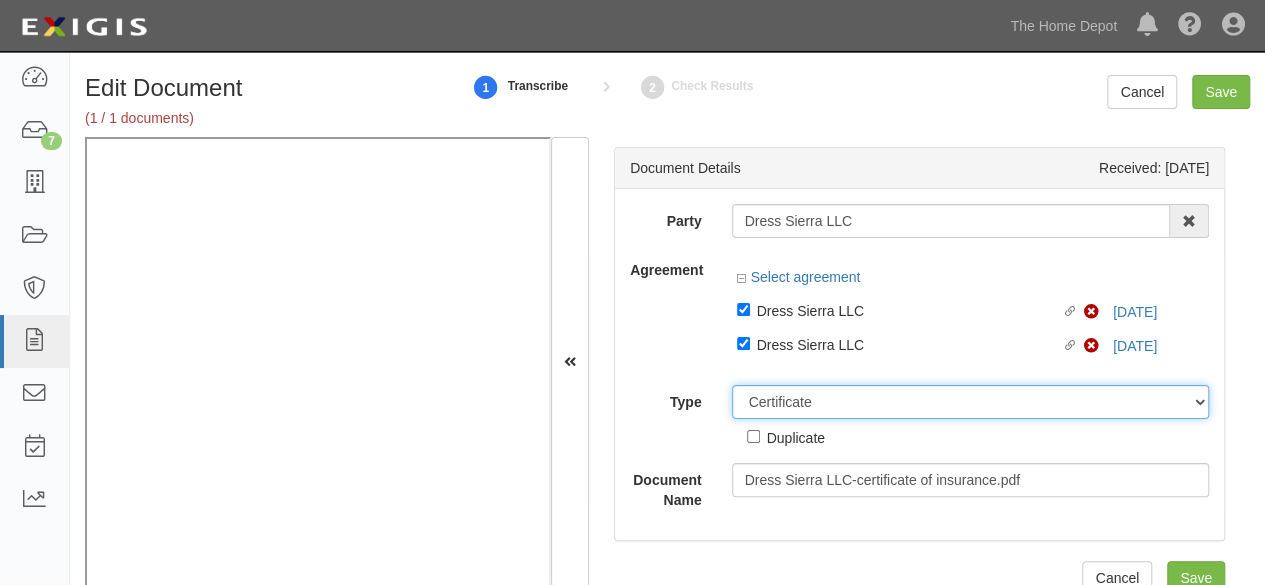 click on "Unassigned
Binder
Cancellation Notice
Certificate
Contract
Endorsement
Insurance Policy
Junk
Other Document
Policy Declarations
Reinstatement Notice
Requirements
Waiver Request" at bounding box center (971, 402) 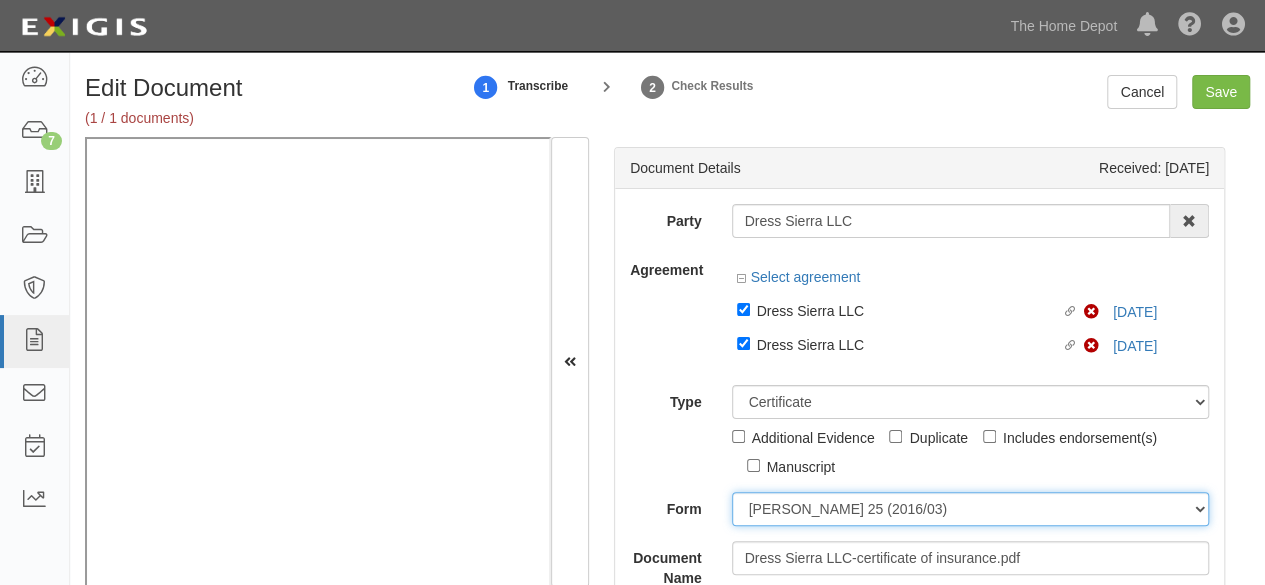 drag, startPoint x: 806, startPoint y: 503, endPoint x: 812, endPoint y: 483, distance: 20.880613 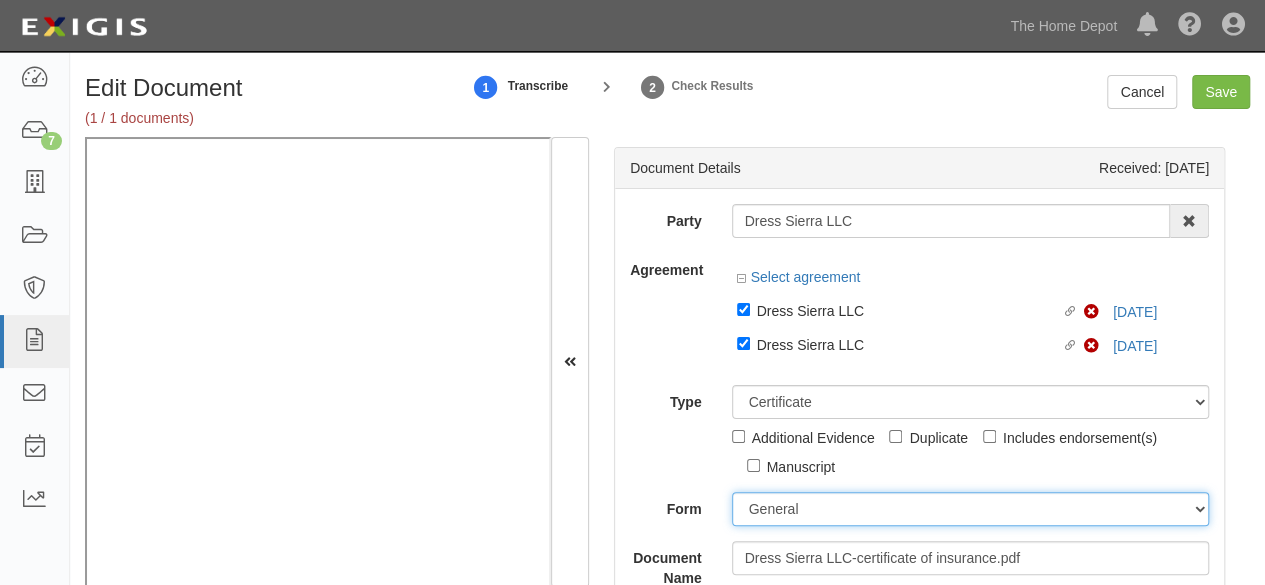 click on "ACORD 25 (2016/03)
ACORD 101
ACORD 855 NY (2014/05)
General" at bounding box center [971, 509] 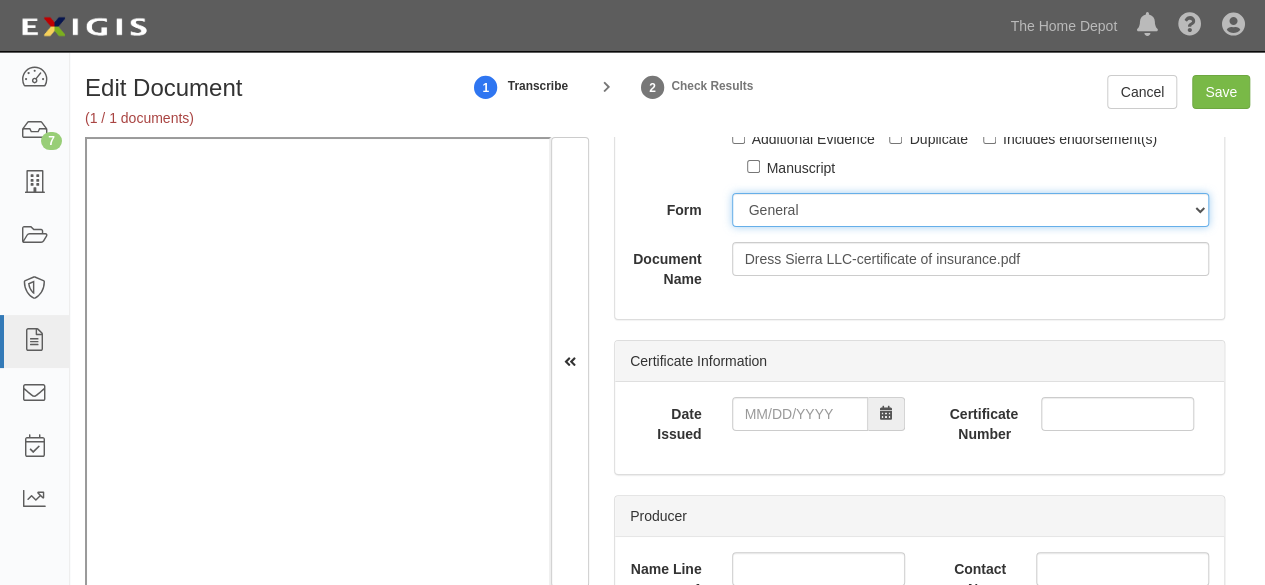 scroll, scrollTop: 300, scrollLeft: 0, axis: vertical 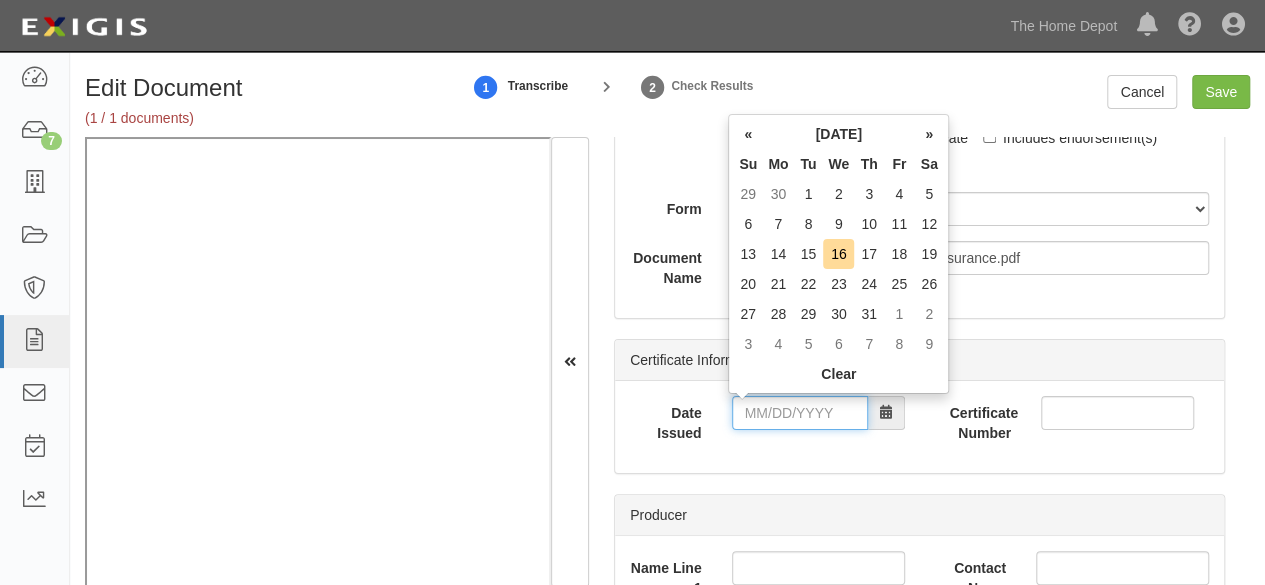 drag, startPoint x: 808, startPoint y: 409, endPoint x: 770, endPoint y: 408, distance: 38.013157 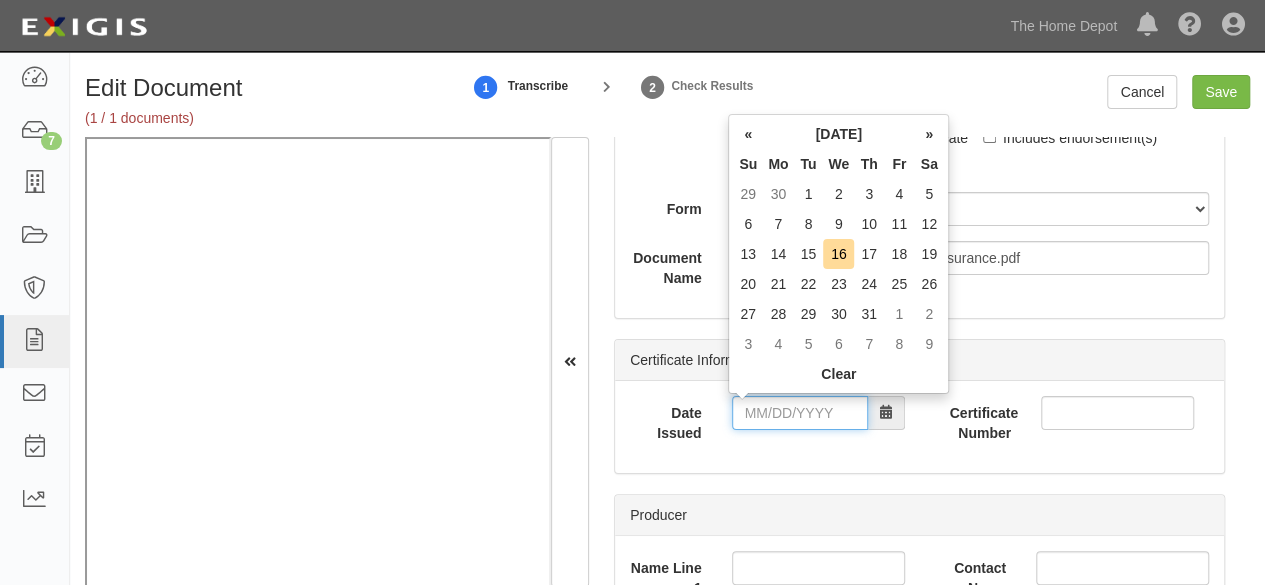 click on "Date Issued" at bounding box center (800, 413) 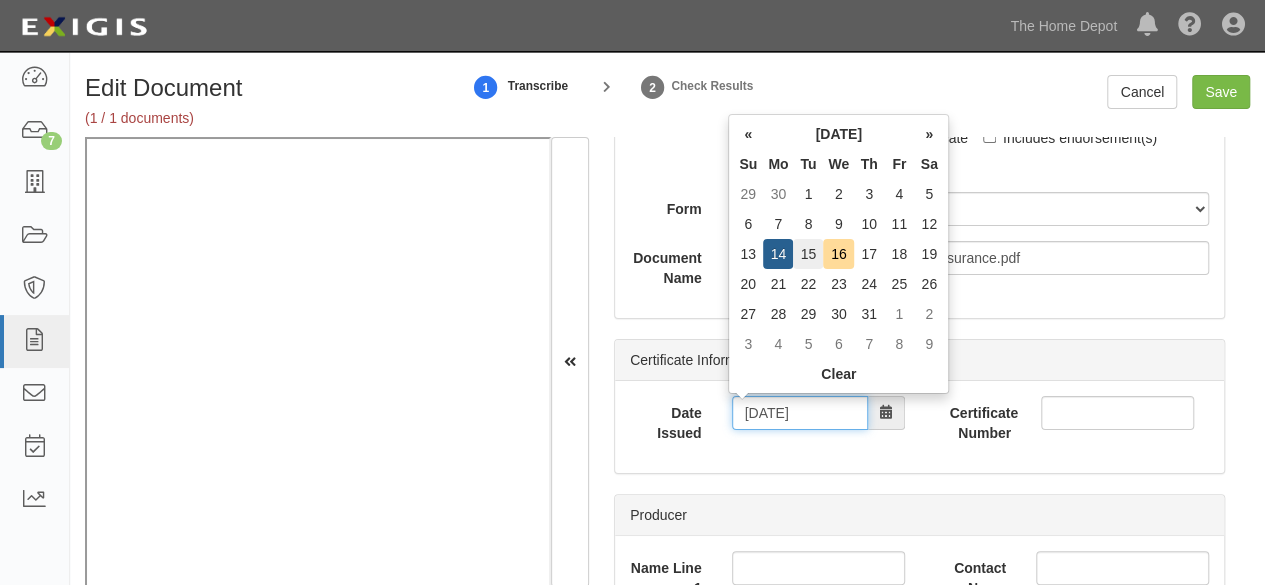 type on "07/15/2025" 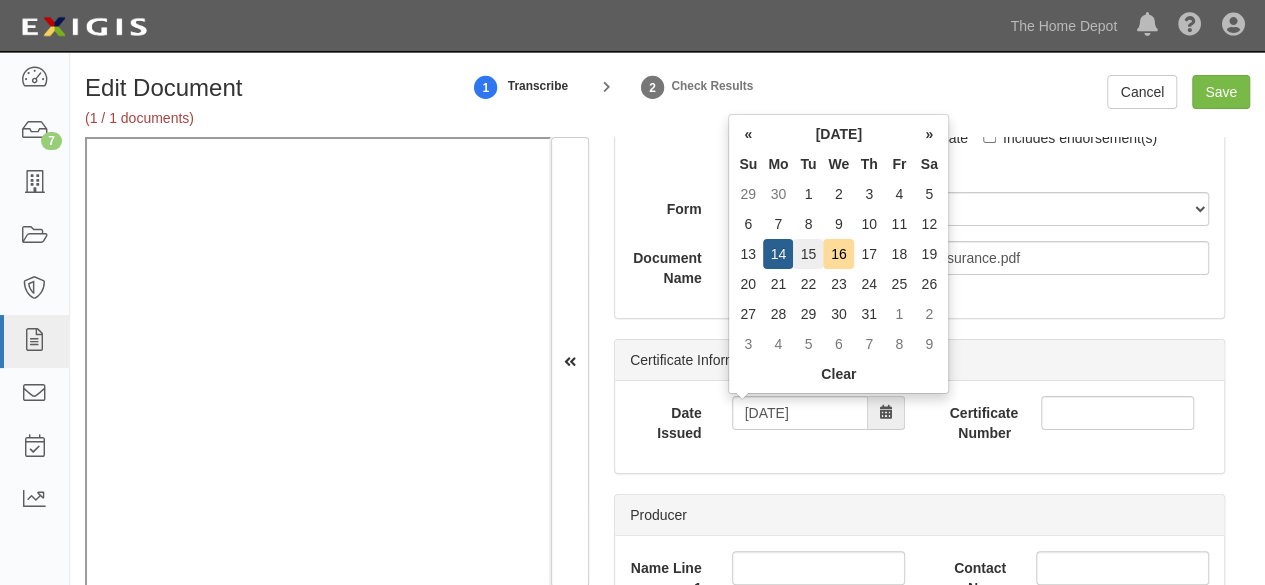 click on "15" at bounding box center (808, 254) 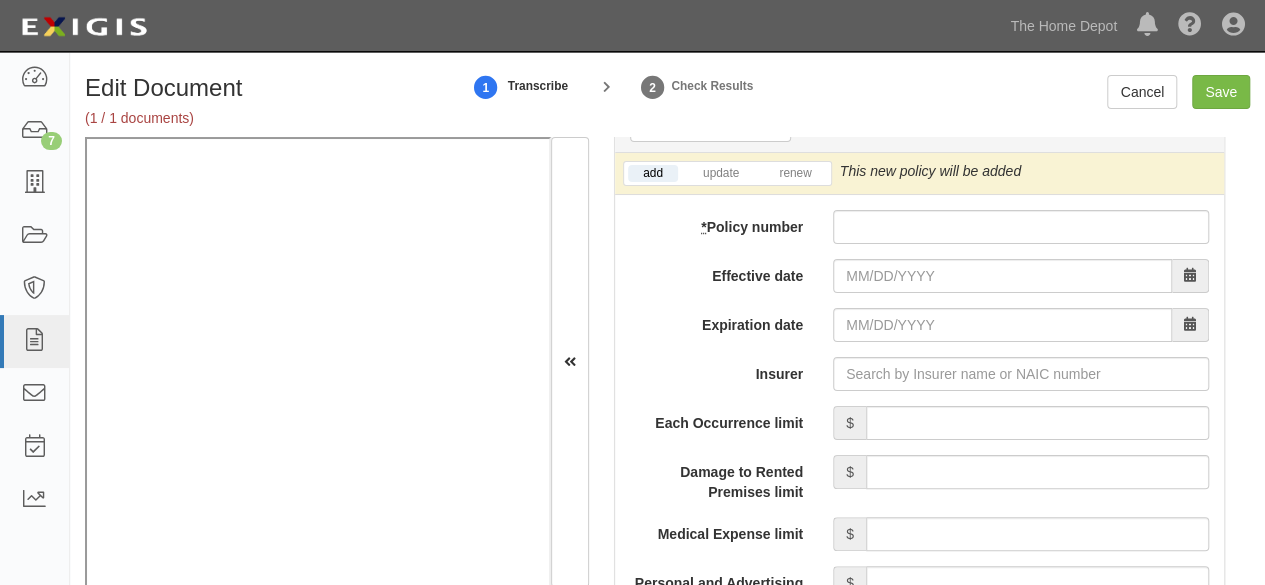 scroll, scrollTop: 1700, scrollLeft: 0, axis: vertical 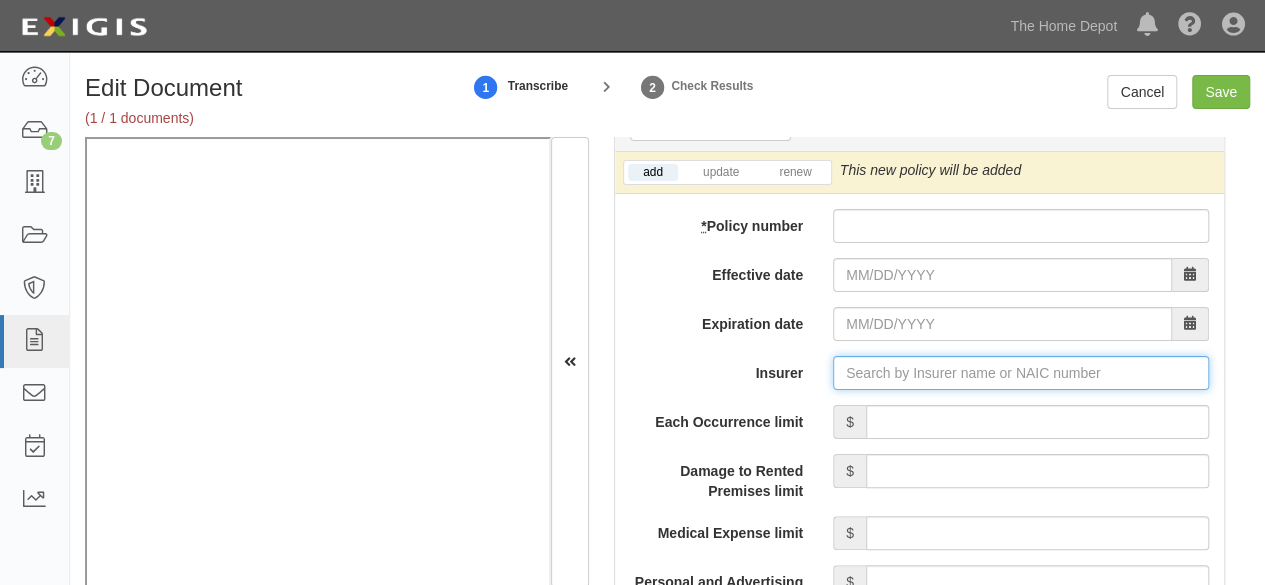 click on "Insurer" at bounding box center (1021, 373) 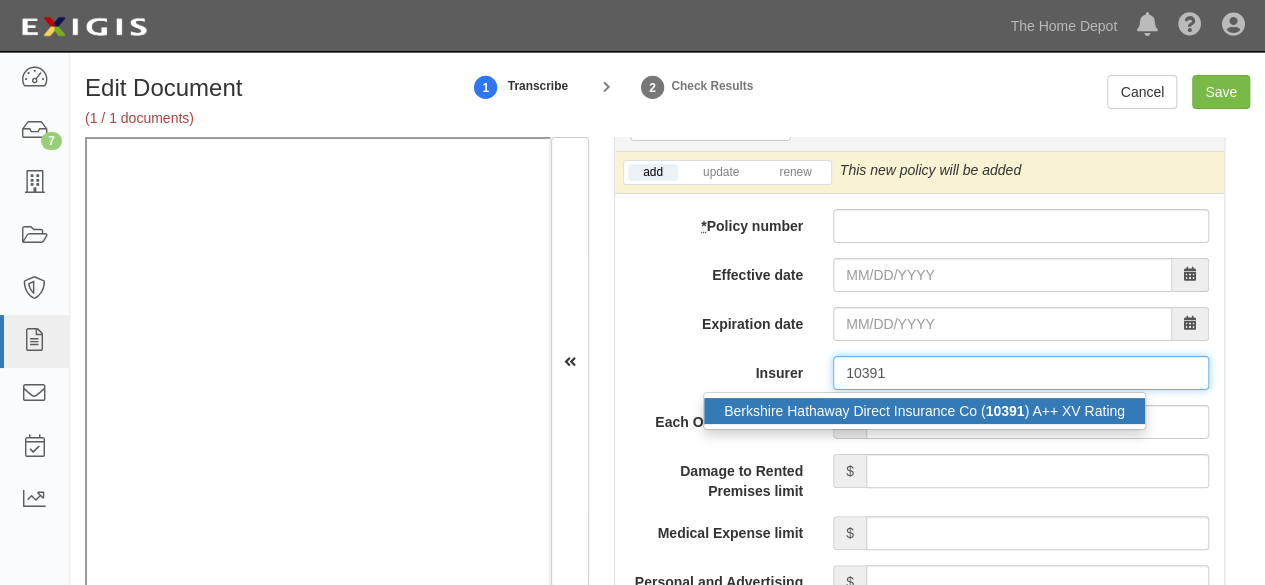 click on "Berkshire Hathaway Direct Insurance Co ( 10391 ) A++ XV Rating" at bounding box center (924, 411) 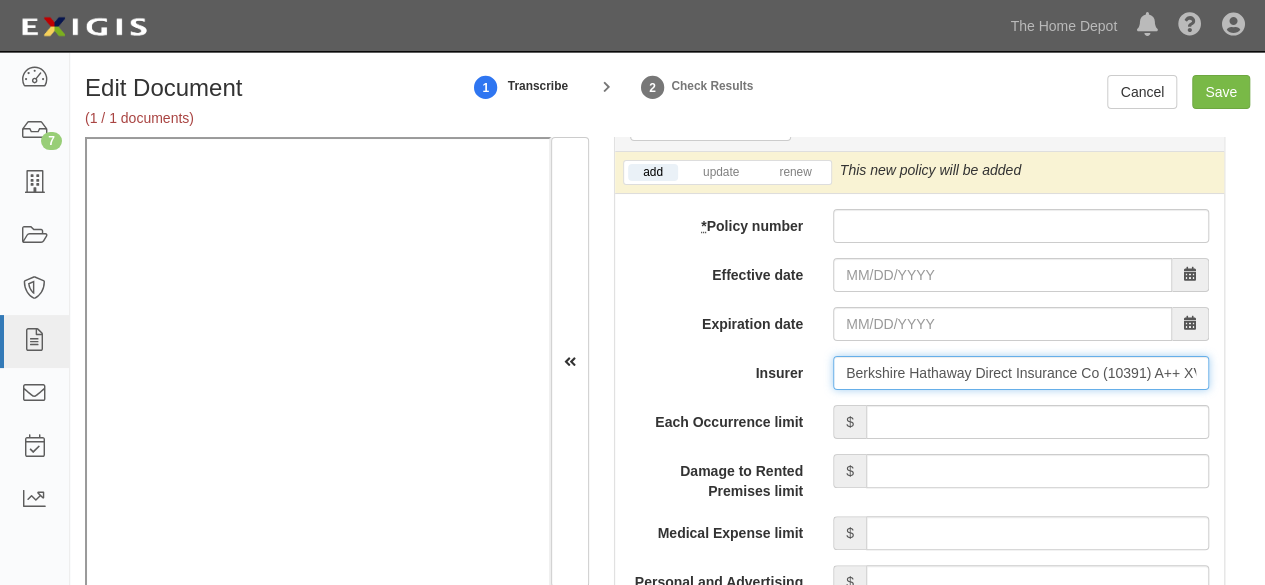 type on "Berkshire Hathaway Direct Insurance Co (10391) A++ XV Rating" 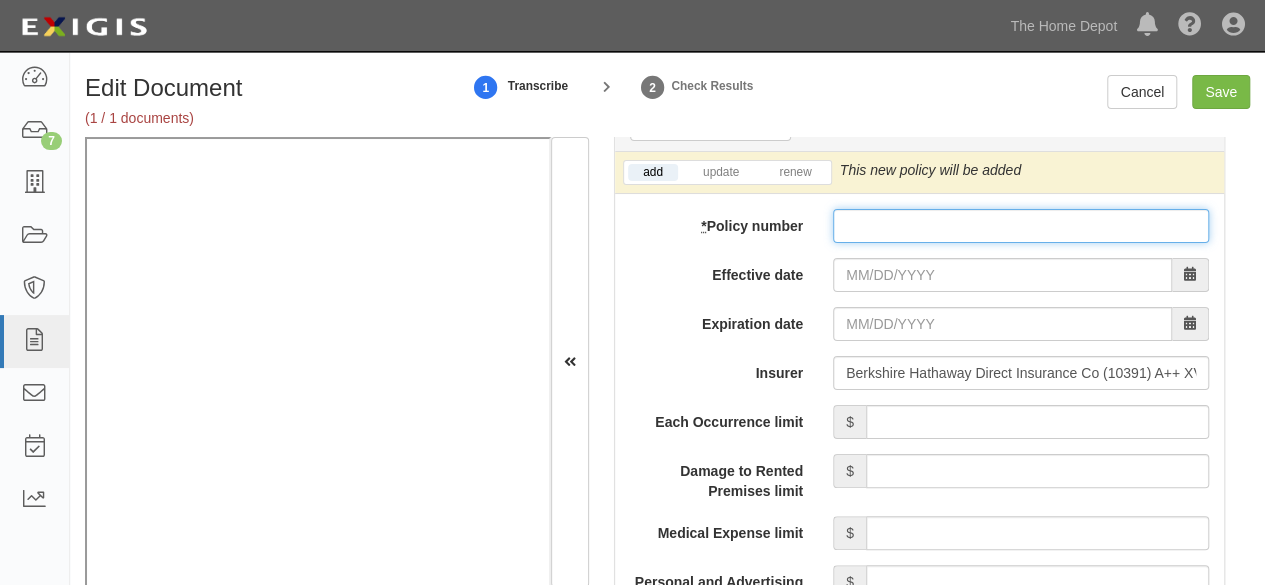 click on "*  Policy number" at bounding box center [1021, 226] 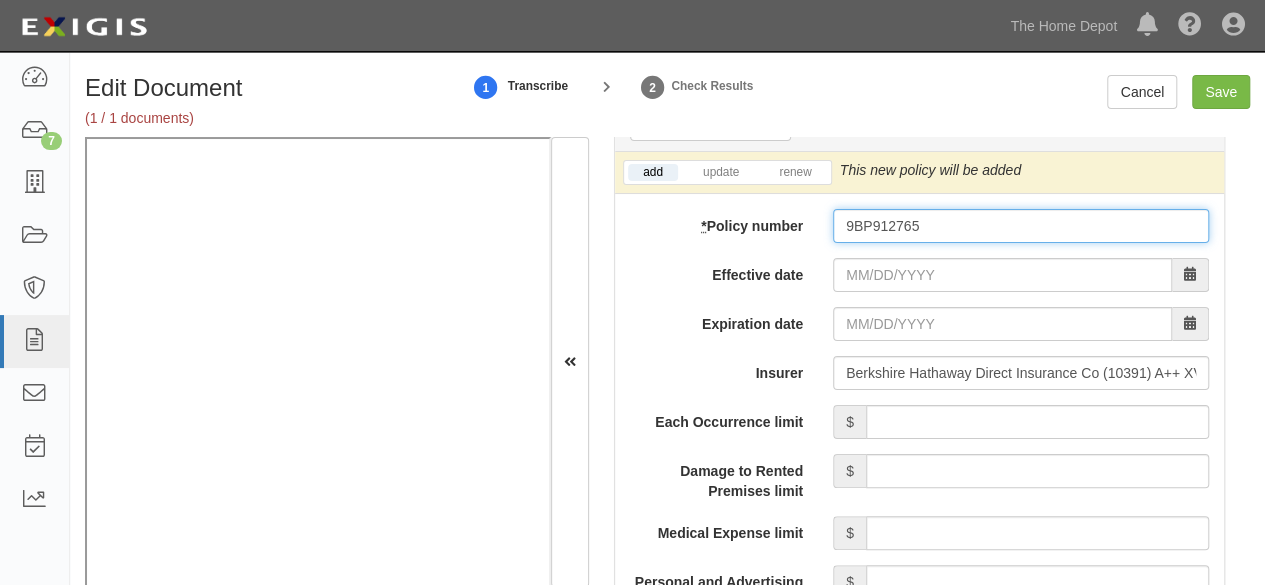 type on "9BP912765" 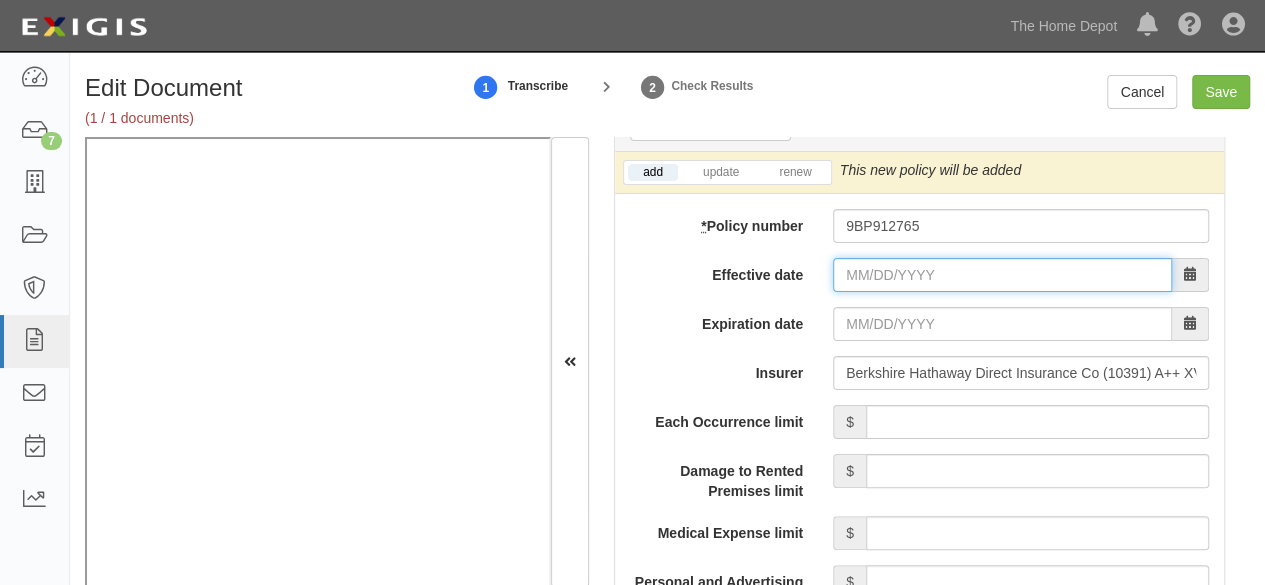 click on "Effective date" at bounding box center [1002, 275] 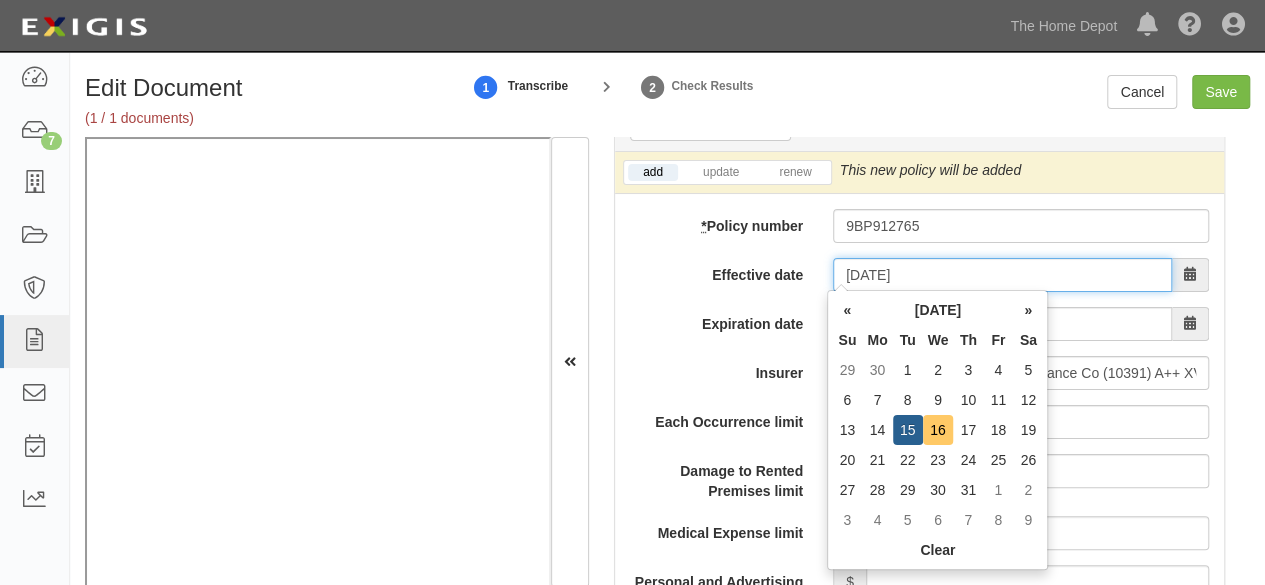 type on "07/16/2025" 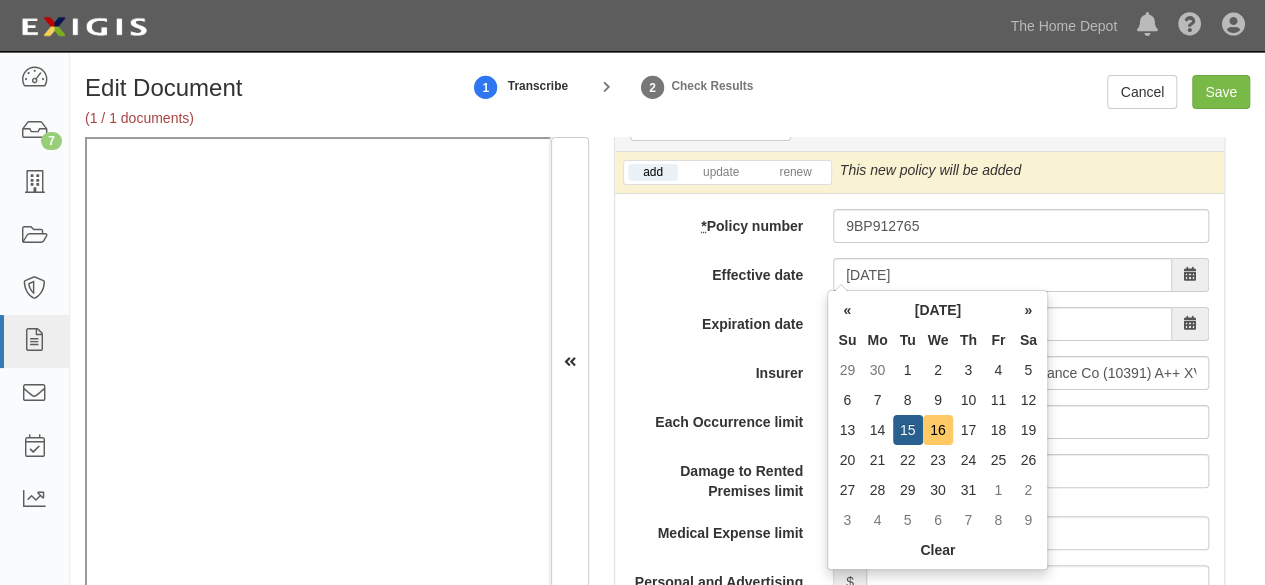 type on "07/16/2026" 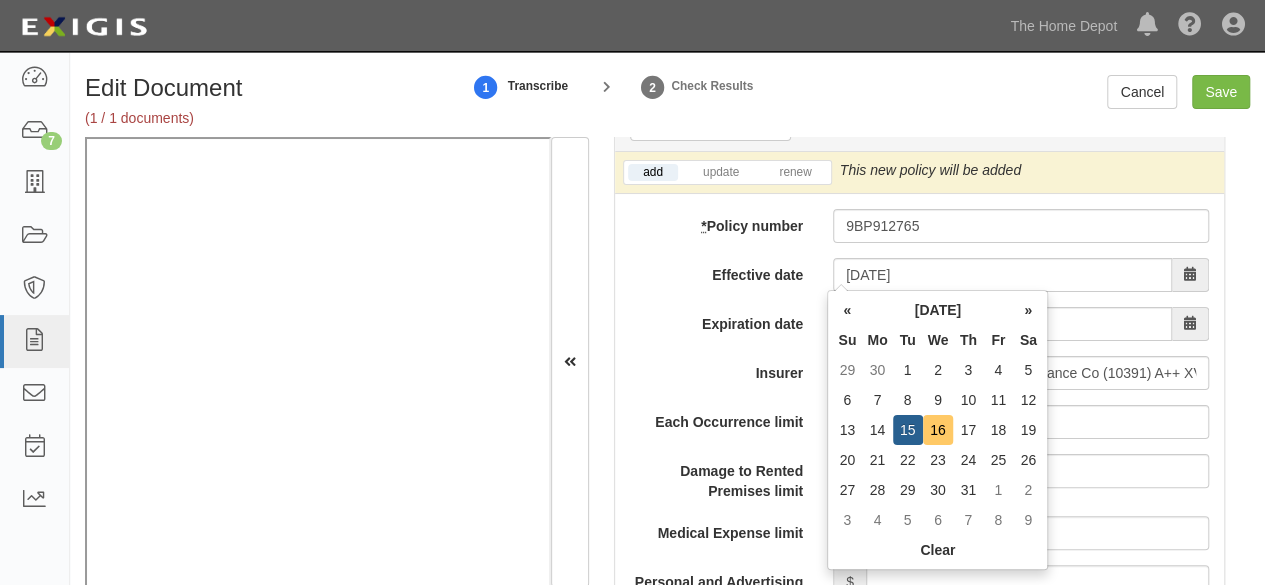 click on "16" at bounding box center [938, 430] 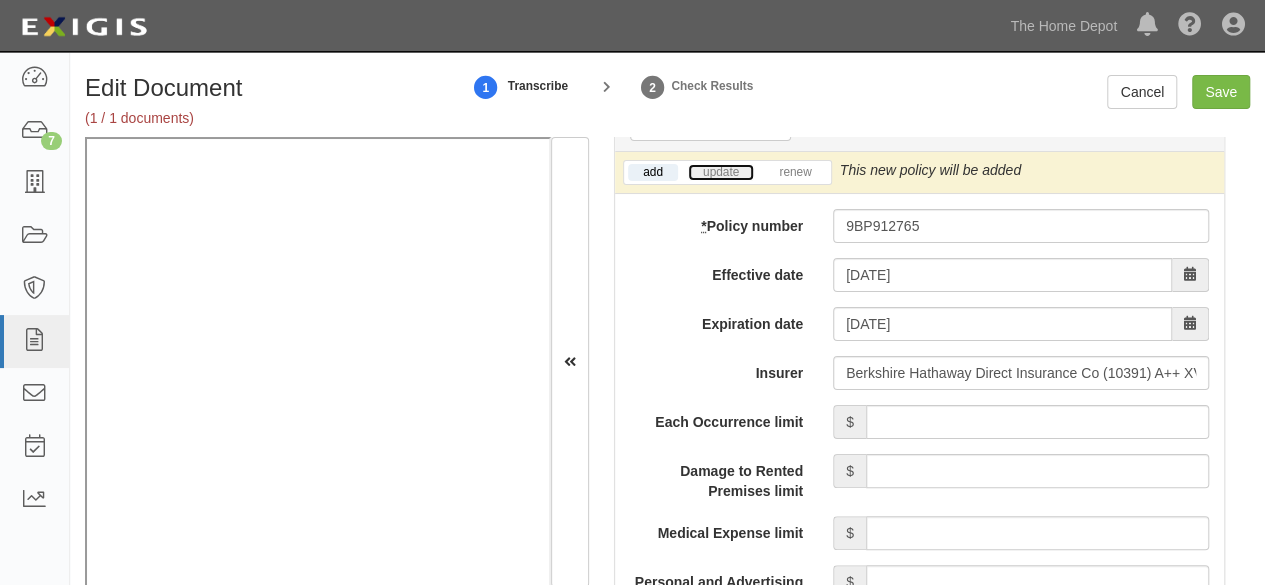 click on "update" at bounding box center [721, 172] 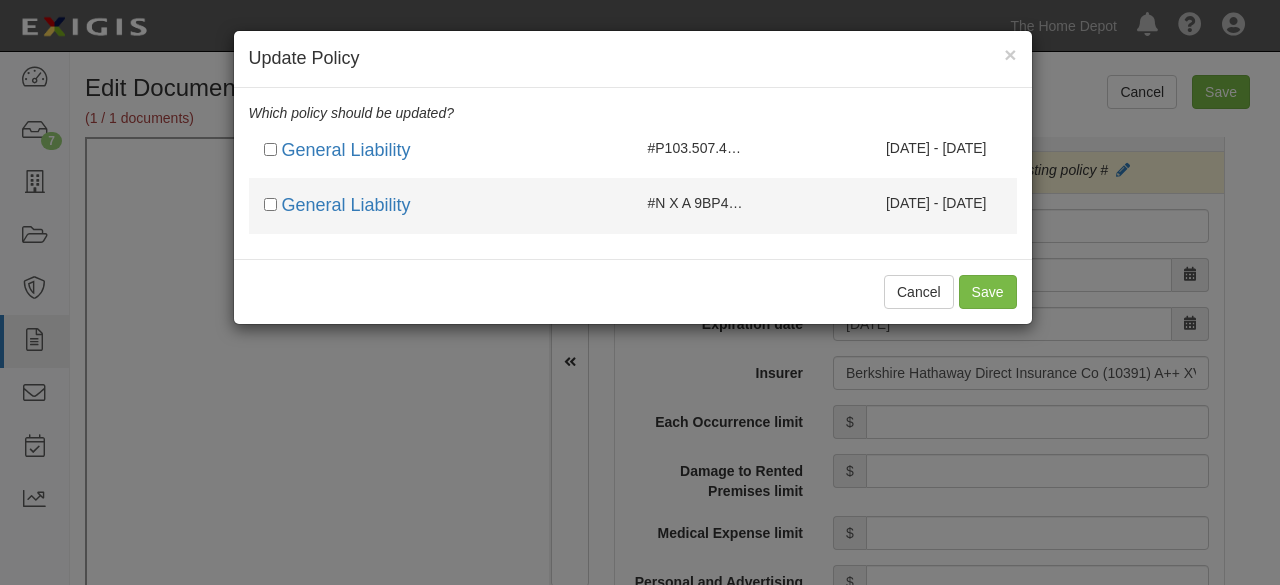 click on "06/12/2024 - 06/12/2025" at bounding box center (936, 148) 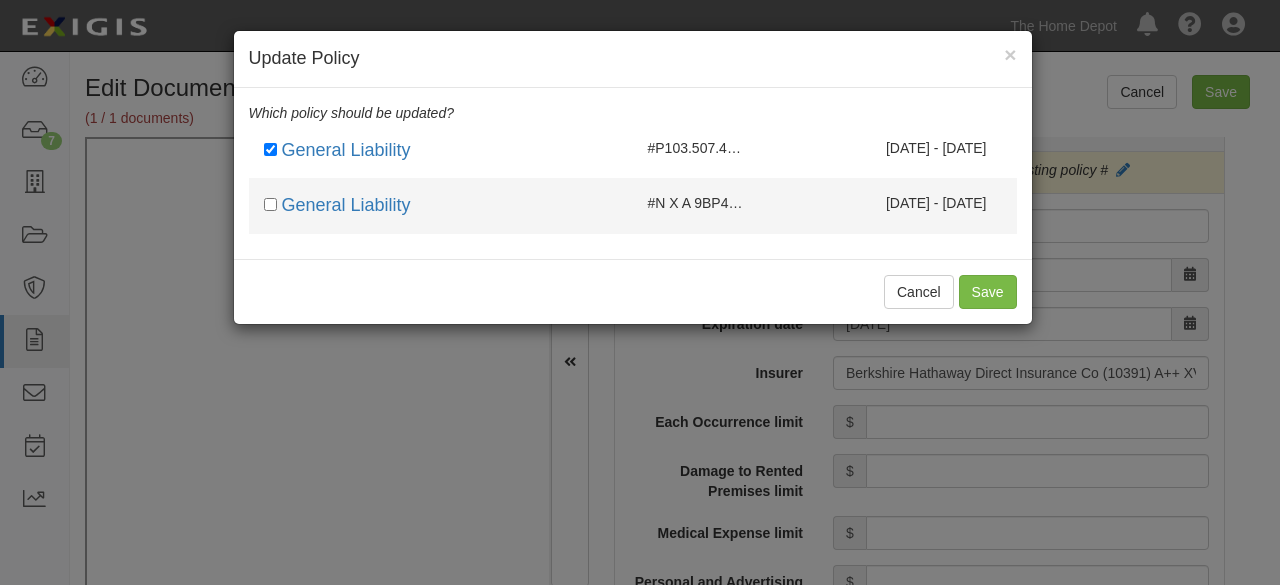 checkbox on "true" 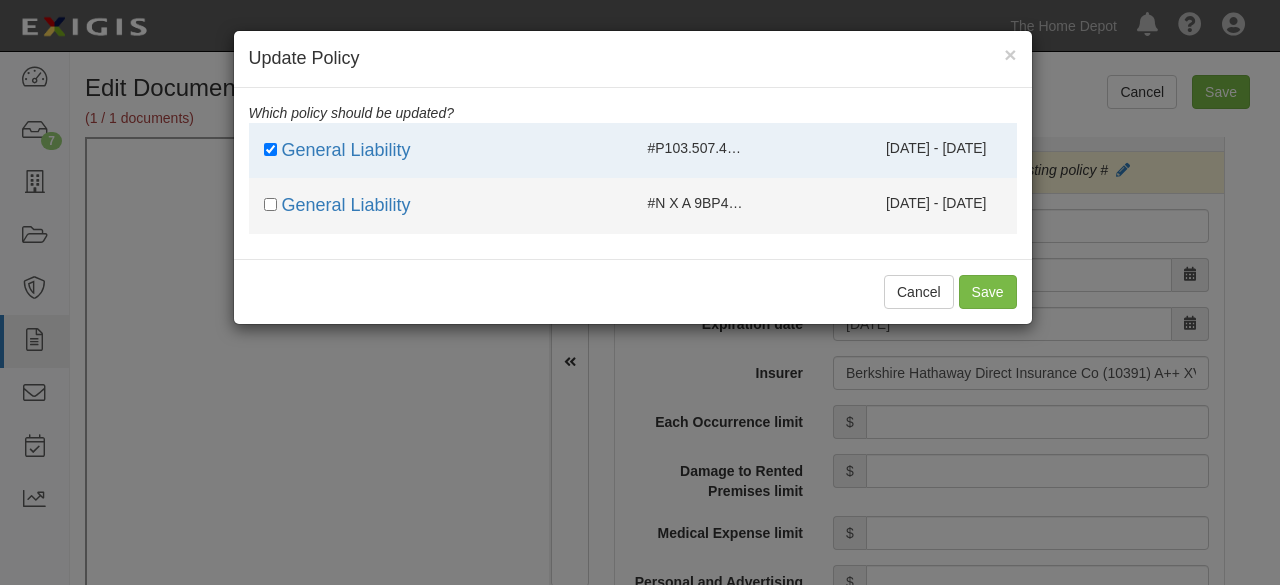 click on "06/11/2023 - 06/11/2024" at bounding box center [936, 203] 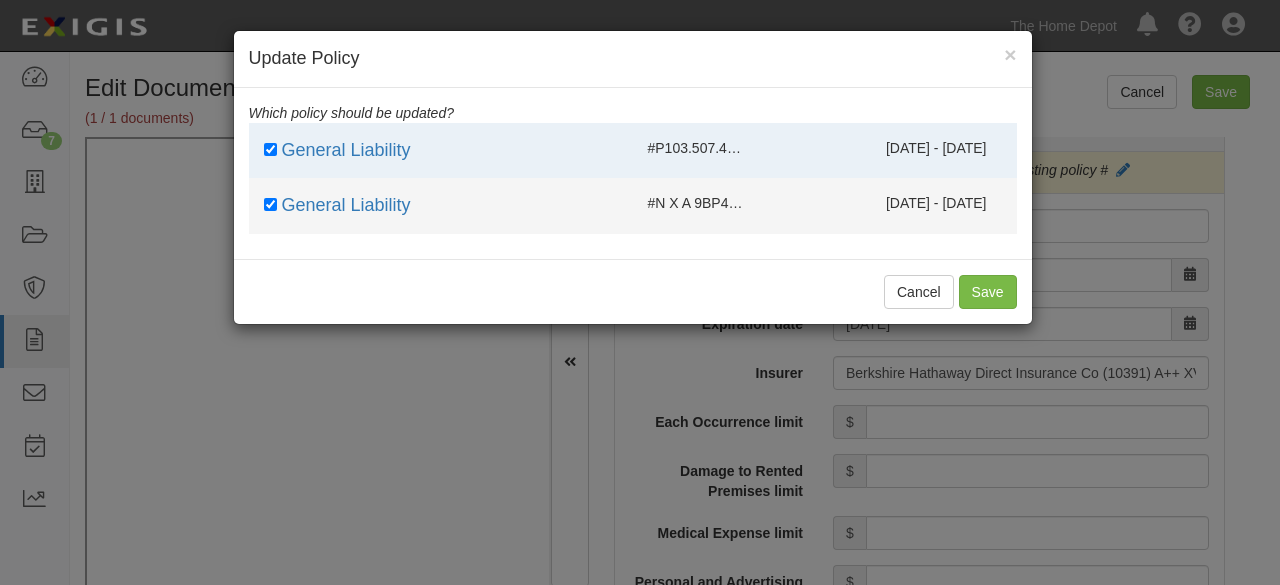 checkbox on "true" 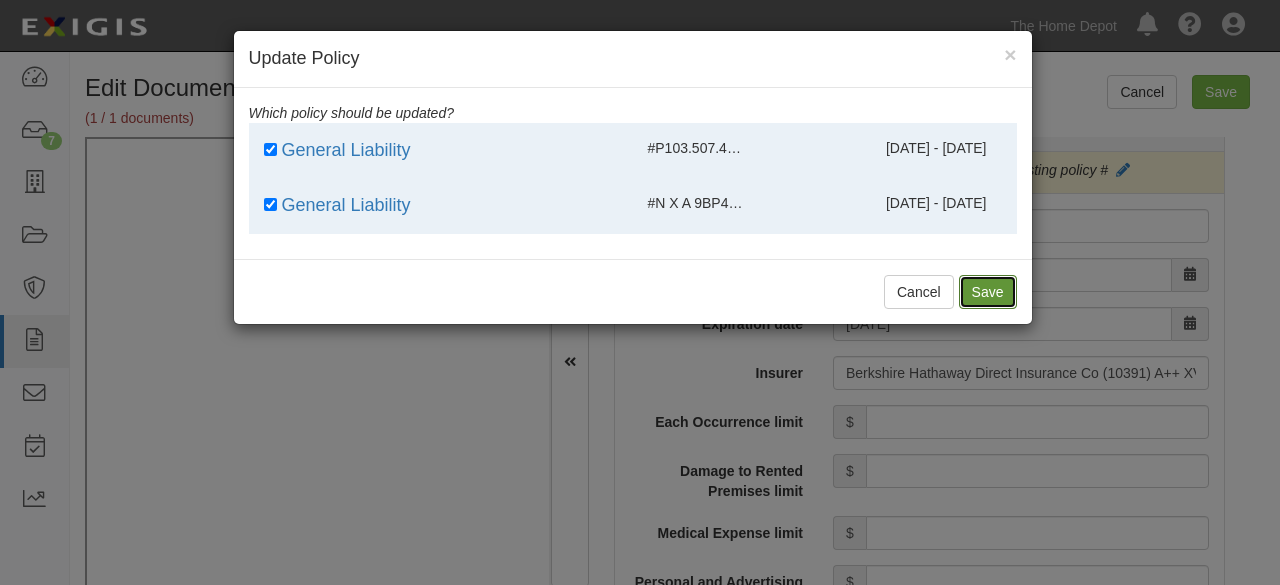 click on "Save" at bounding box center [988, 292] 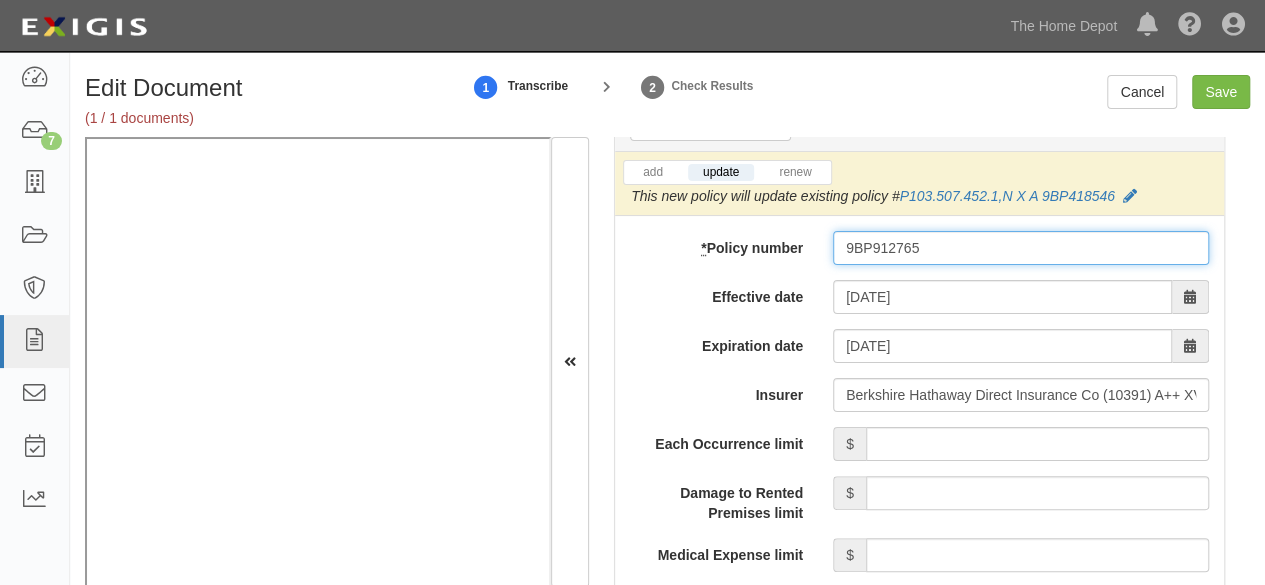 click on "9BP912765" at bounding box center (1021, 248) 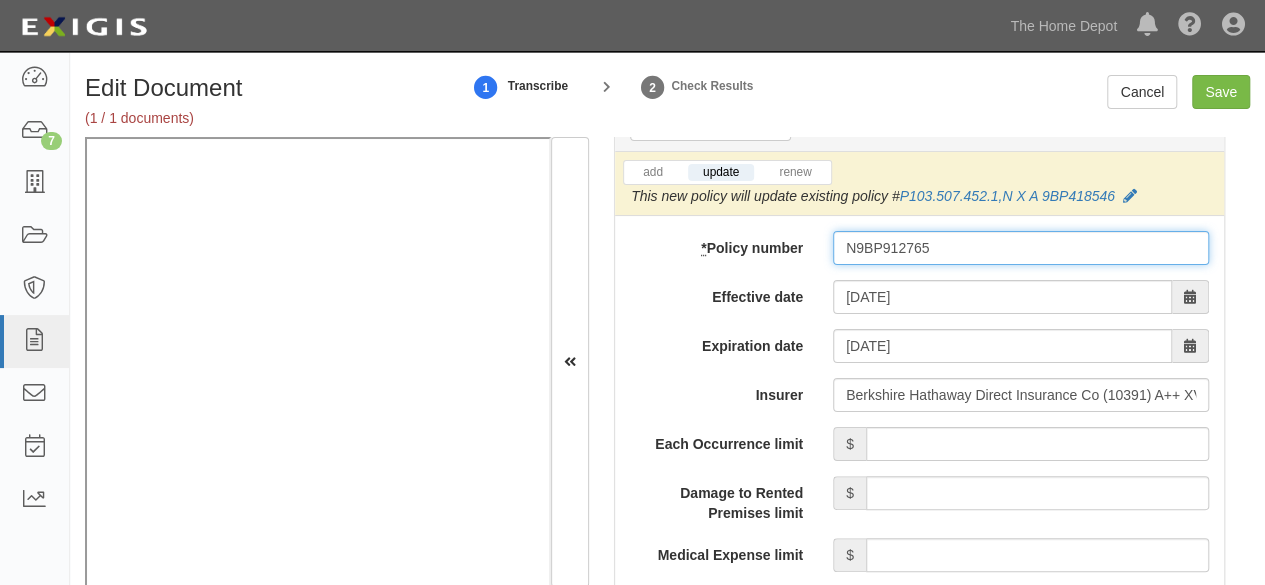 type on "N9BP912765" 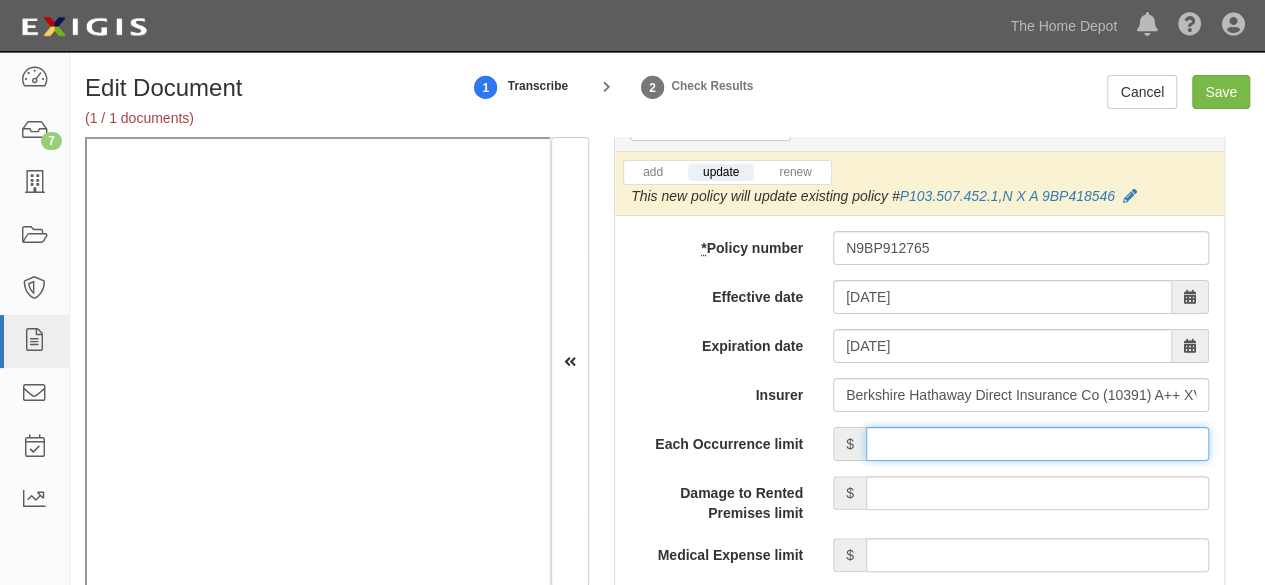 click on "Each Occurrence limit" at bounding box center (1037, 444) 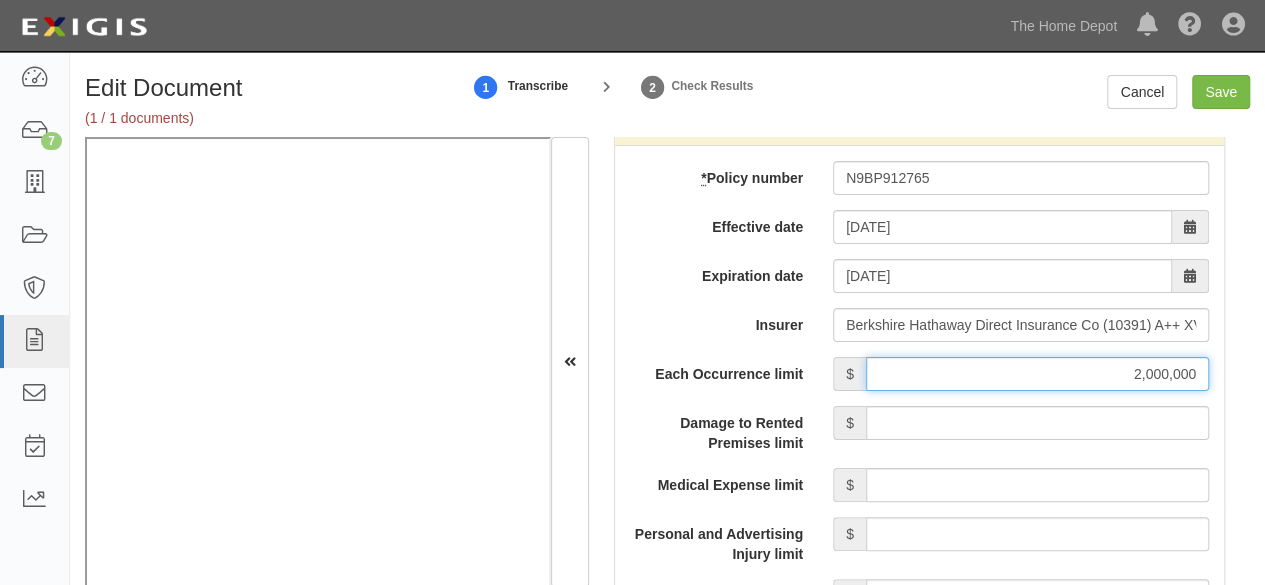 scroll, scrollTop: 1900, scrollLeft: 0, axis: vertical 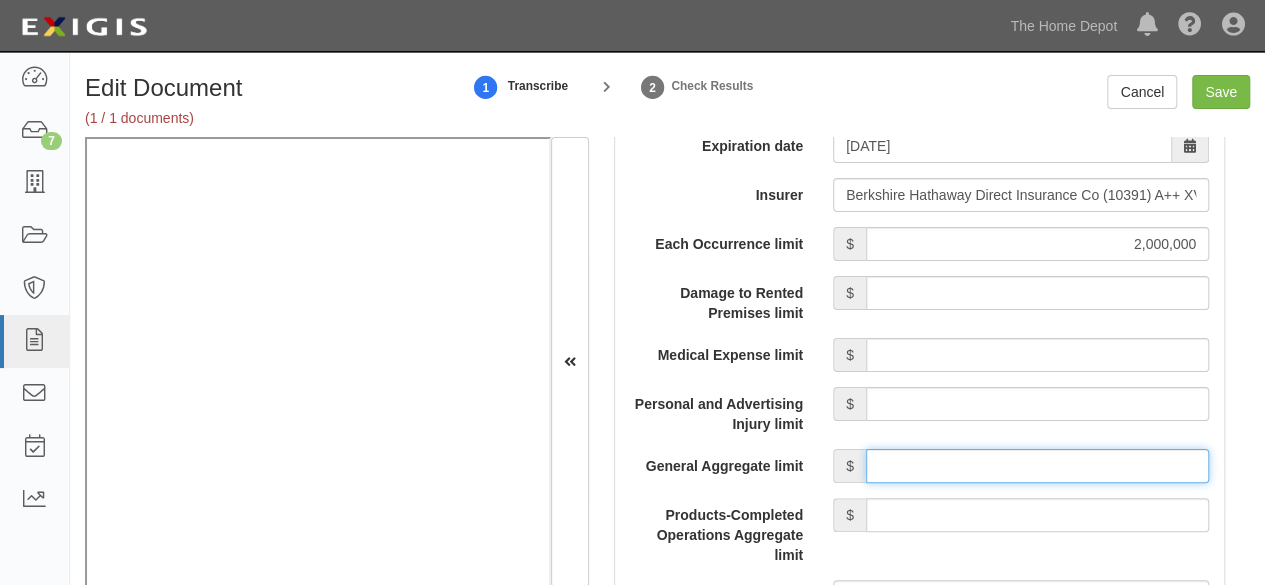 click on "General Aggregate limit" at bounding box center (1037, 466) 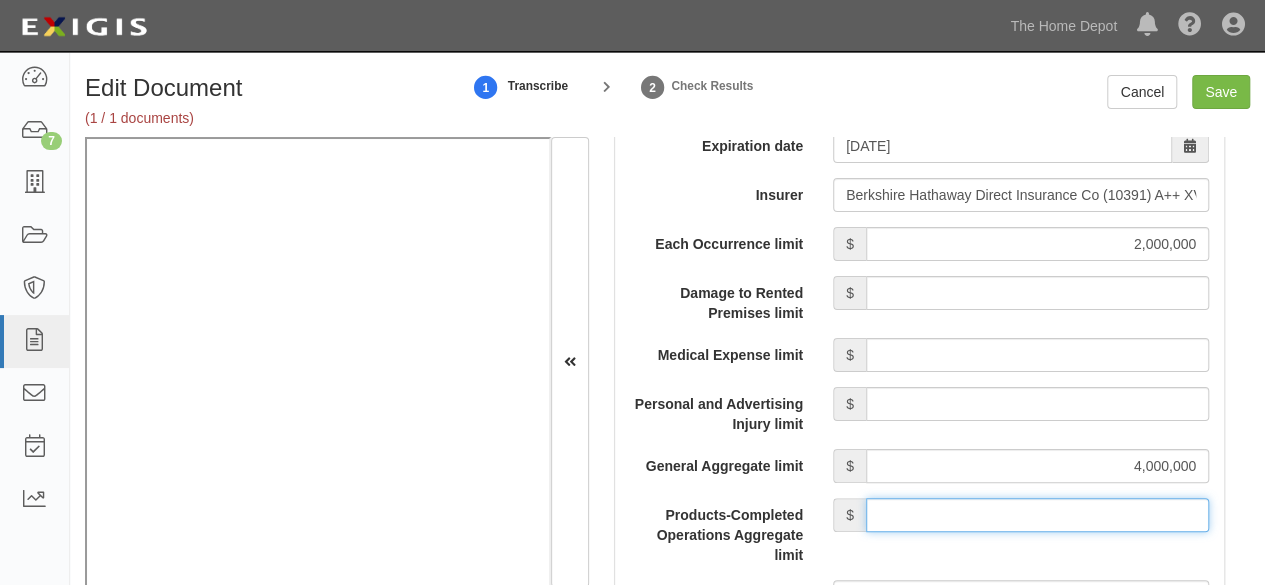 click on "Products-Completed Operations Aggregate limit" at bounding box center [1037, 515] 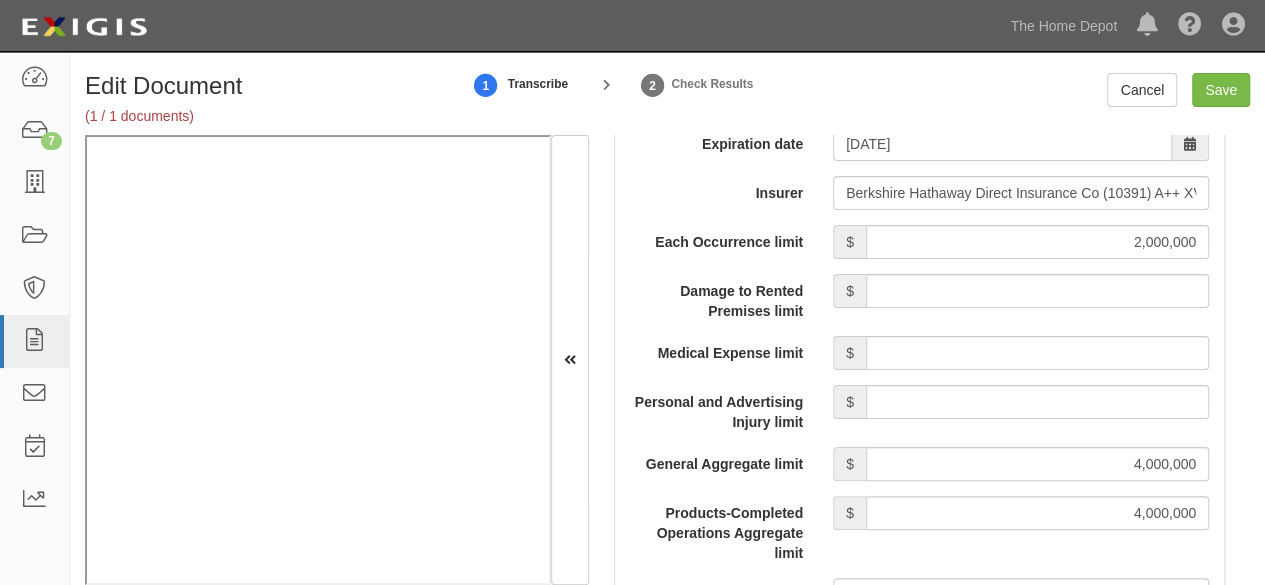 scroll, scrollTop: 30, scrollLeft: 0, axis: vertical 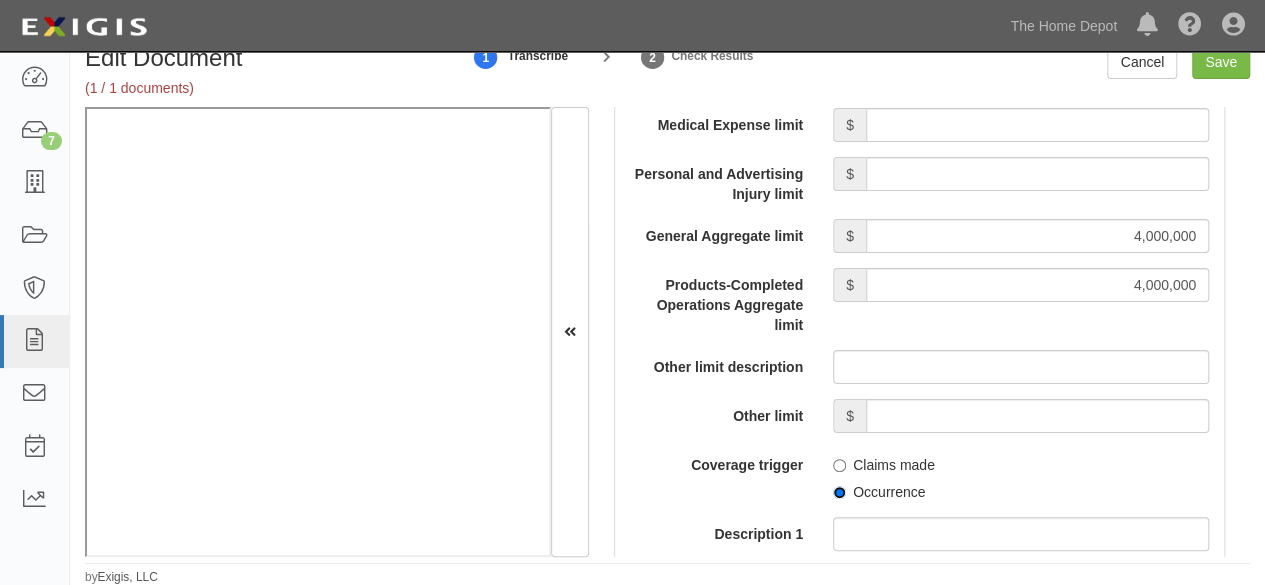 click on "Occurrence" at bounding box center [839, 492] 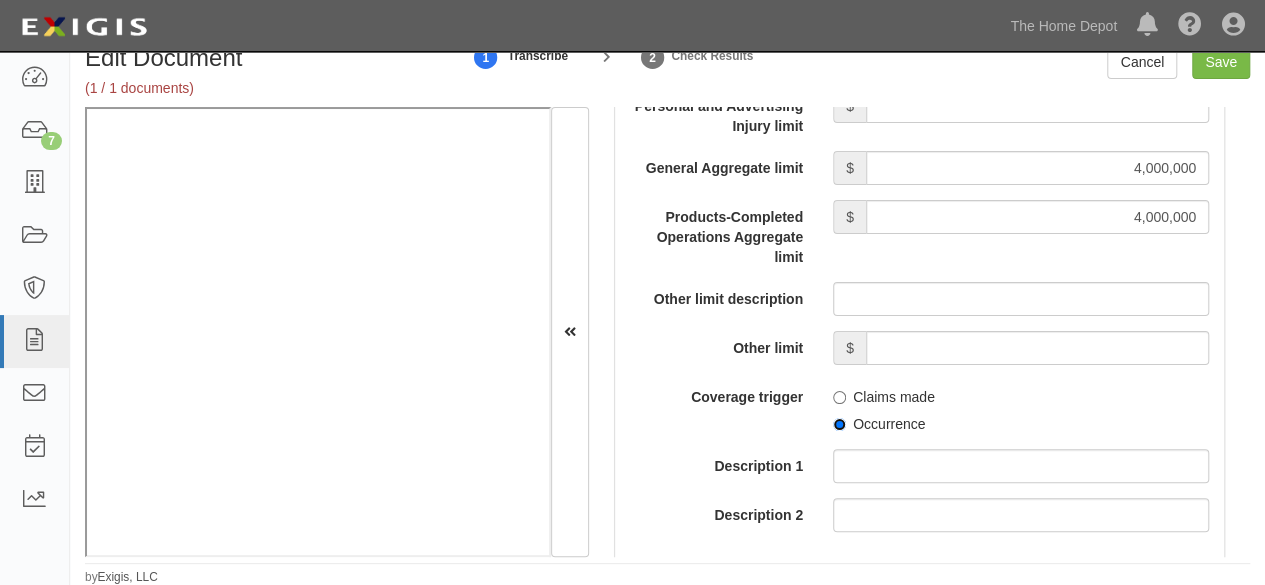 scroll, scrollTop: 2200, scrollLeft: 0, axis: vertical 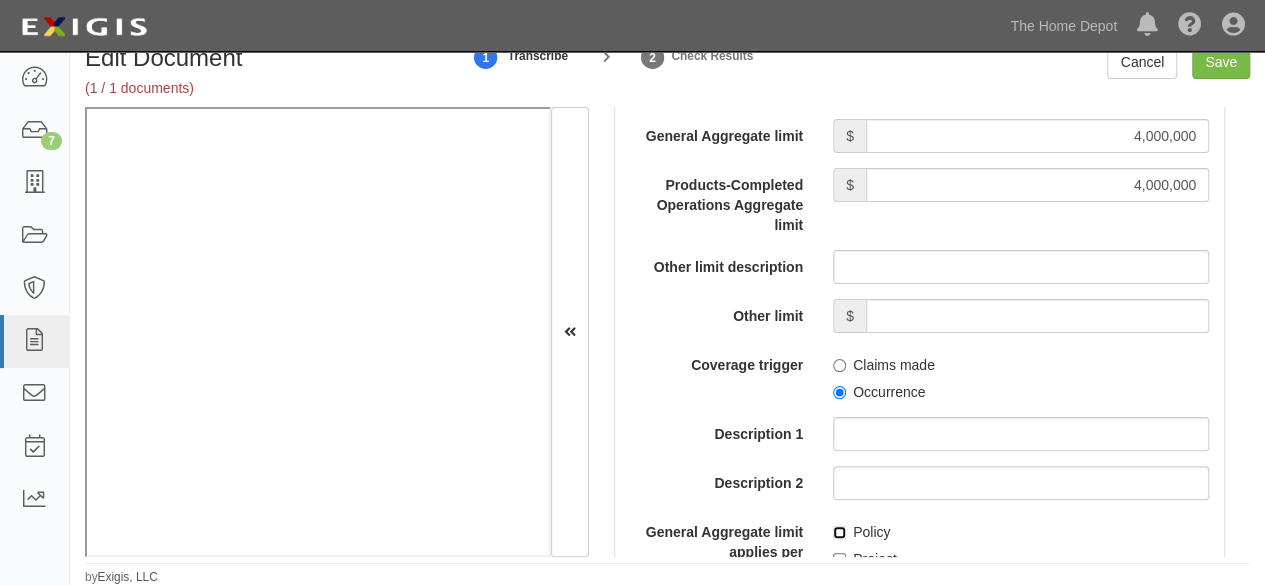 click on "Policy" at bounding box center (839, 532) 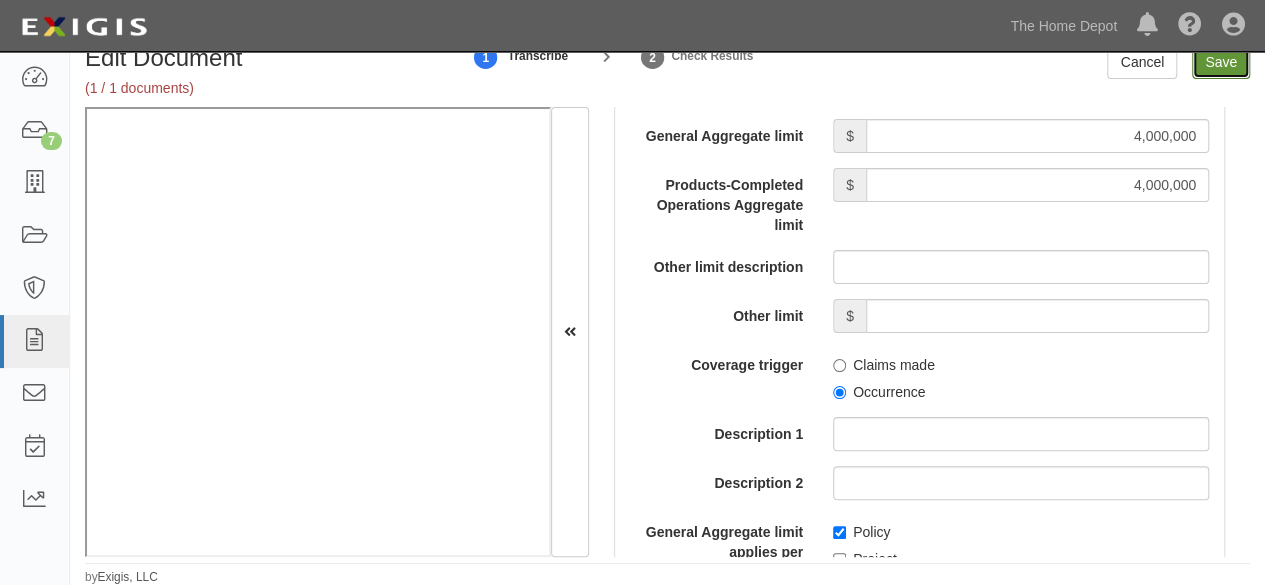 click on "Save" at bounding box center (1221, 62) 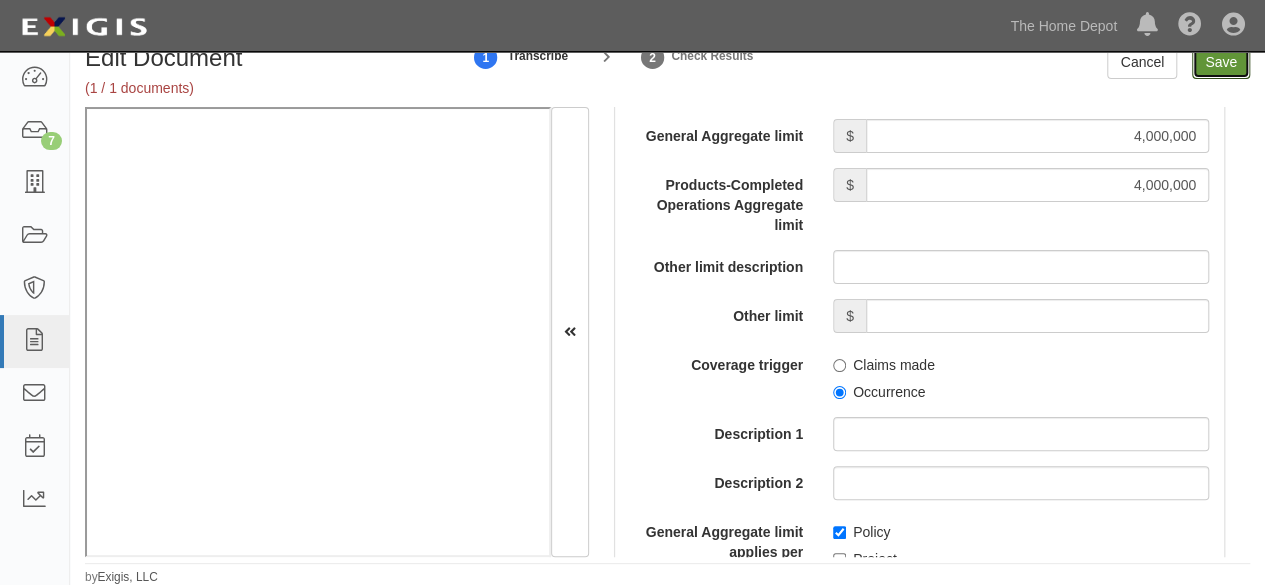 type on "2000000" 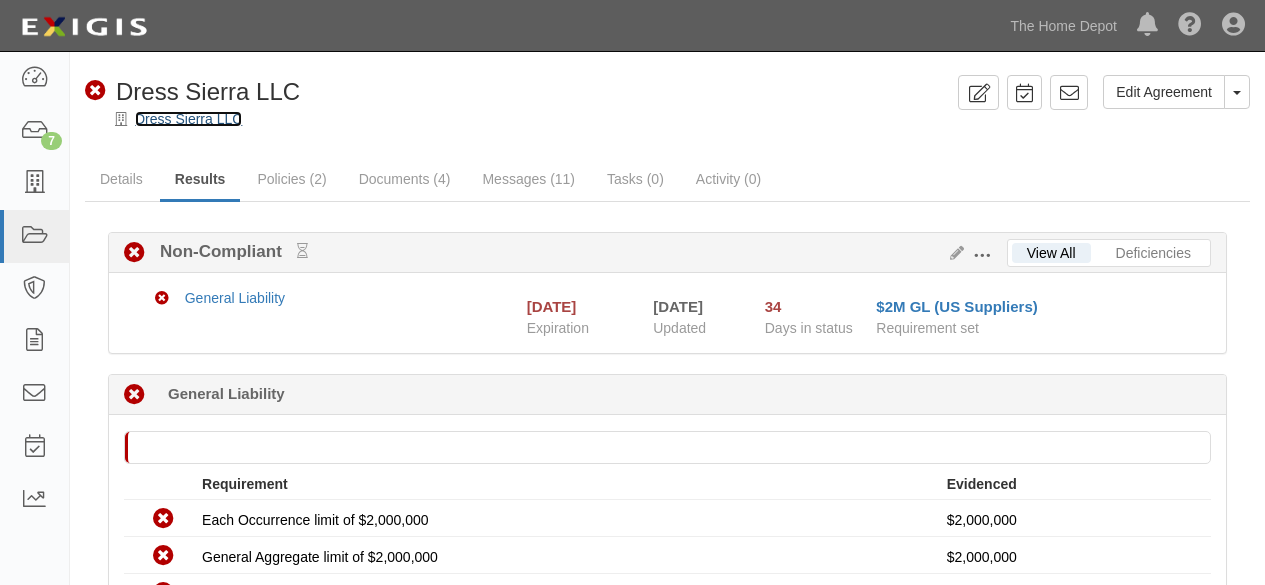 scroll, scrollTop: 0, scrollLeft: 0, axis: both 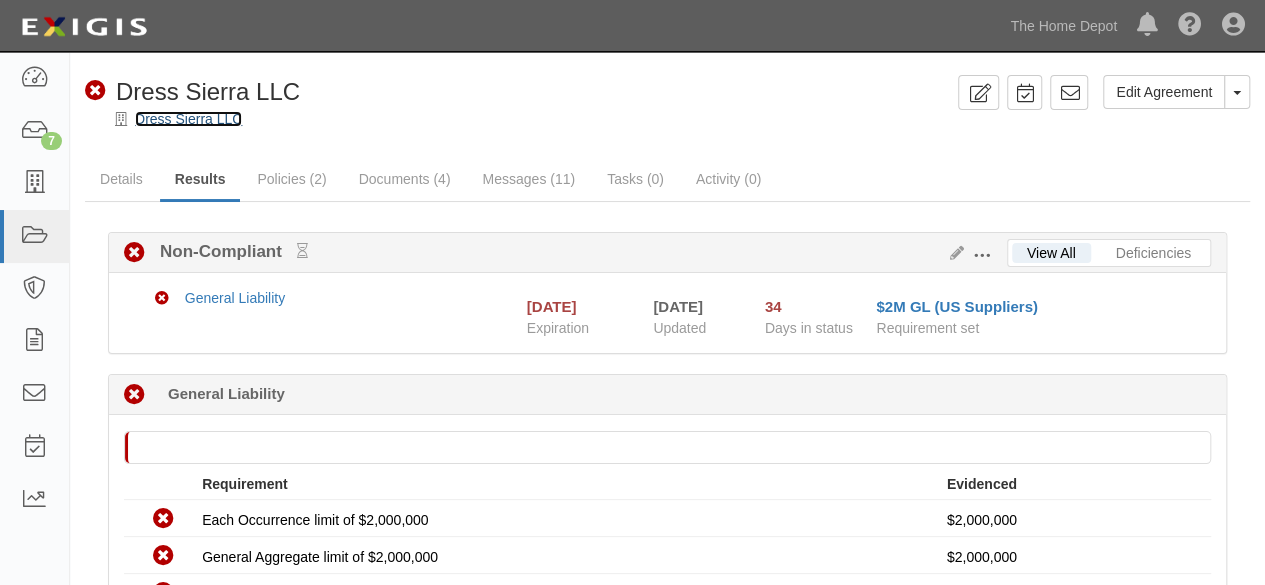 click on "Dress Sierra LLC" at bounding box center (188, 119) 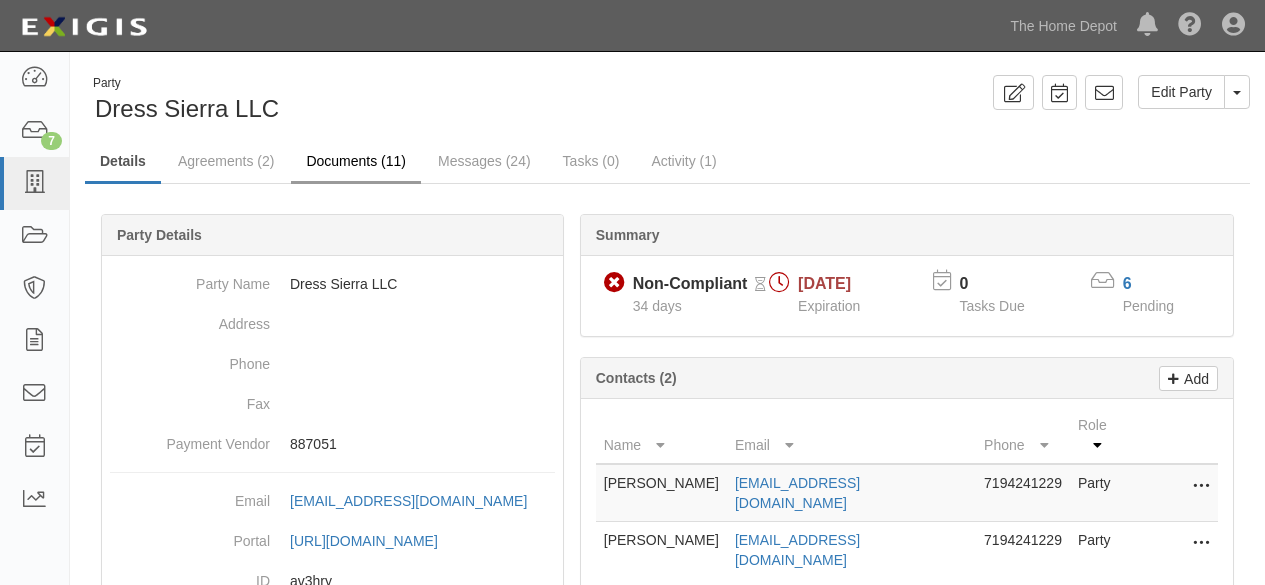scroll, scrollTop: 0, scrollLeft: 0, axis: both 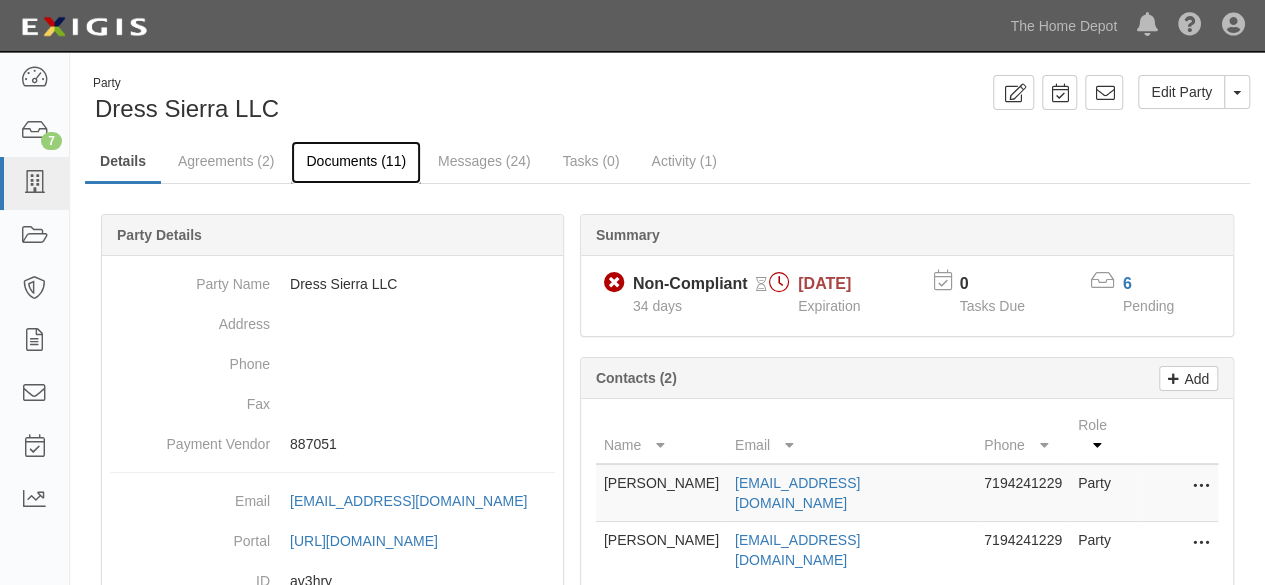click on "Documents (11)" at bounding box center (356, 162) 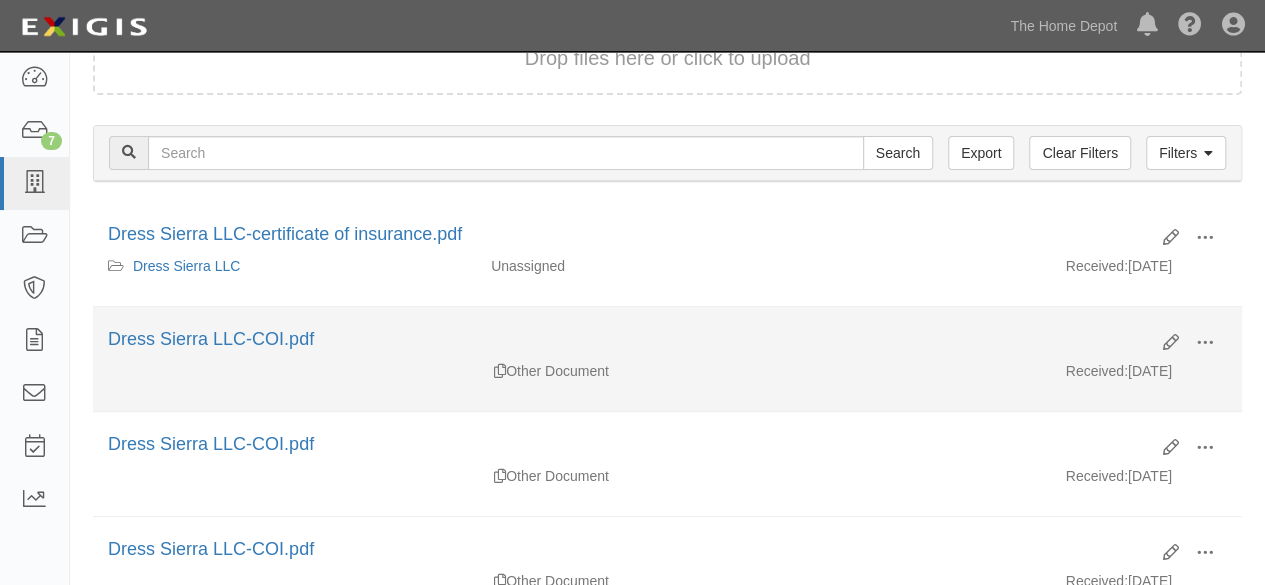 scroll, scrollTop: 200, scrollLeft: 0, axis: vertical 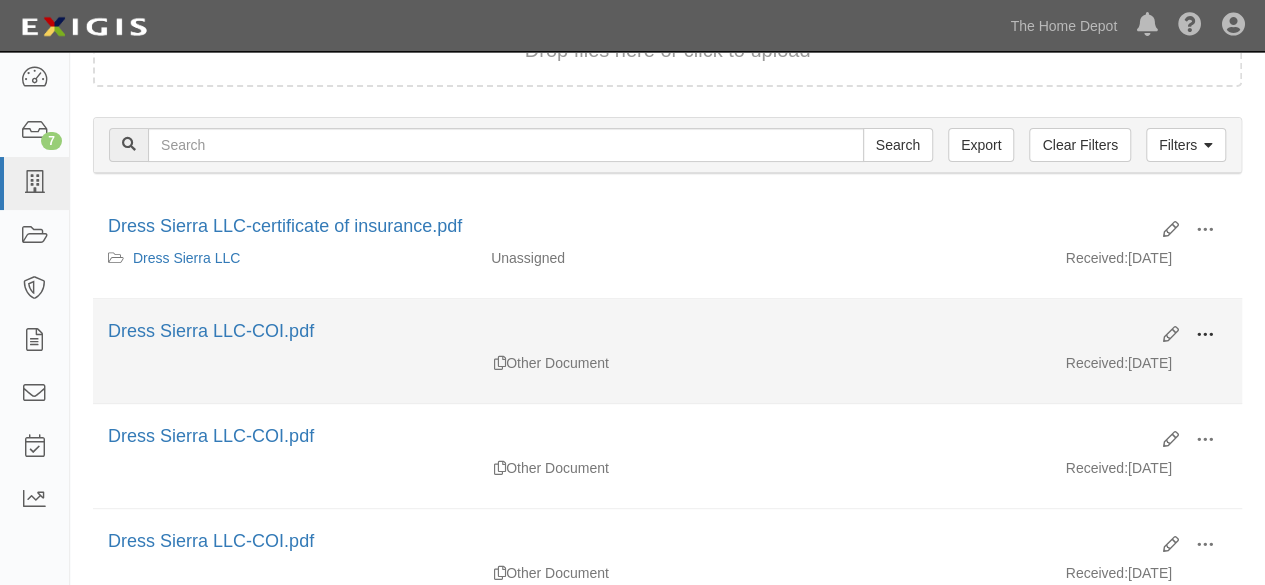 click at bounding box center (1205, 335) 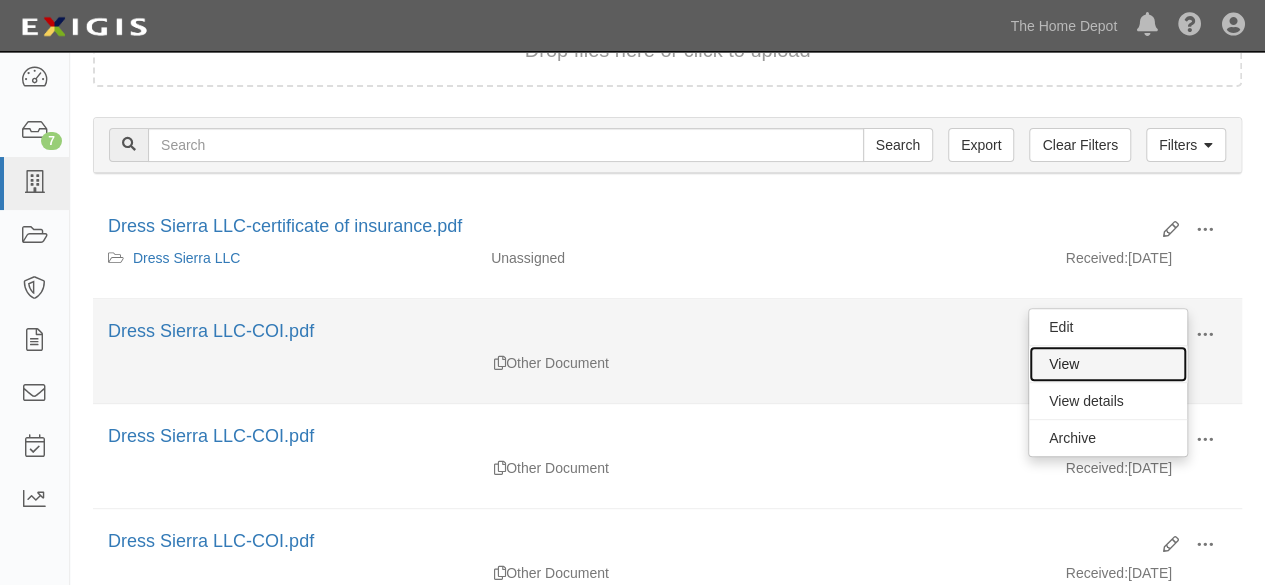 click on "View" at bounding box center [1108, 364] 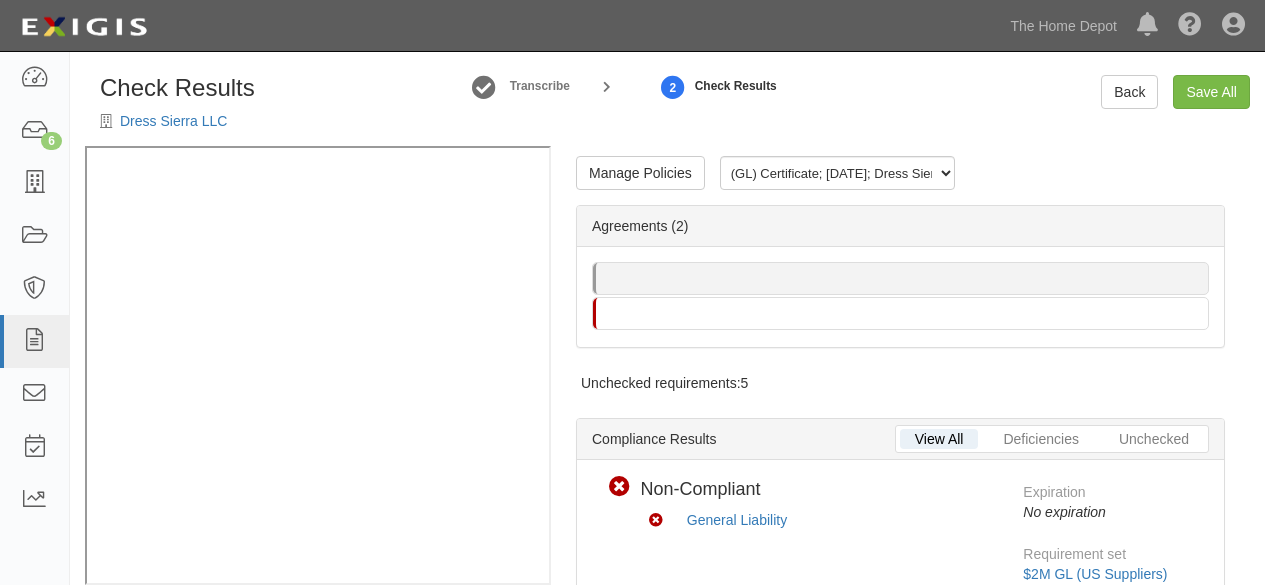 scroll, scrollTop: 0, scrollLeft: 0, axis: both 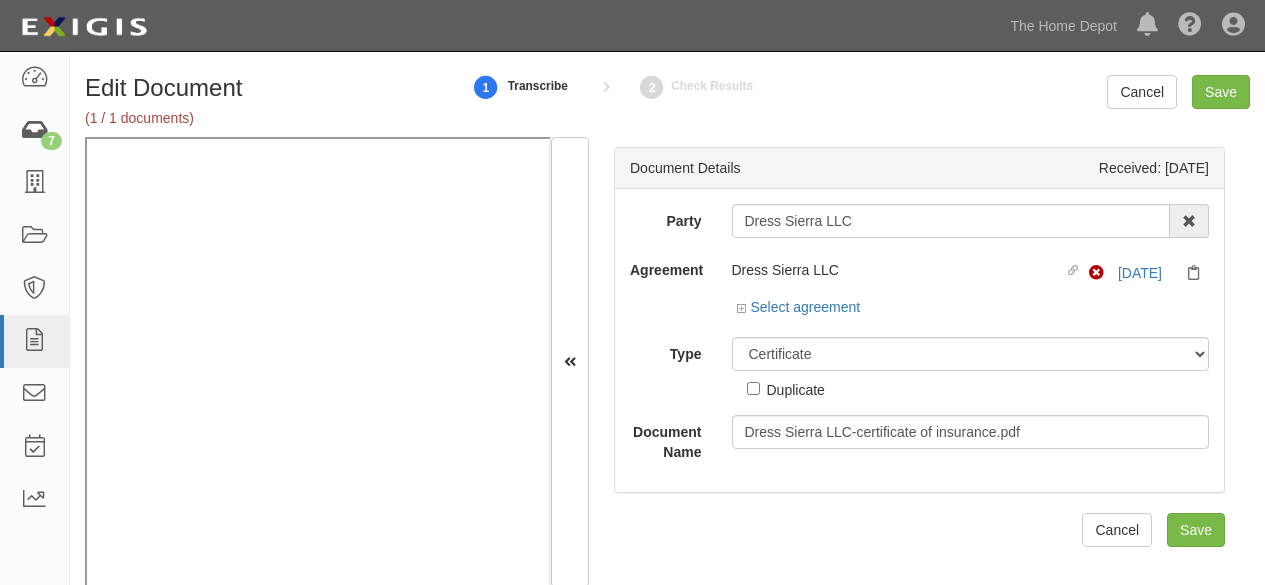select on "CertificateDetail" 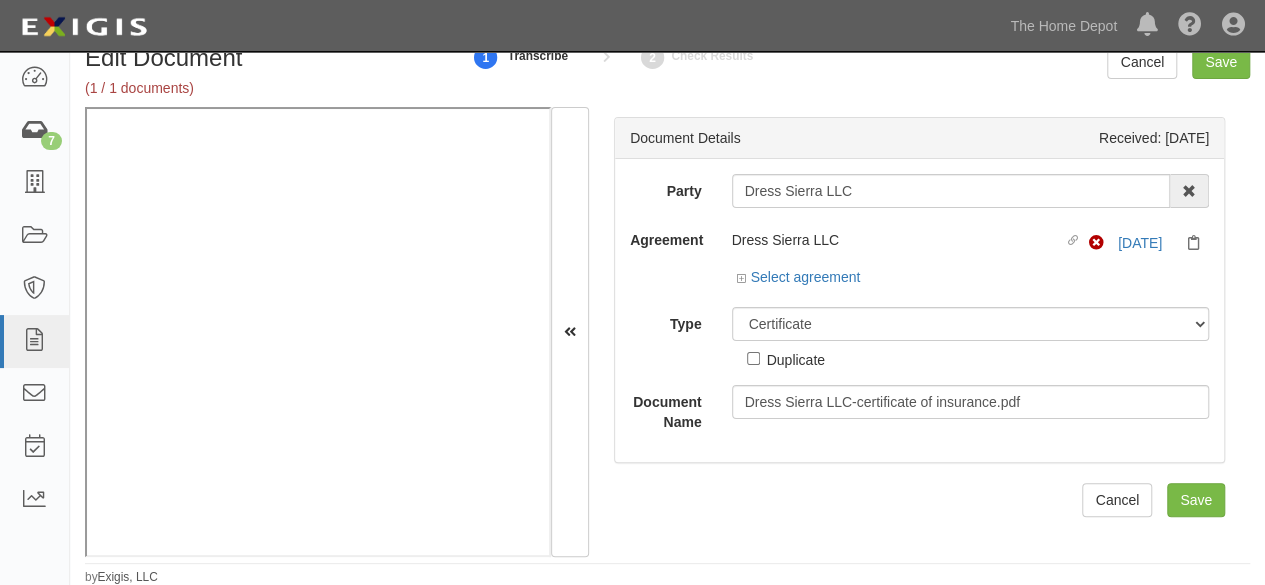 scroll, scrollTop: 30, scrollLeft: 0, axis: vertical 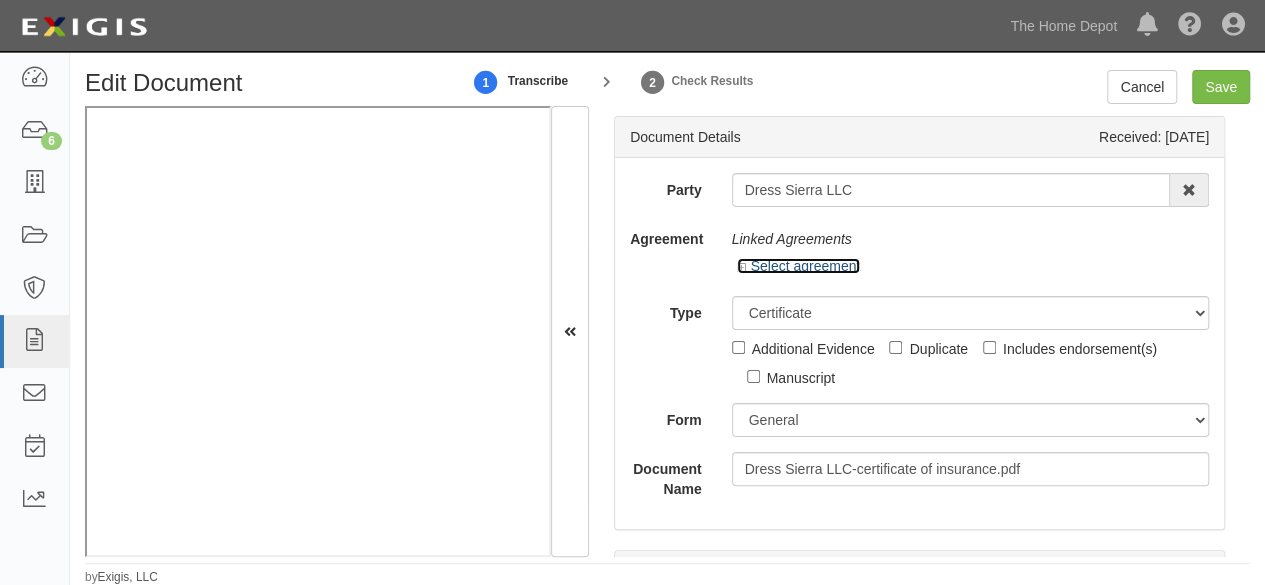 click on "Select agreement" at bounding box center [799, 266] 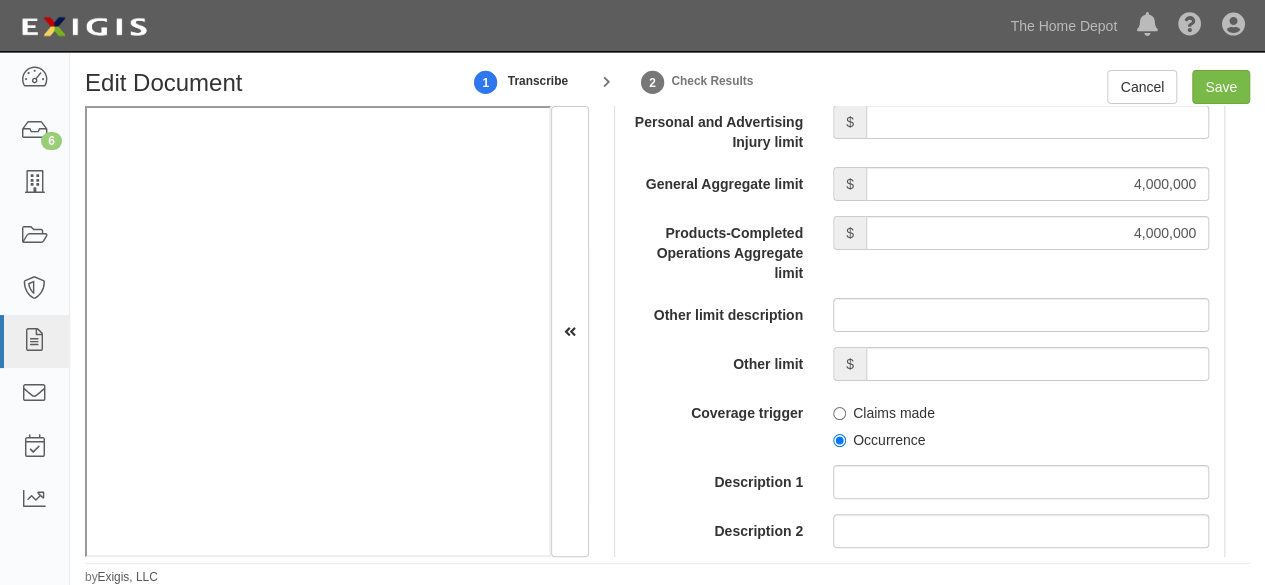 scroll, scrollTop: 2400, scrollLeft: 0, axis: vertical 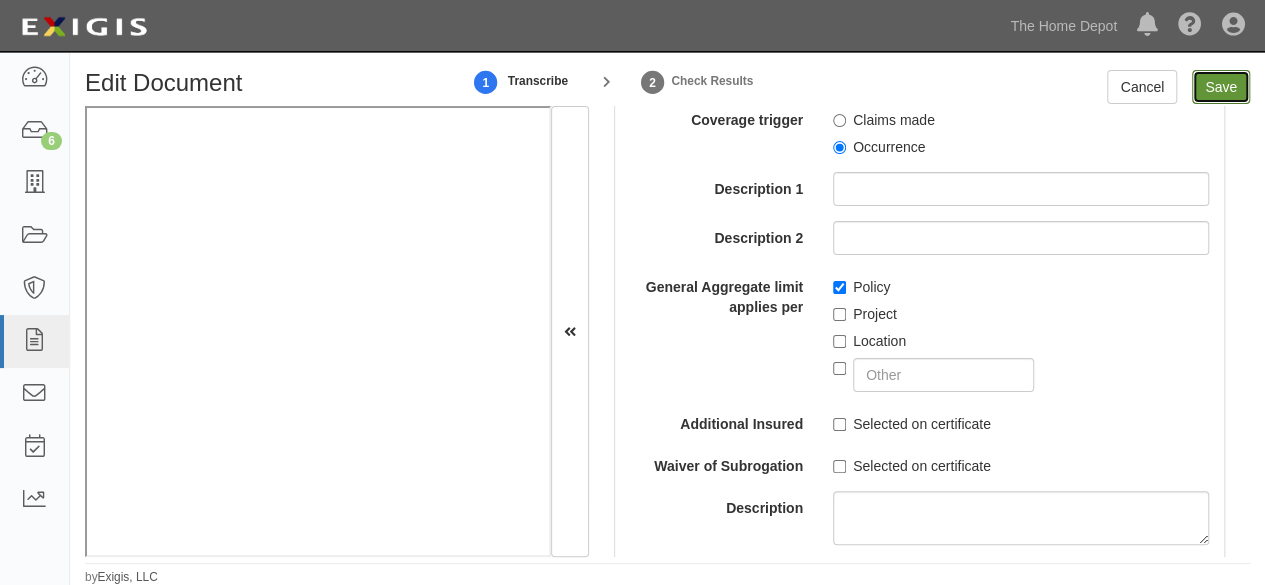 click on "Save" at bounding box center (1221, 87) 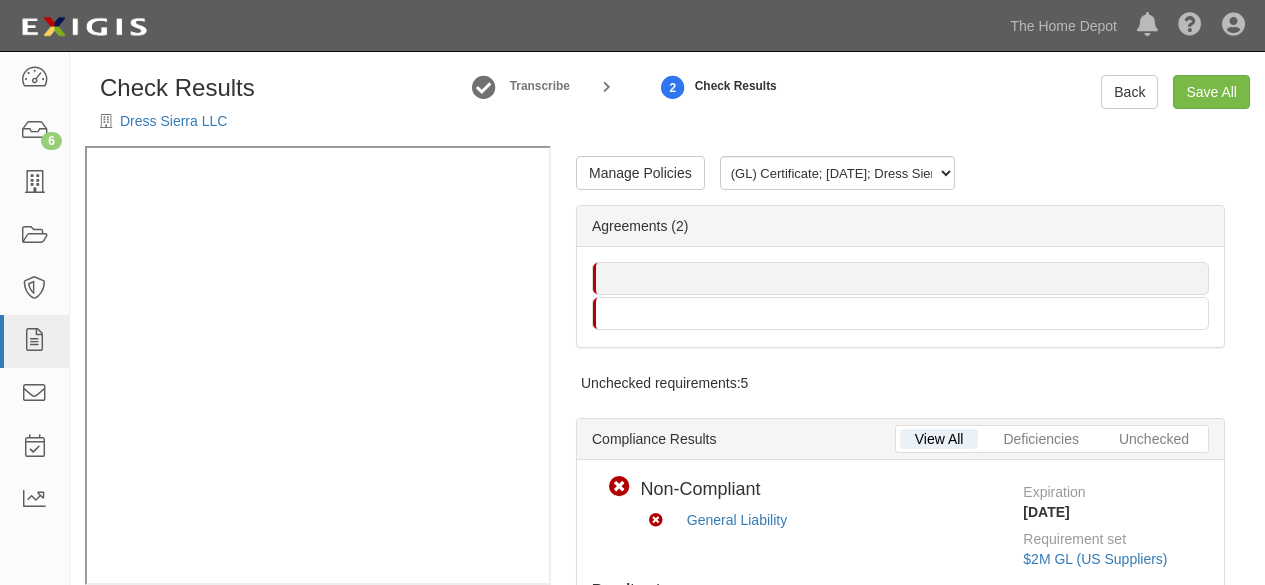 scroll, scrollTop: 0, scrollLeft: 0, axis: both 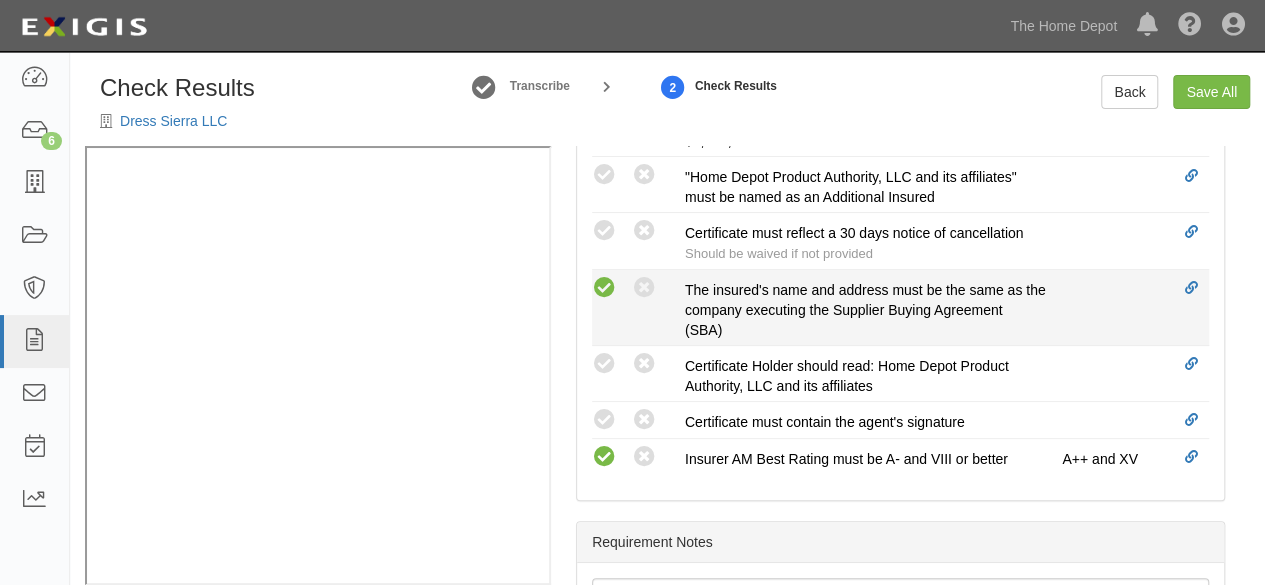 click at bounding box center [604, 288] 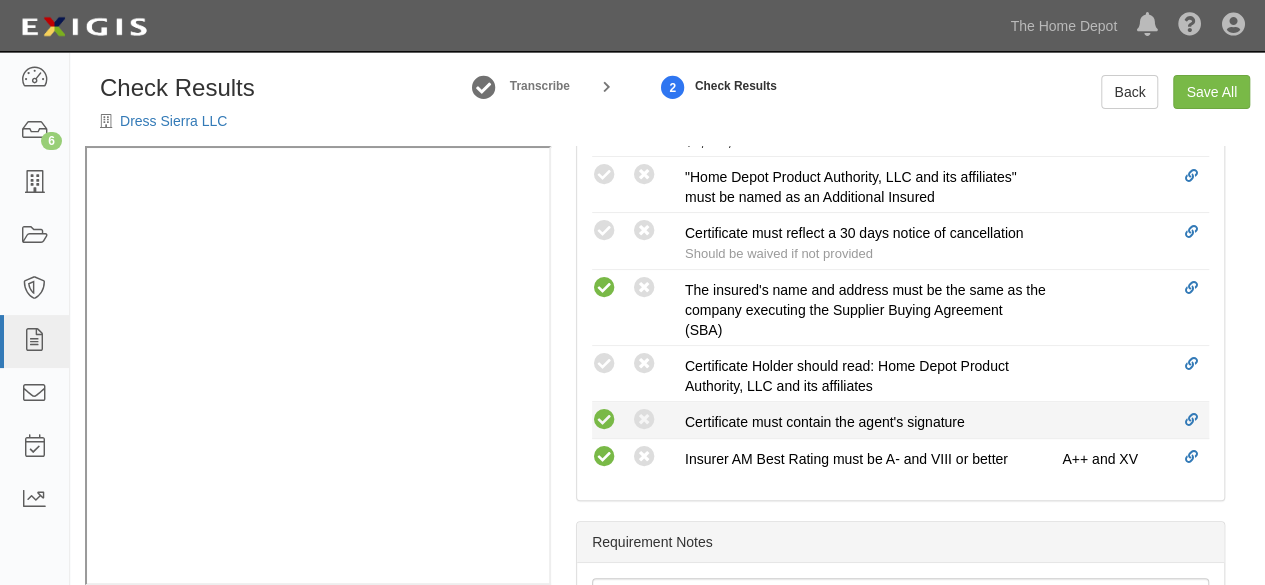 click at bounding box center [604, 420] 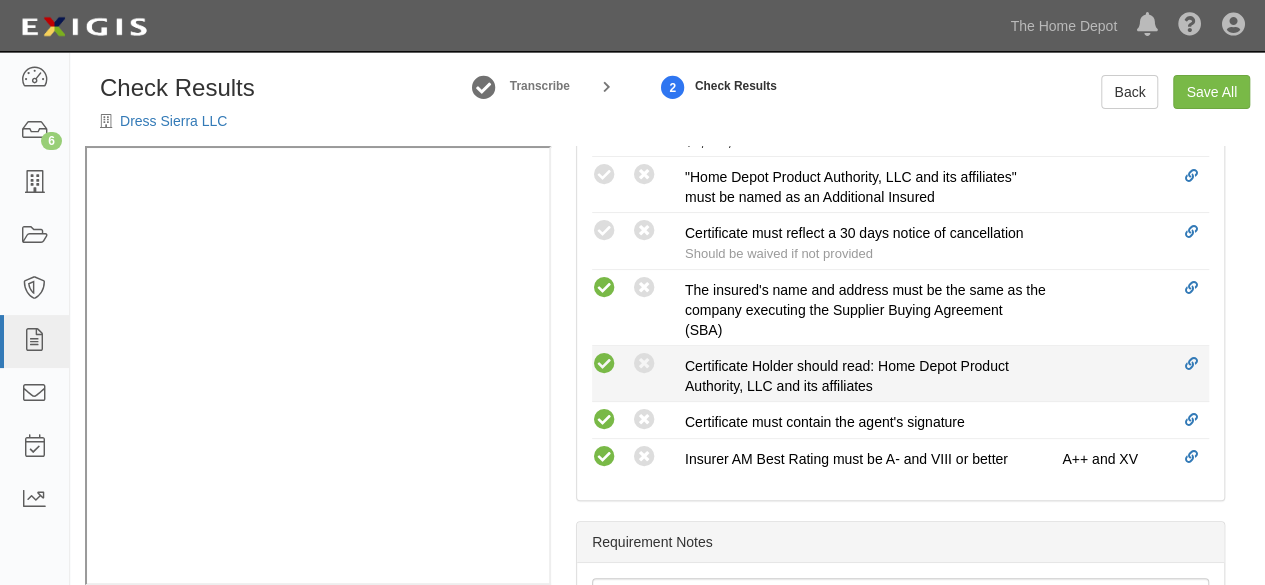 click at bounding box center [604, 364] 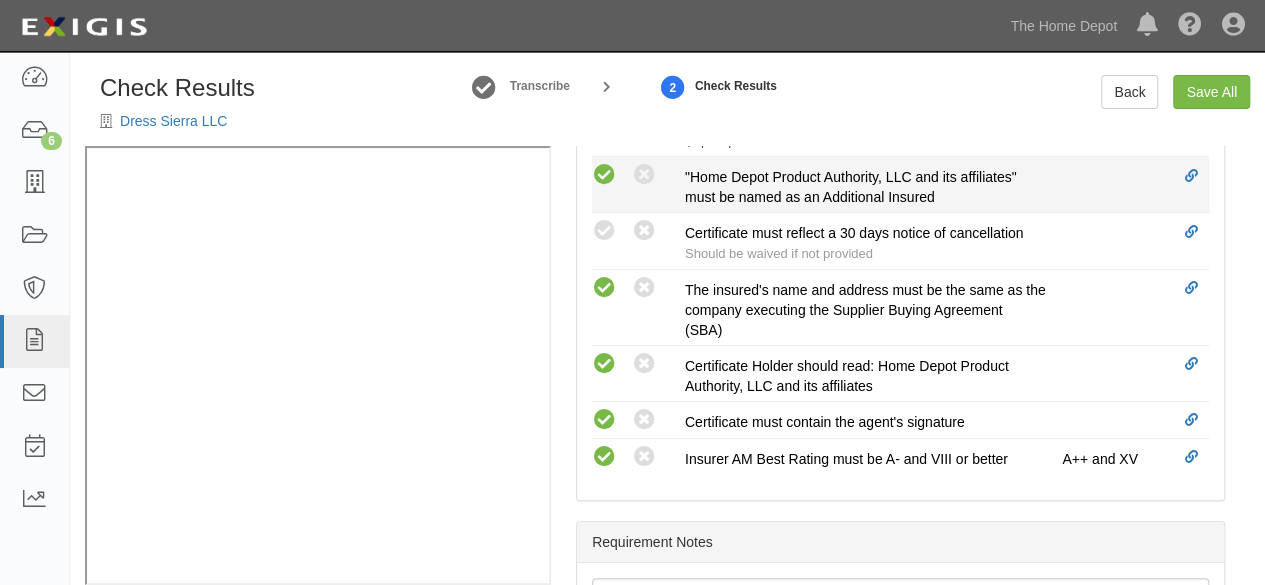 click at bounding box center (604, 175) 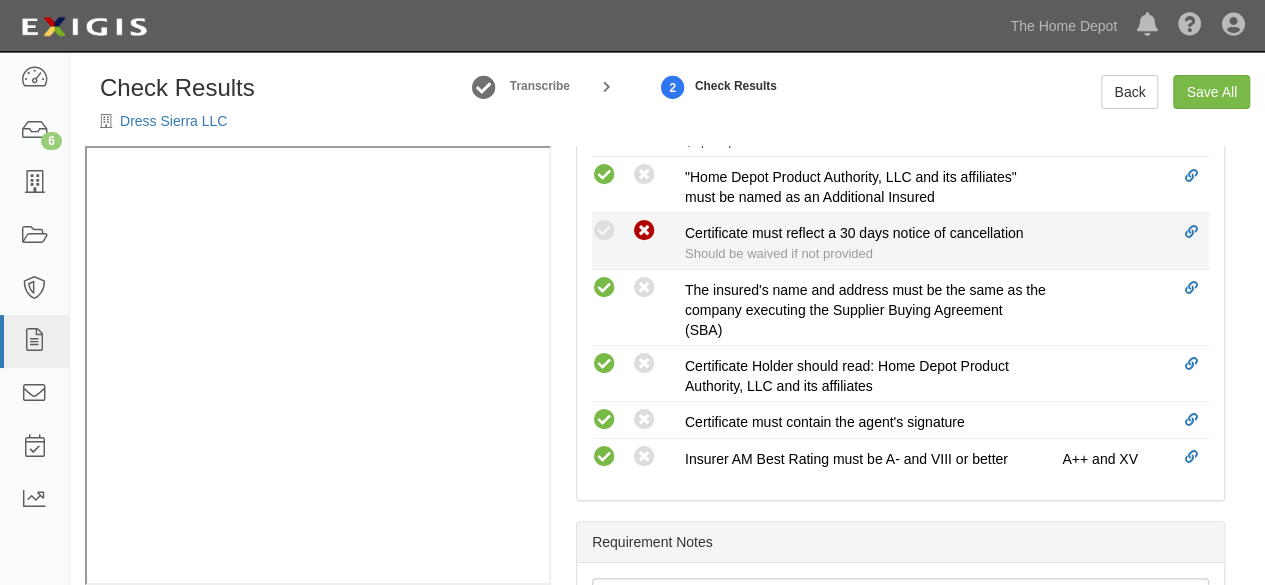 click at bounding box center [644, 231] 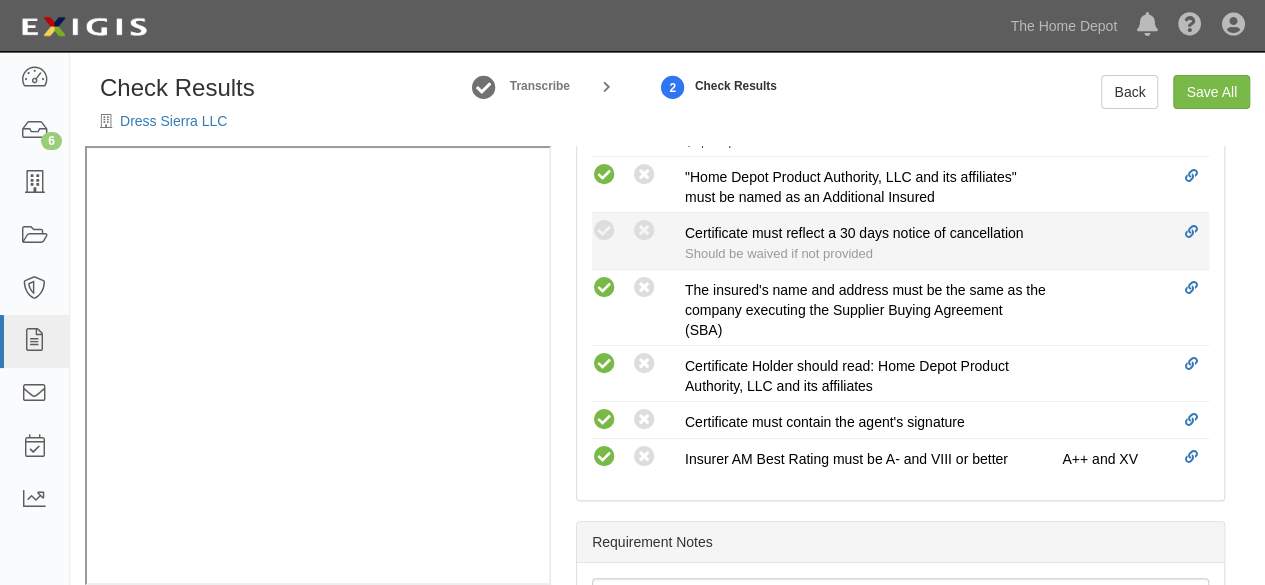 radio on "true" 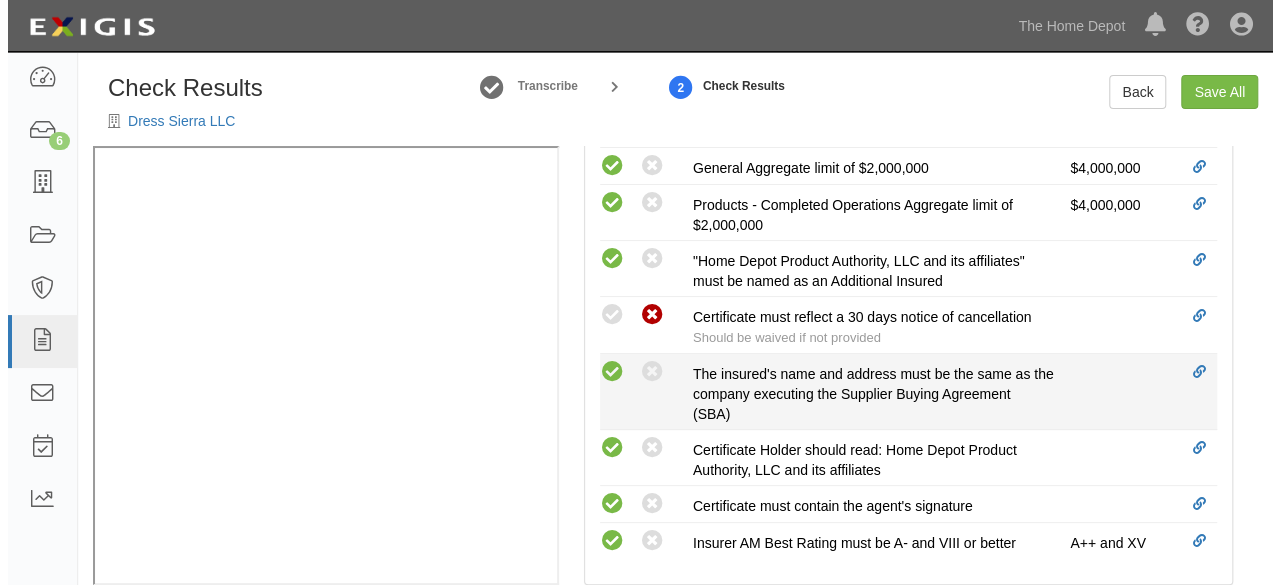 scroll, scrollTop: 450, scrollLeft: 0, axis: vertical 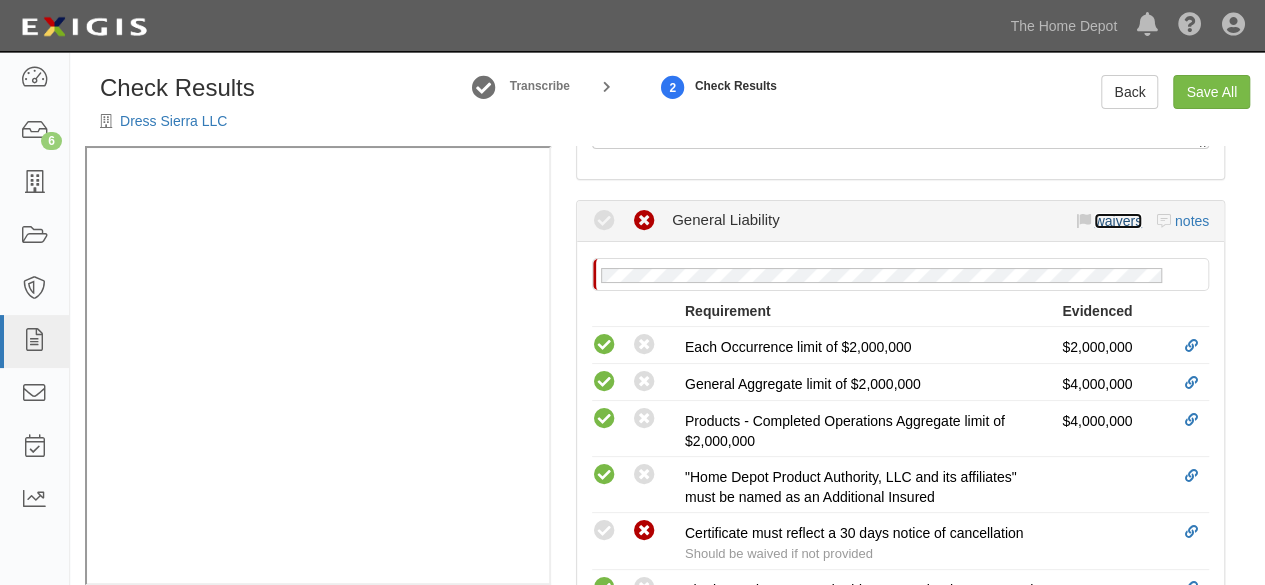 click on "waivers" at bounding box center [1117, 221] 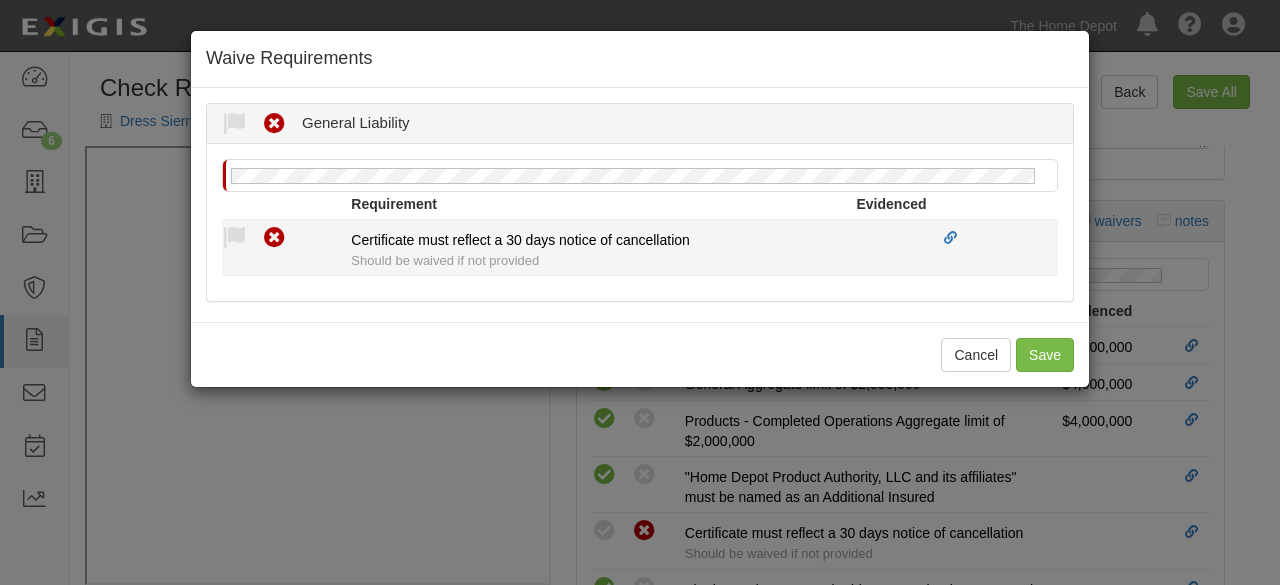 drag, startPoint x: 234, startPoint y: 231, endPoint x: 262, endPoint y: 330, distance: 102.88343 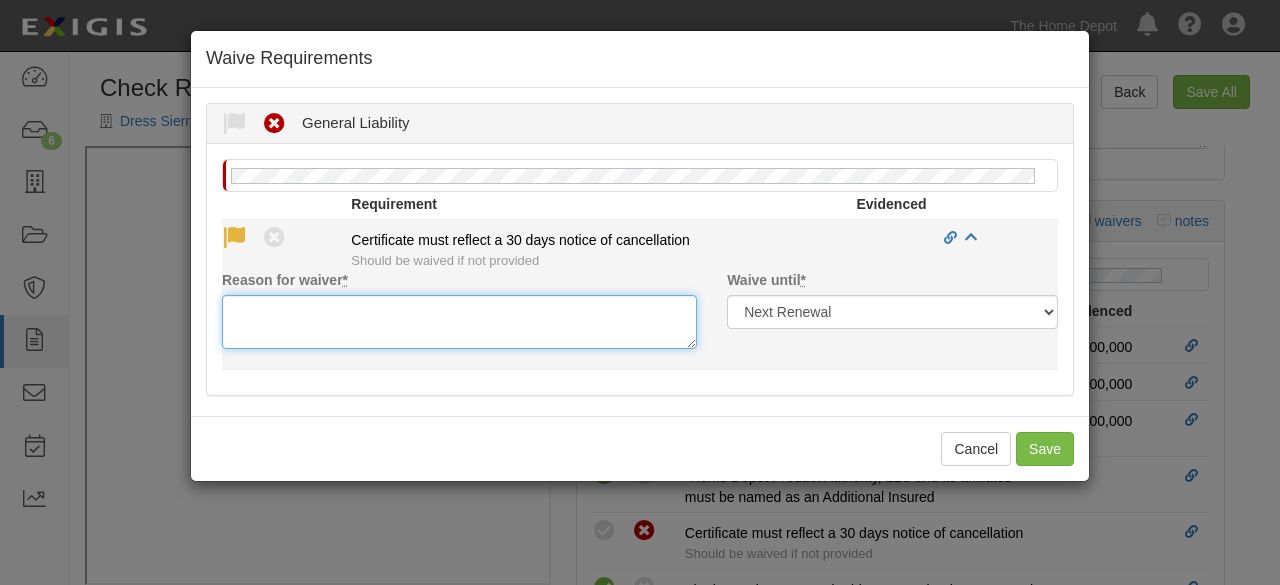 click on "Reason for waiver  *" at bounding box center (459, 322) 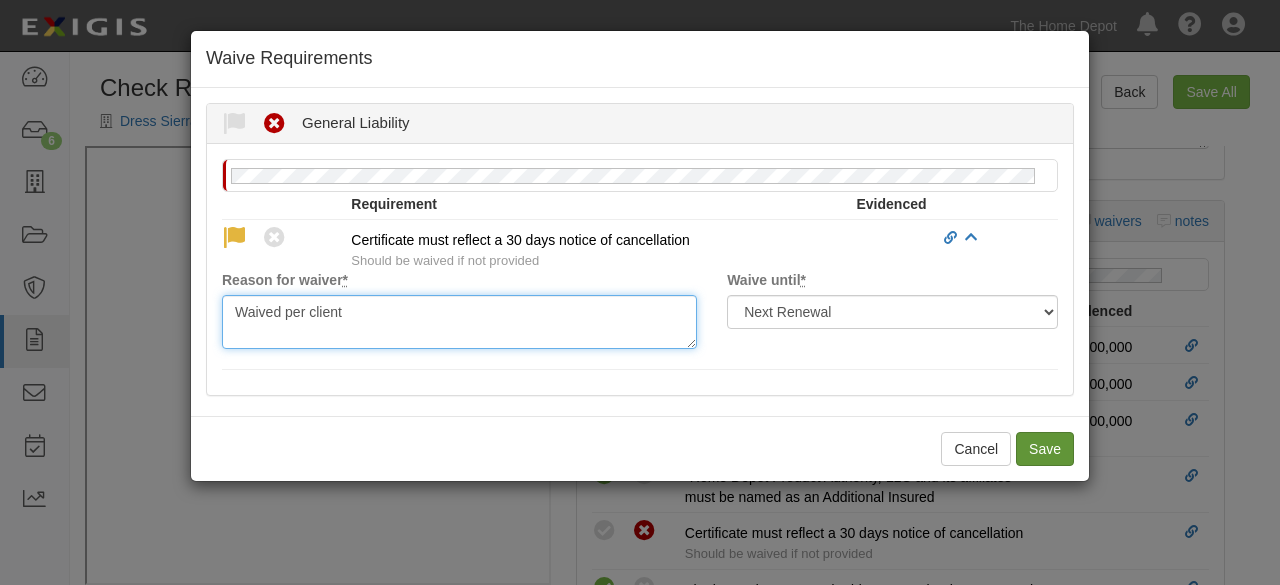 type on "Waived per client" 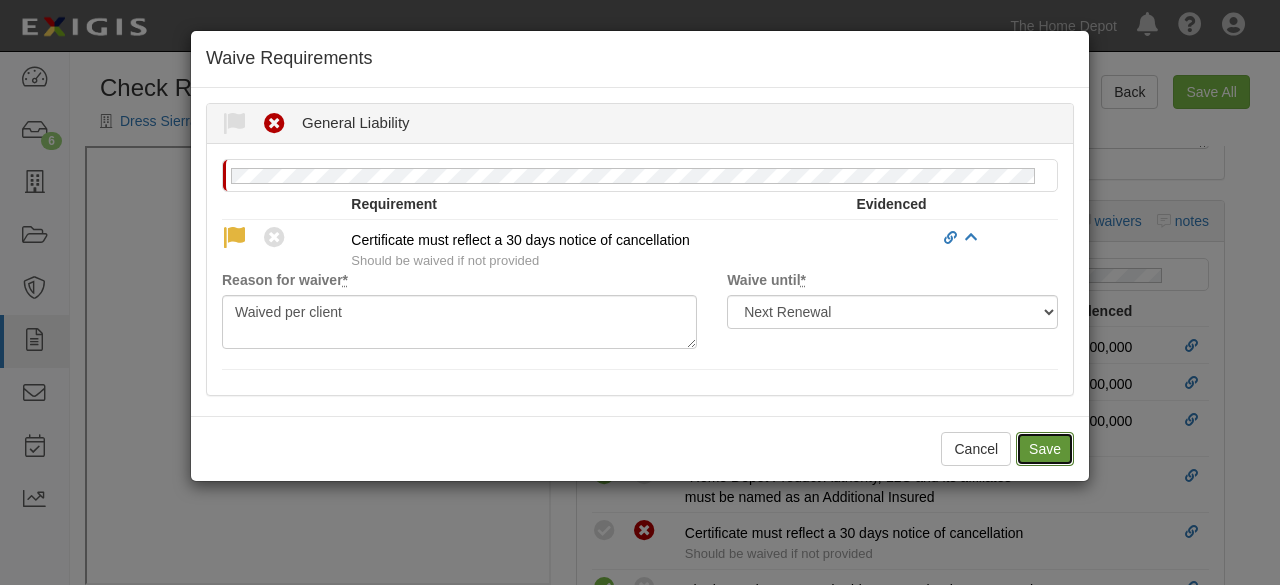 click on "Save" at bounding box center [1045, 449] 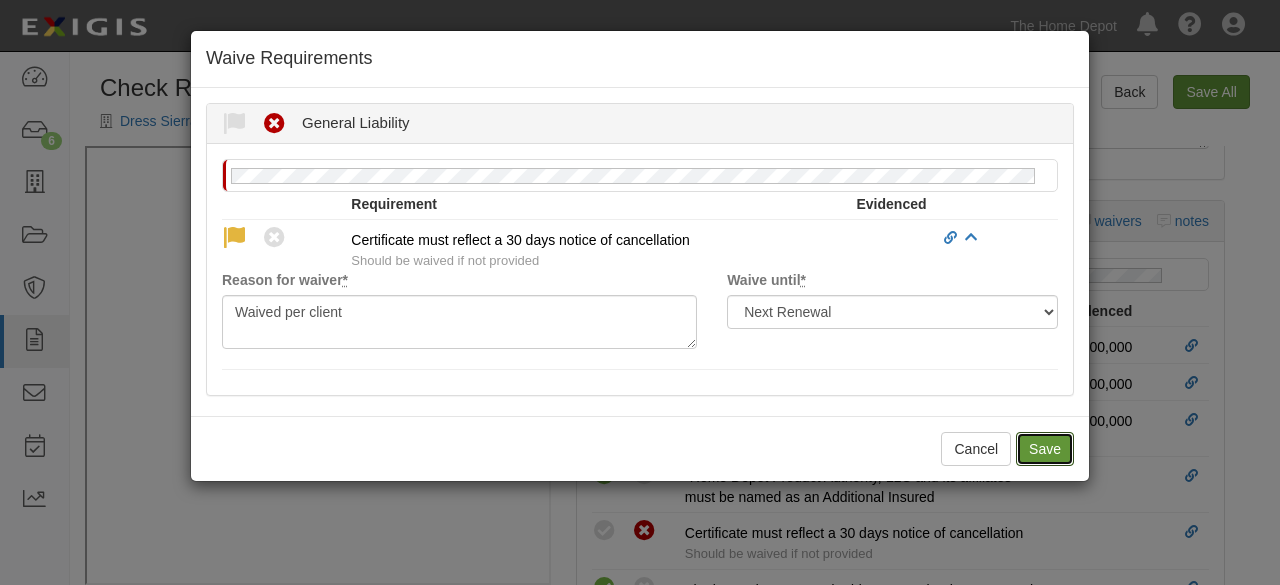 radio on "true" 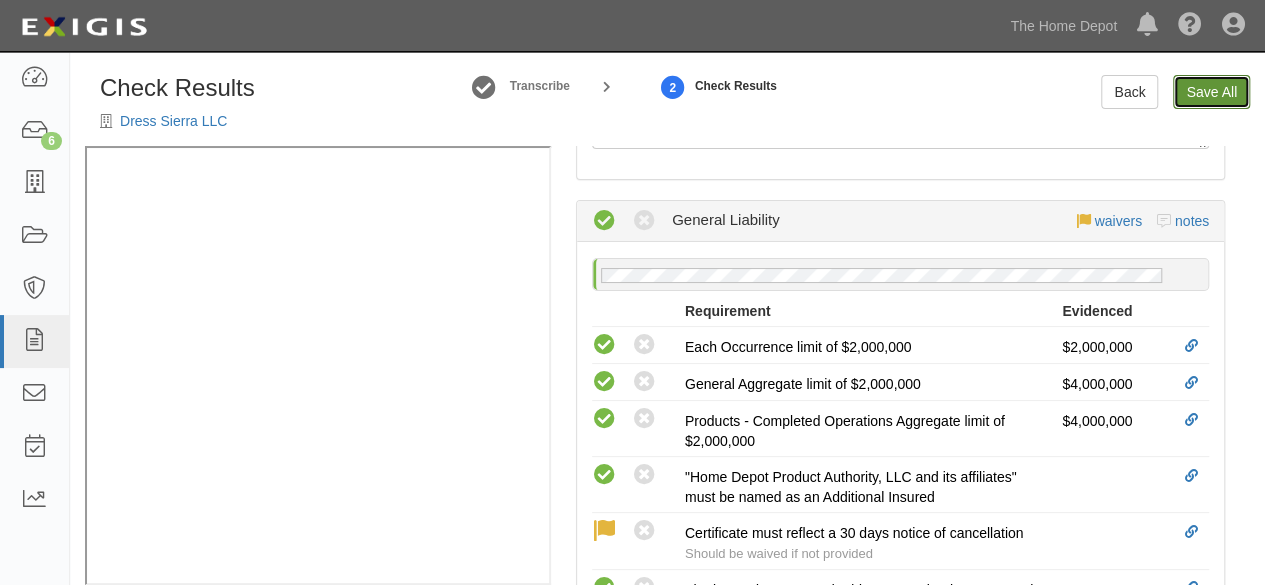 click on "Save All" at bounding box center [1211, 92] 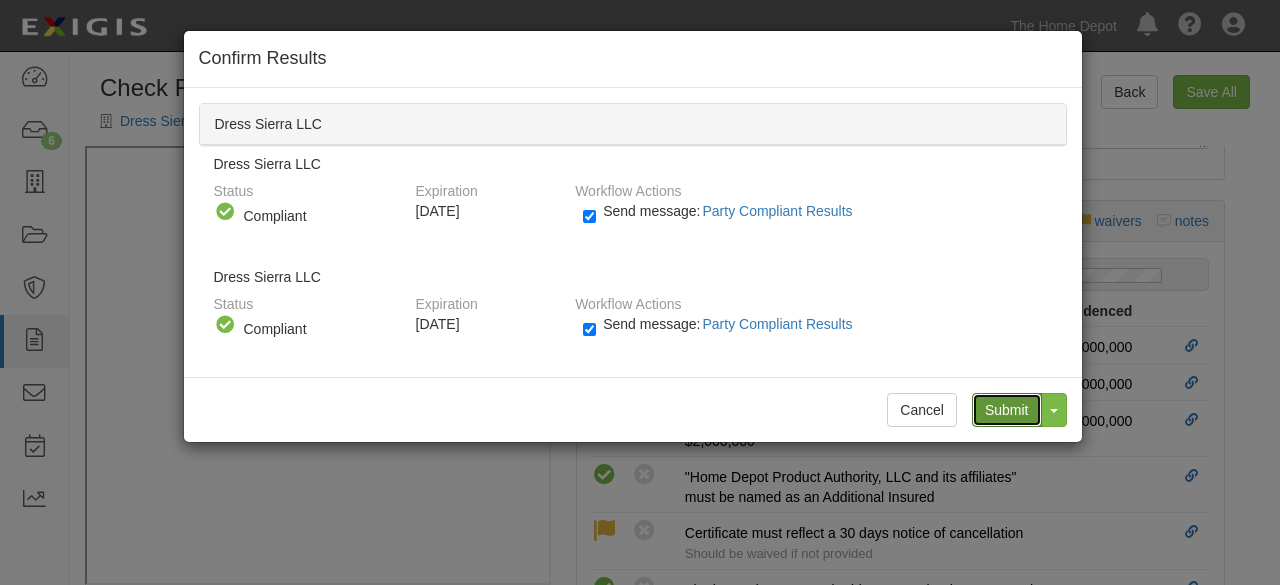 click on "Submit" at bounding box center [1007, 410] 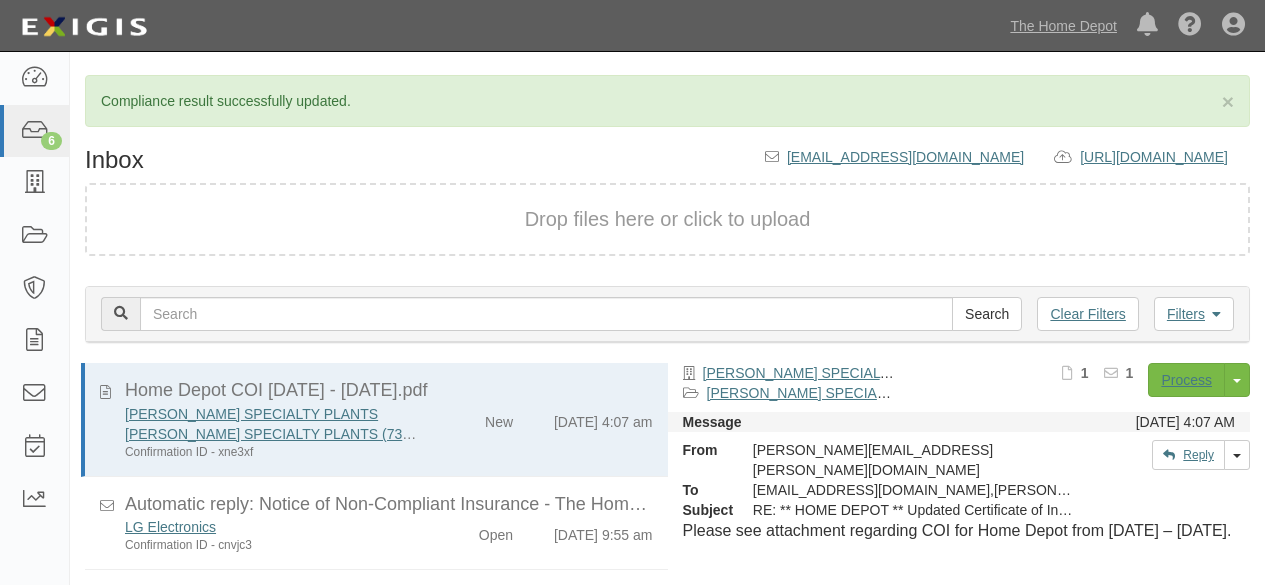scroll, scrollTop: 0, scrollLeft: 0, axis: both 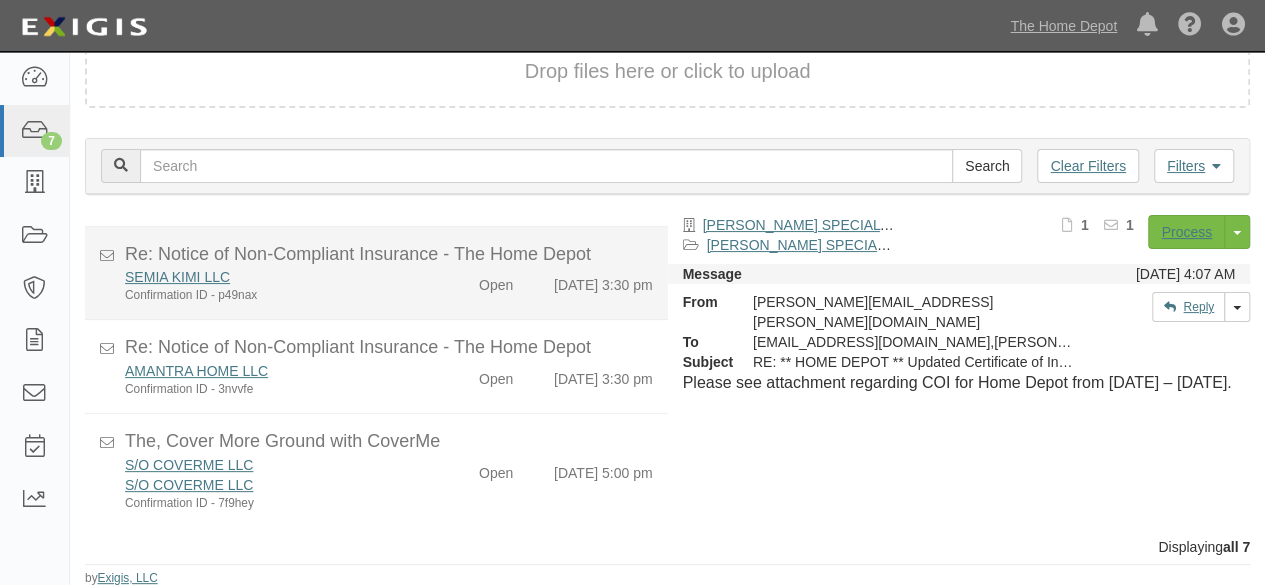 click on "Re: Notice of Non-Compliant Insurance - The Home Depot SEMIA KIMI LLC   Confirmation ID - p49nax Open [DATE] 3:30 pm" 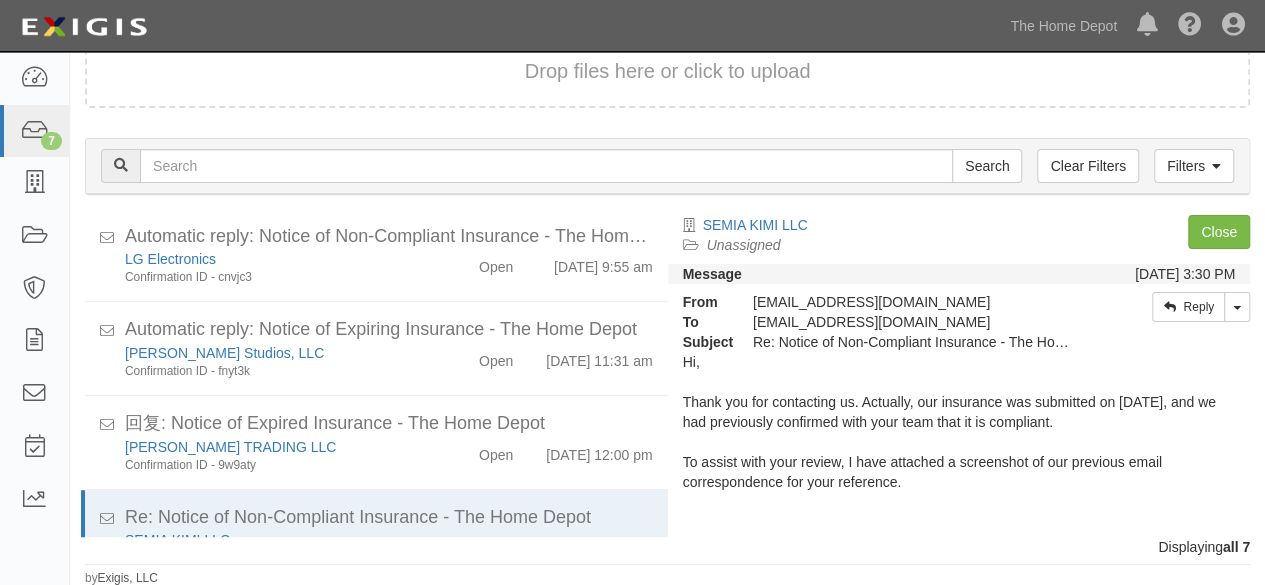 scroll, scrollTop: 0, scrollLeft: 0, axis: both 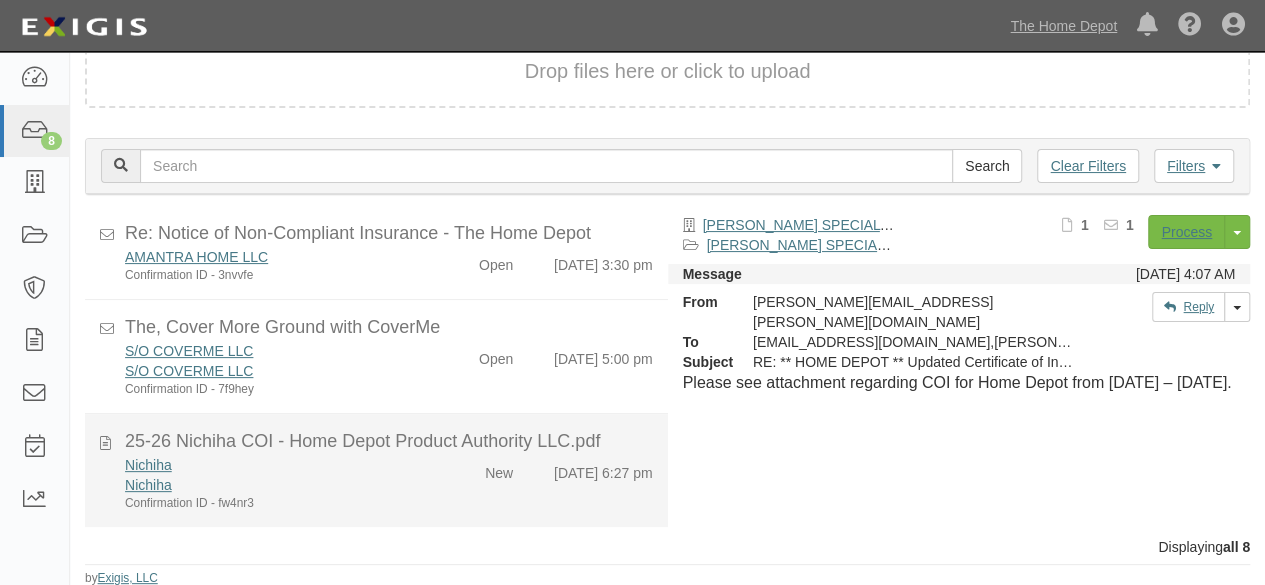 click on "Confirmation ID - fw4nr3" 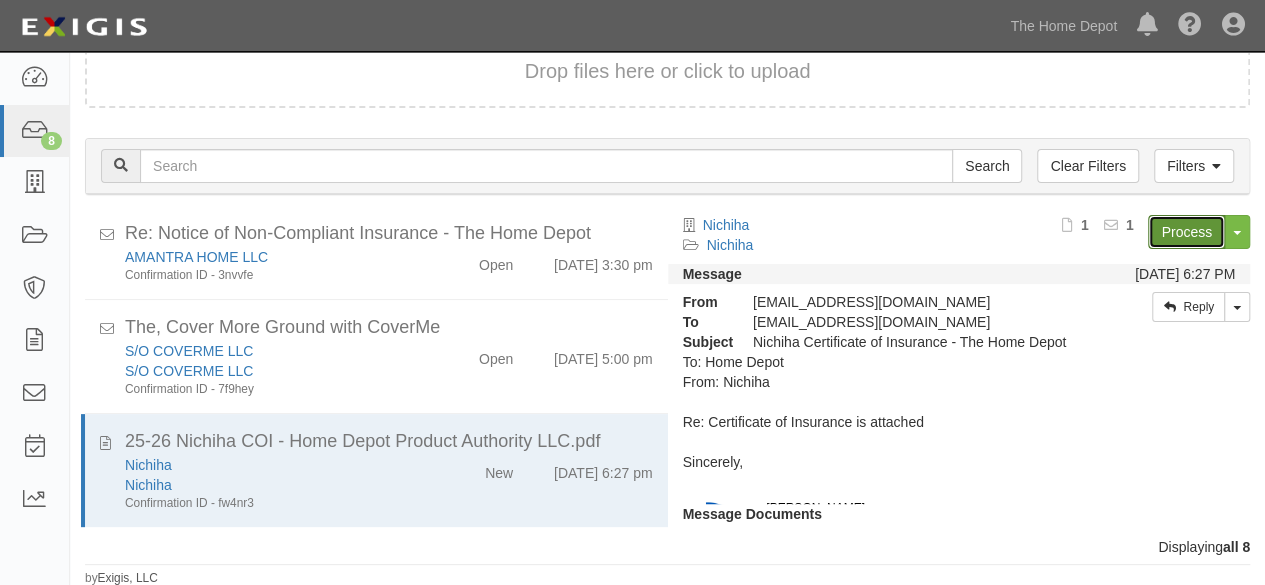 click on "Process" at bounding box center [1186, 232] 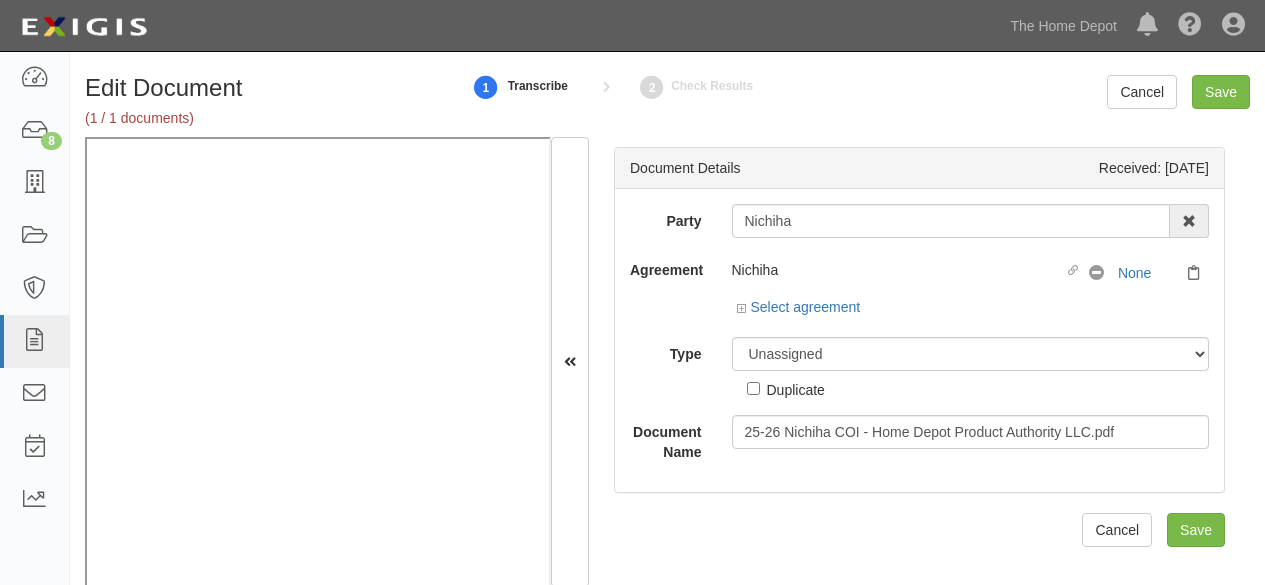 scroll, scrollTop: 0, scrollLeft: 0, axis: both 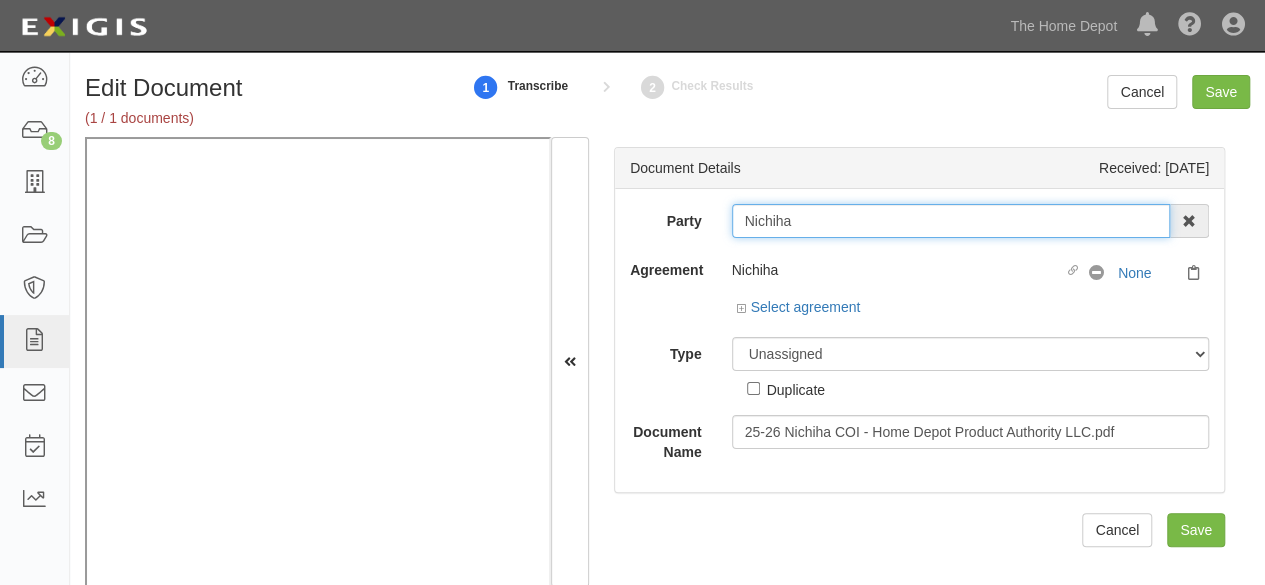 click on "Nichiha" at bounding box center [951, 221] 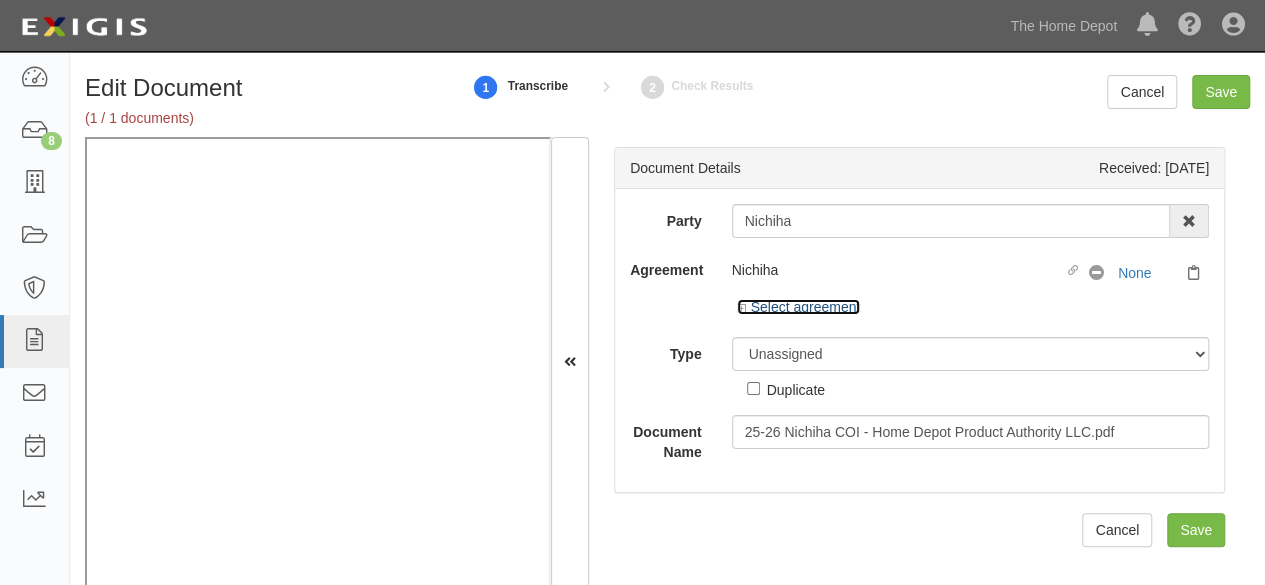 click on "Select agreement" at bounding box center [799, 307] 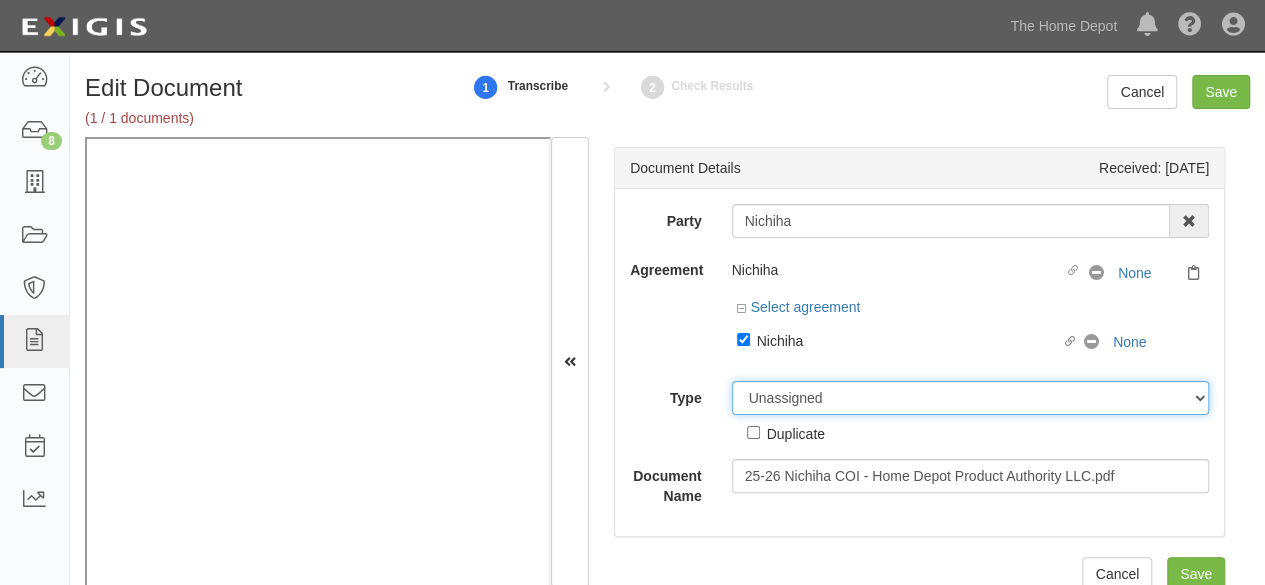 drag, startPoint x: 792, startPoint y: 407, endPoint x: 794, endPoint y: 385, distance: 22.090721 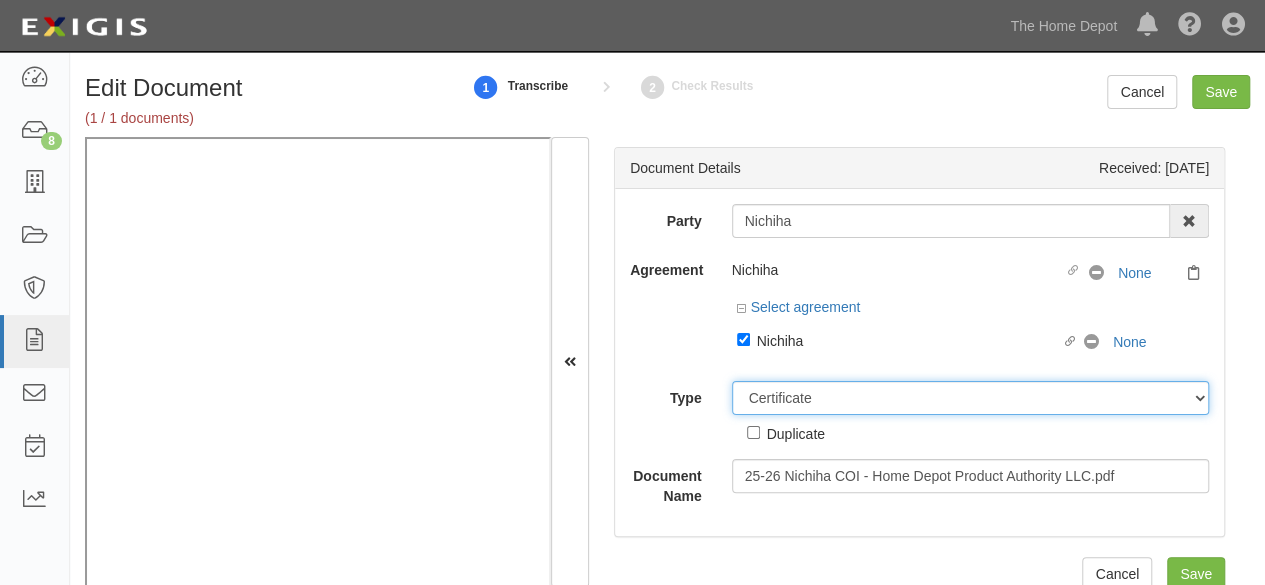 click on "Unassigned
Binder
Cancellation Notice
Certificate
Contract
Endorsement
Insurance Policy
Junk
Other Document
Policy Declarations
Reinstatement Notice
Requirements
Waiver Request" at bounding box center [971, 398] 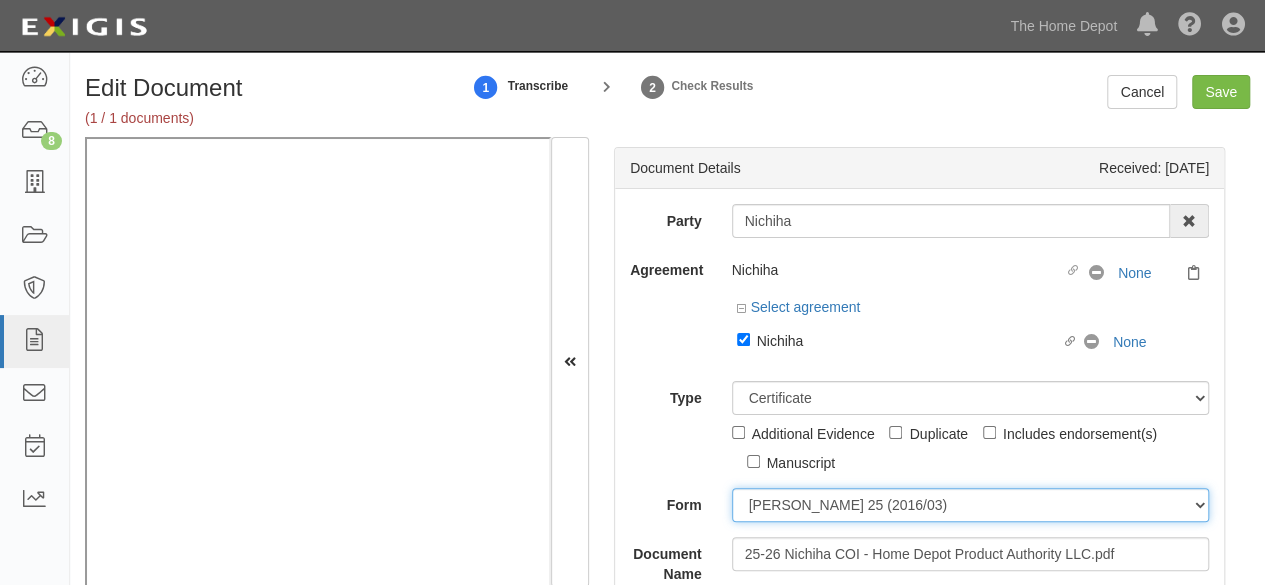 drag, startPoint x: 784, startPoint y: 518, endPoint x: 792, endPoint y: 509, distance: 12.0415945 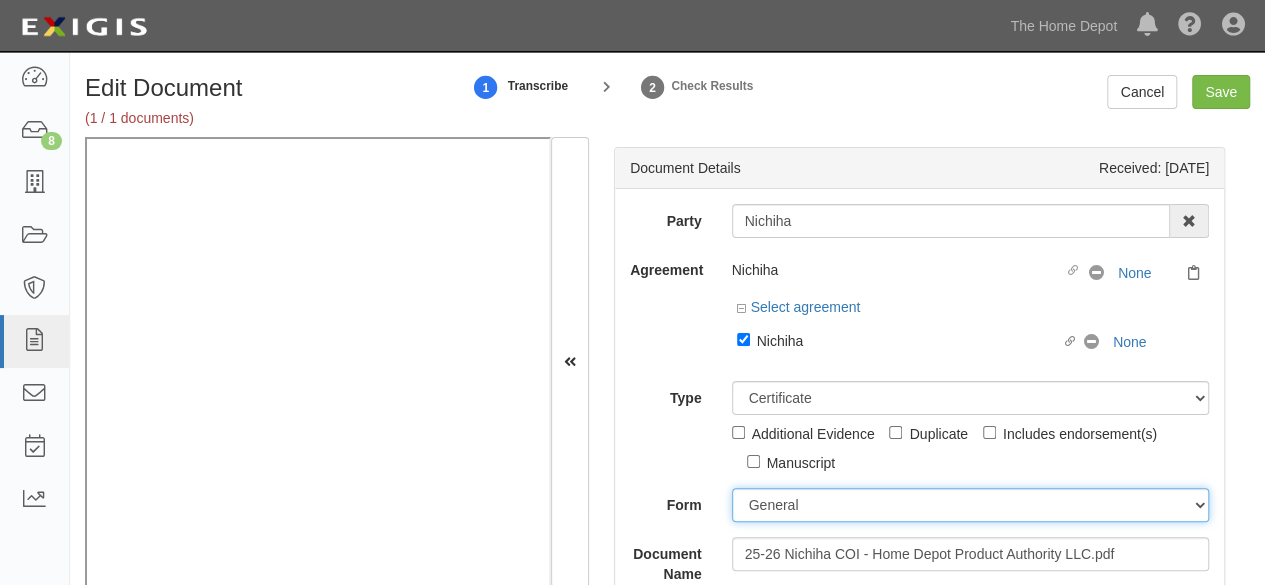 click on "ACORD 25 (2016/03)
ACORD 101
ACORD 855 NY (2014/05)
General" at bounding box center (971, 505) 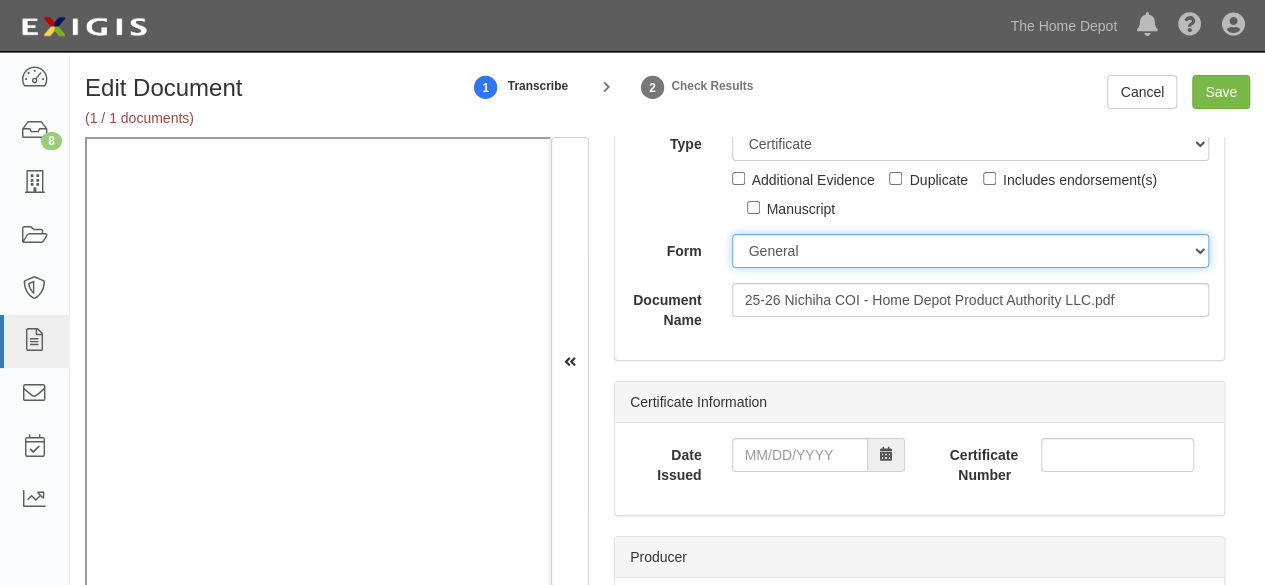 scroll, scrollTop: 300, scrollLeft: 0, axis: vertical 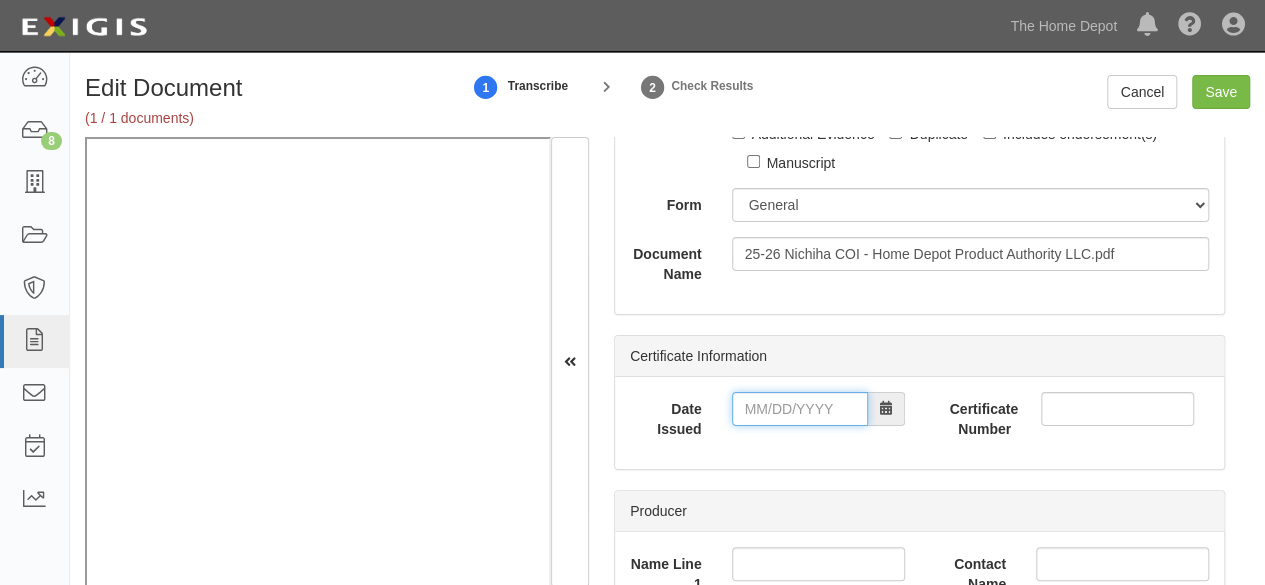 drag, startPoint x: 826, startPoint y: 392, endPoint x: 819, endPoint y: 401, distance: 11.401754 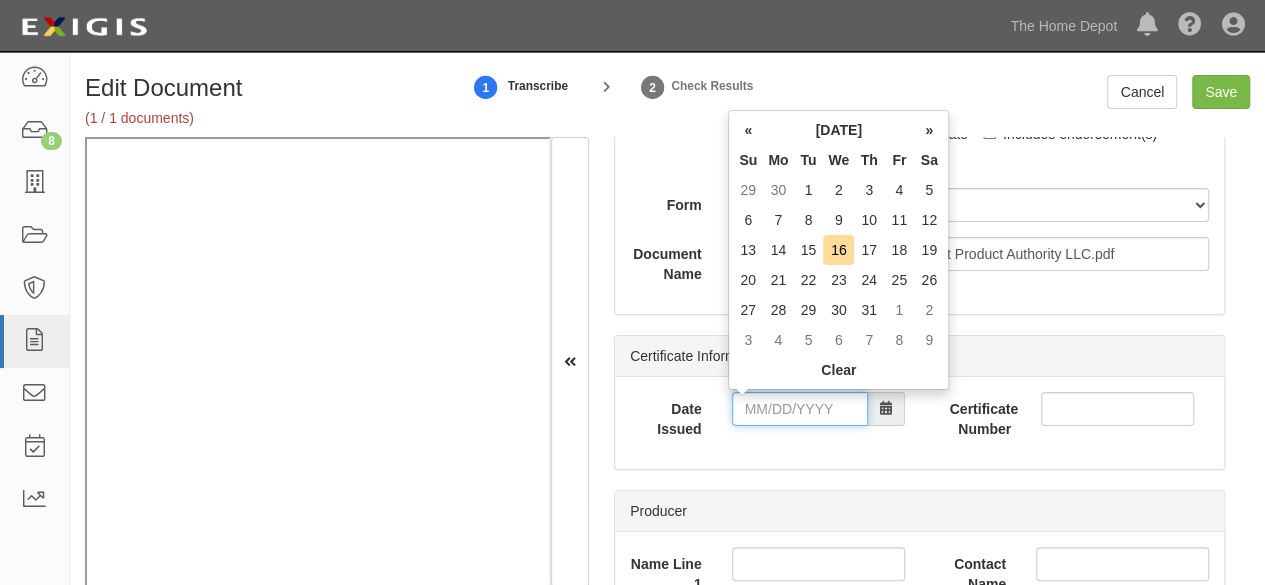 click on "Date Issued" at bounding box center [800, 409] 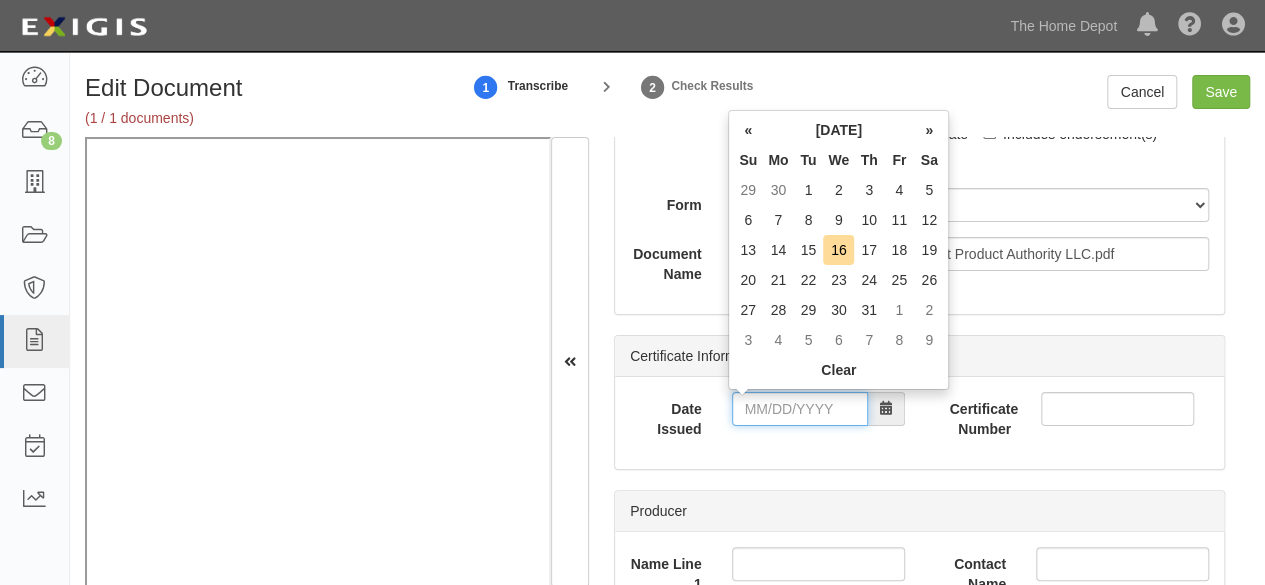 click on "Date Issued" at bounding box center (800, 409) 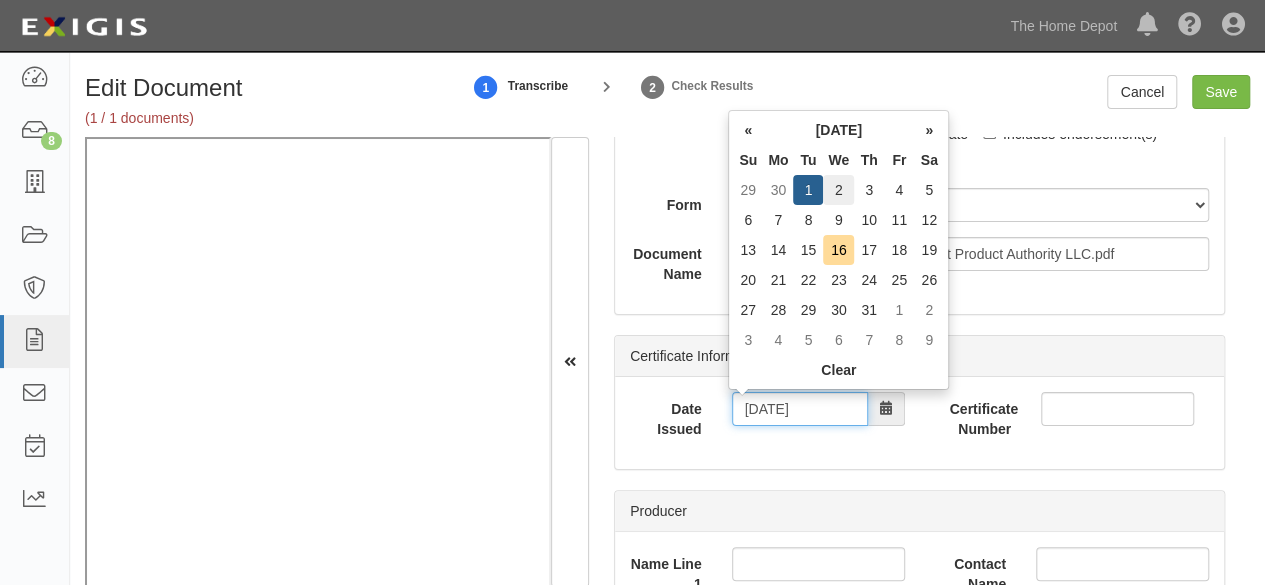 type on "07/02/2025" 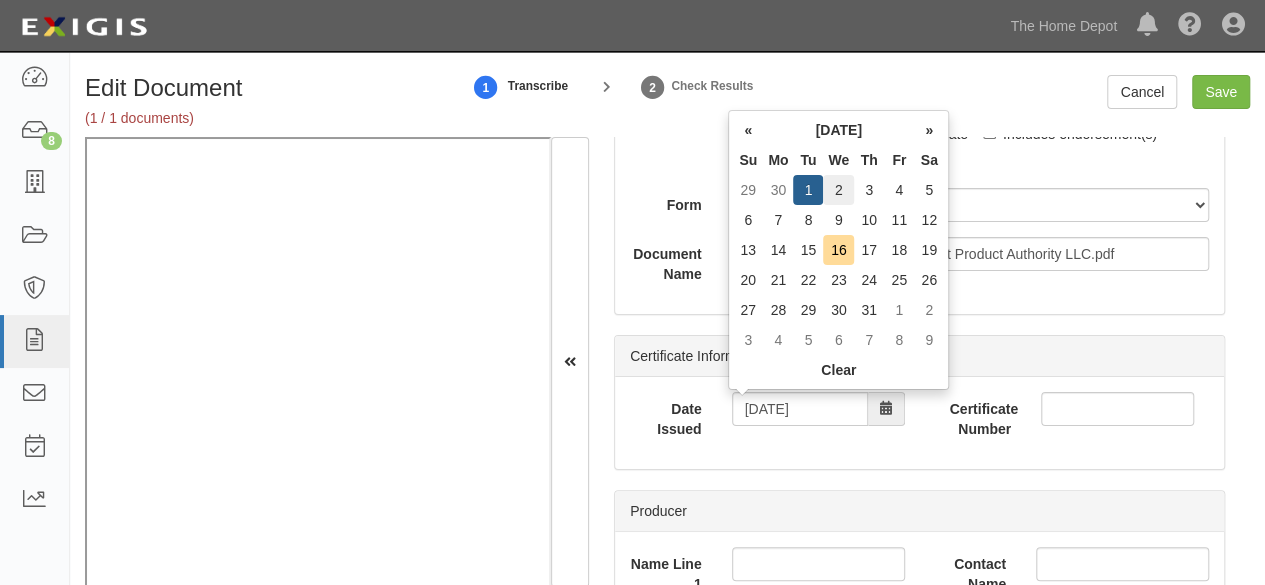 click on "2" at bounding box center [838, 190] 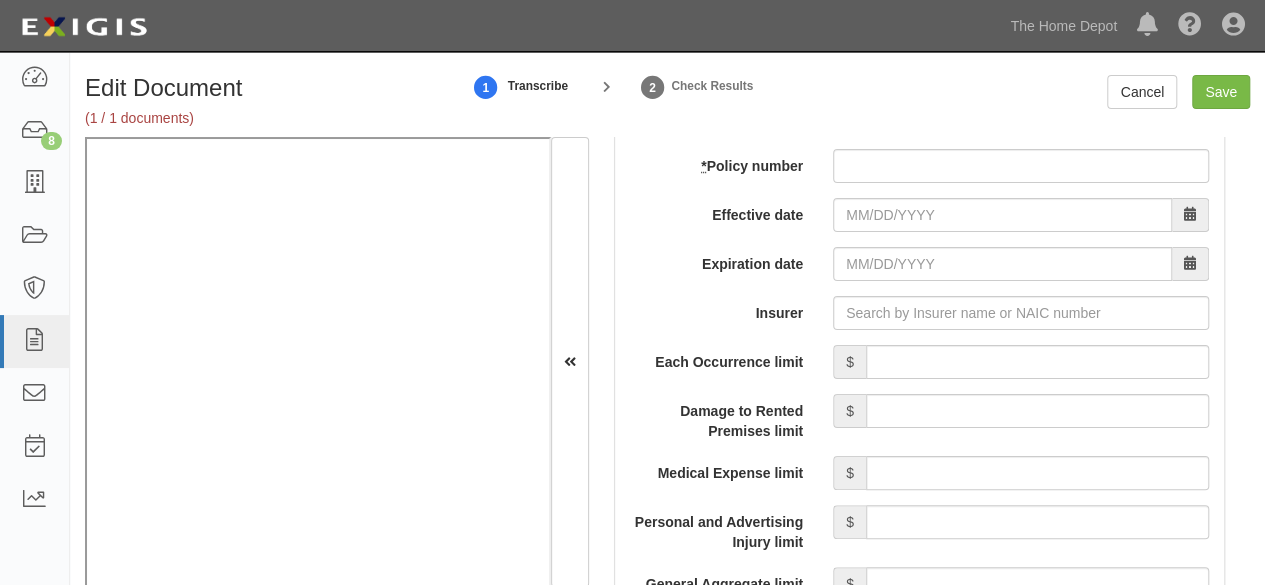 scroll, scrollTop: 1800, scrollLeft: 0, axis: vertical 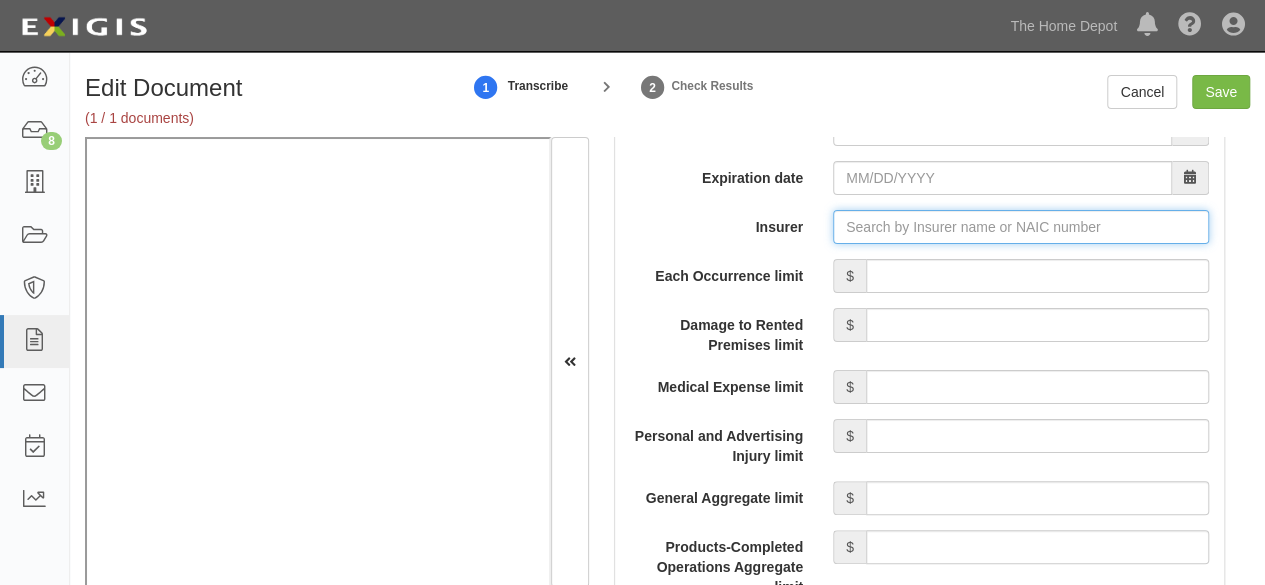 click on "Insurer" at bounding box center [1021, 227] 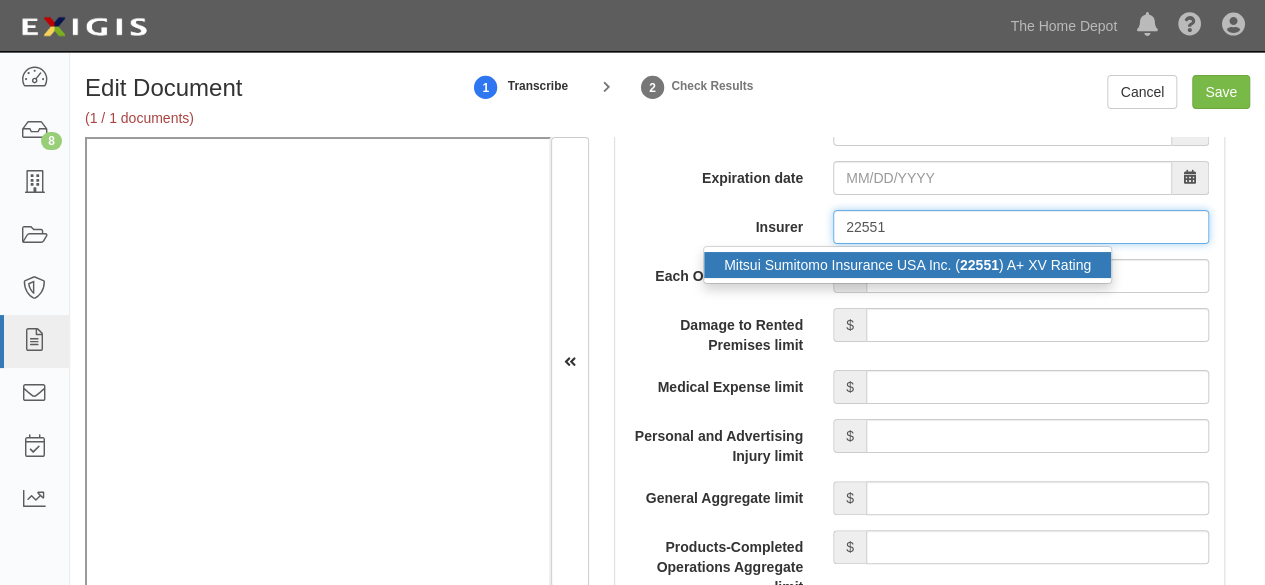 click on "Mitsui Sumitomo Insurance USA Inc. ( 22551 ) A+ XV Rating" at bounding box center [907, 265] 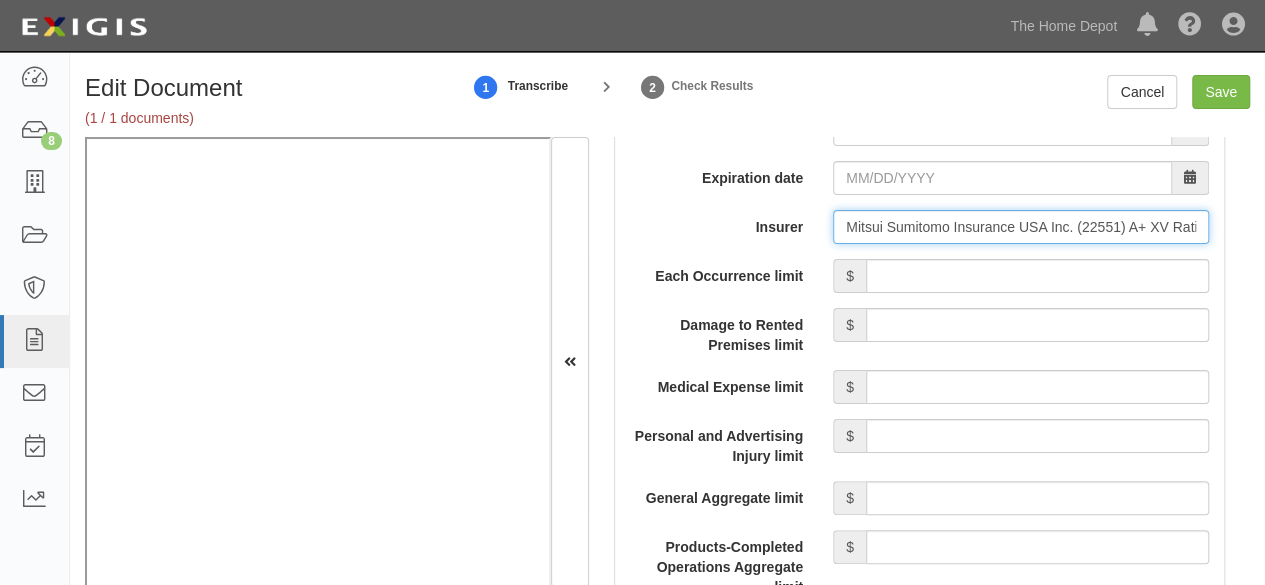 type on "Mitsui Sumitomo Insurance USA Inc. (22551) A+ XV Rating" 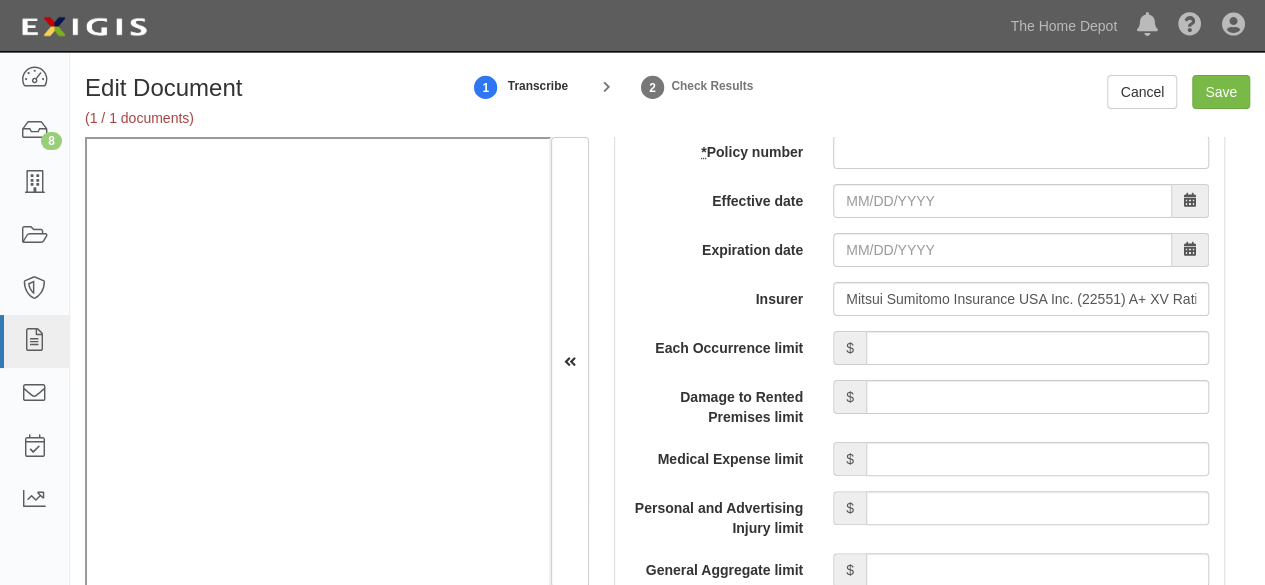 scroll, scrollTop: 1700, scrollLeft: 0, axis: vertical 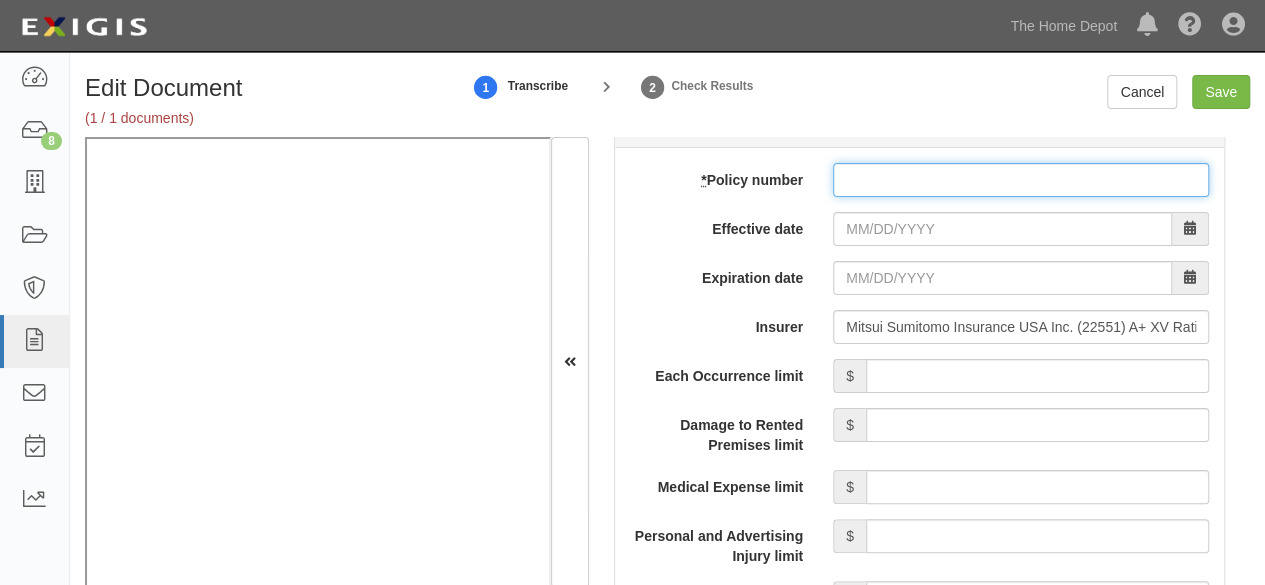 click on "*  Policy number" at bounding box center [1021, 180] 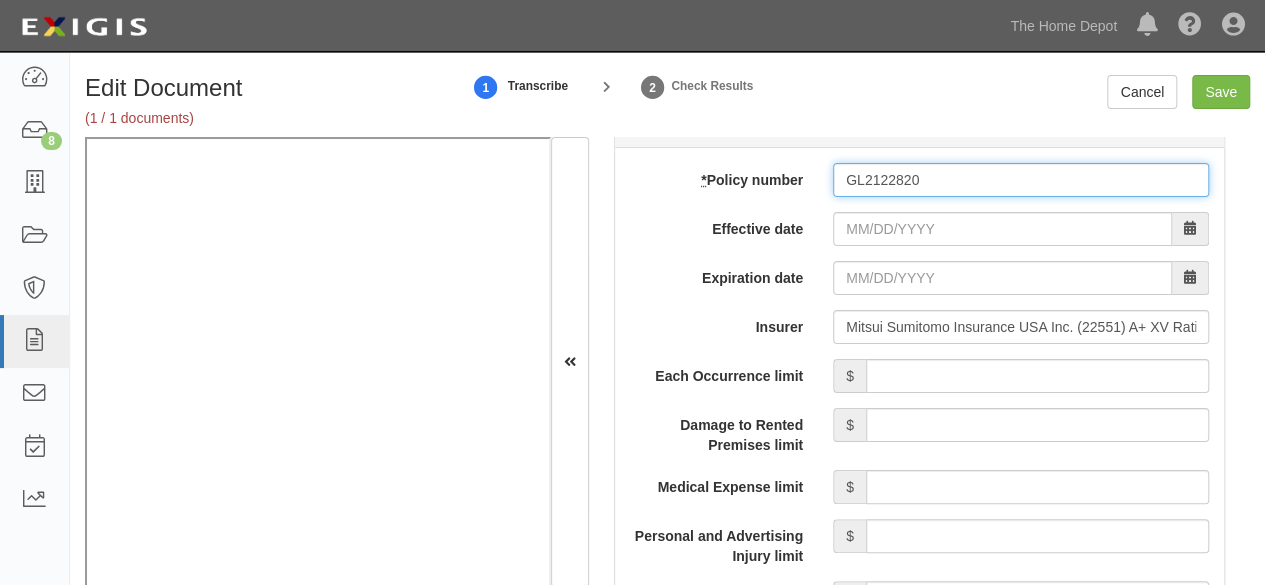 type on "GL2122820" 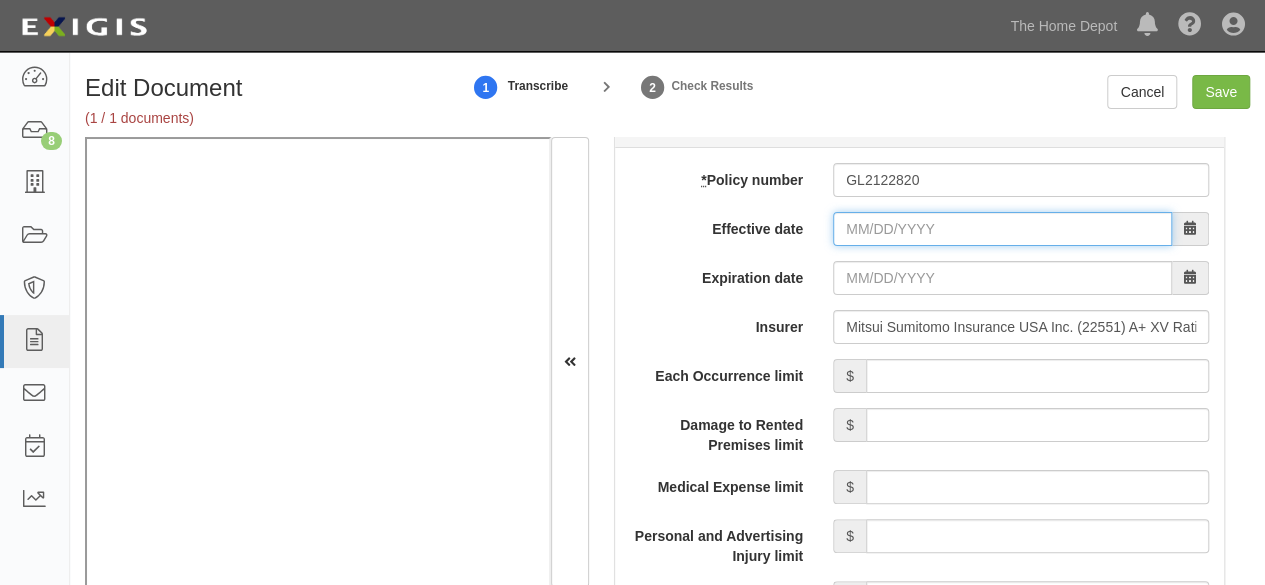 click on "Effective date" at bounding box center [1002, 229] 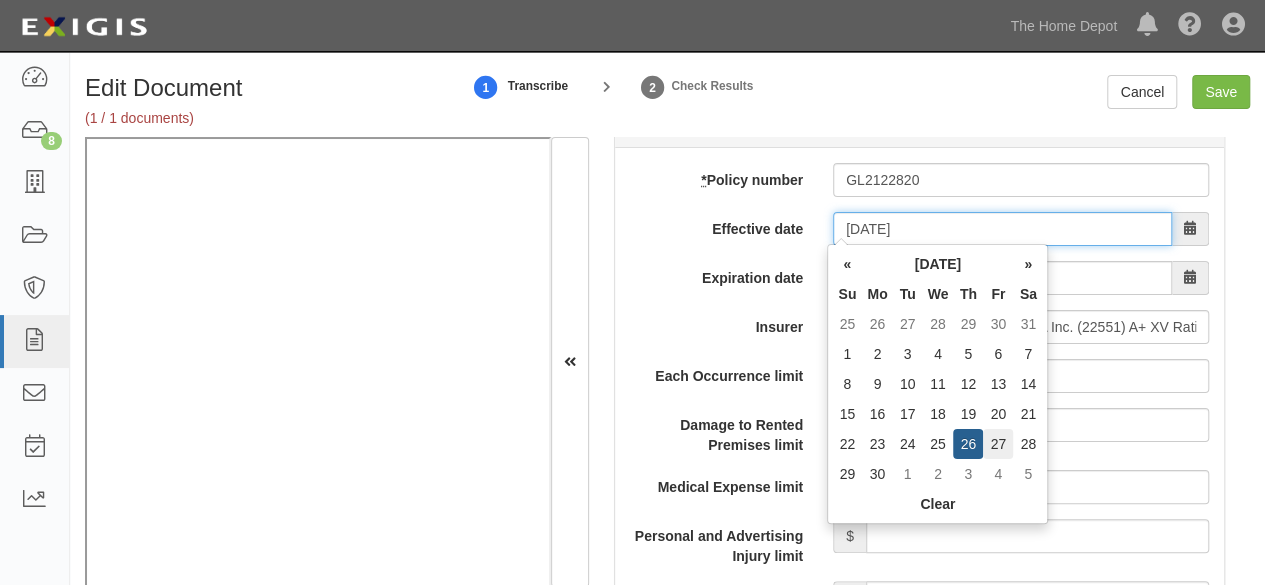 type on "06/27/2025" 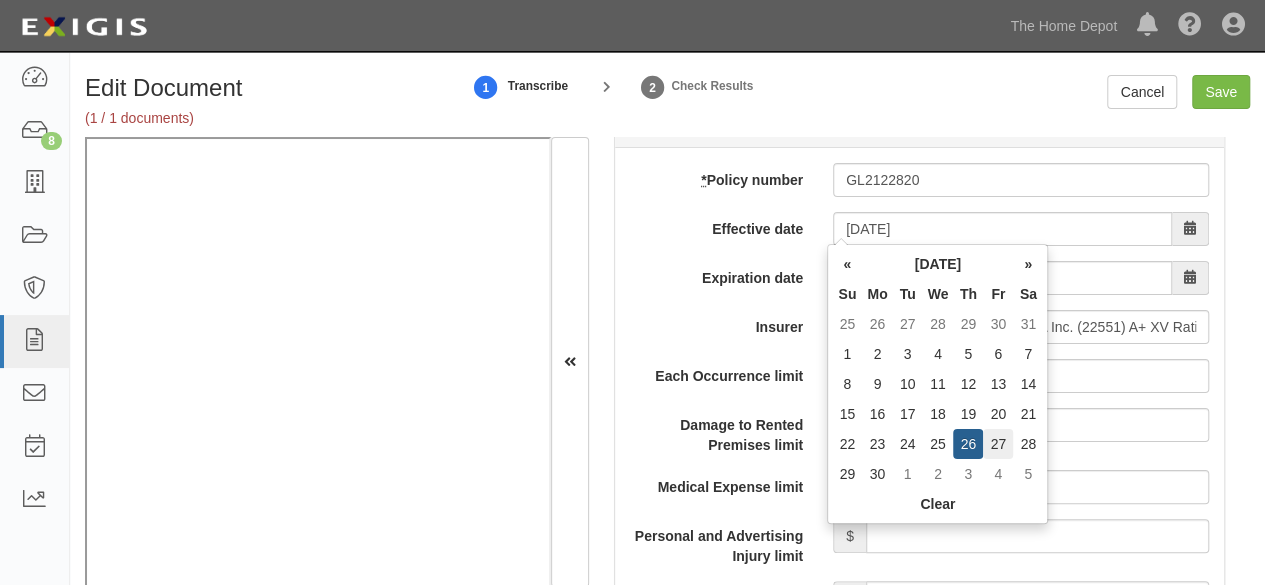type on "06/27/2026" 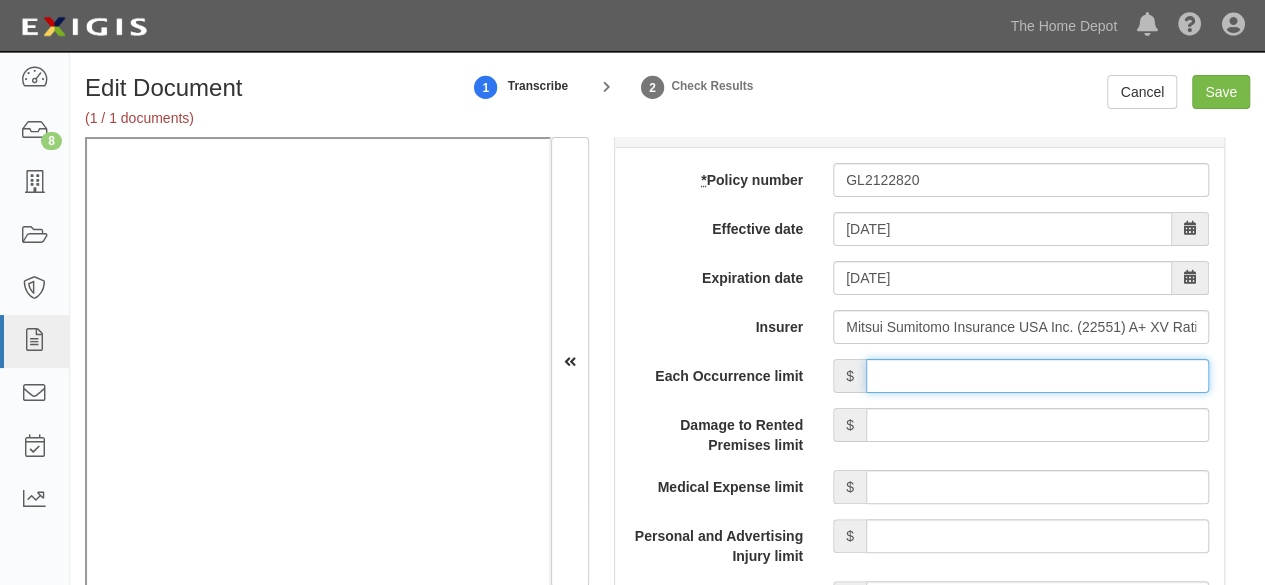 click on "Each Occurrence limit" at bounding box center (1037, 376) 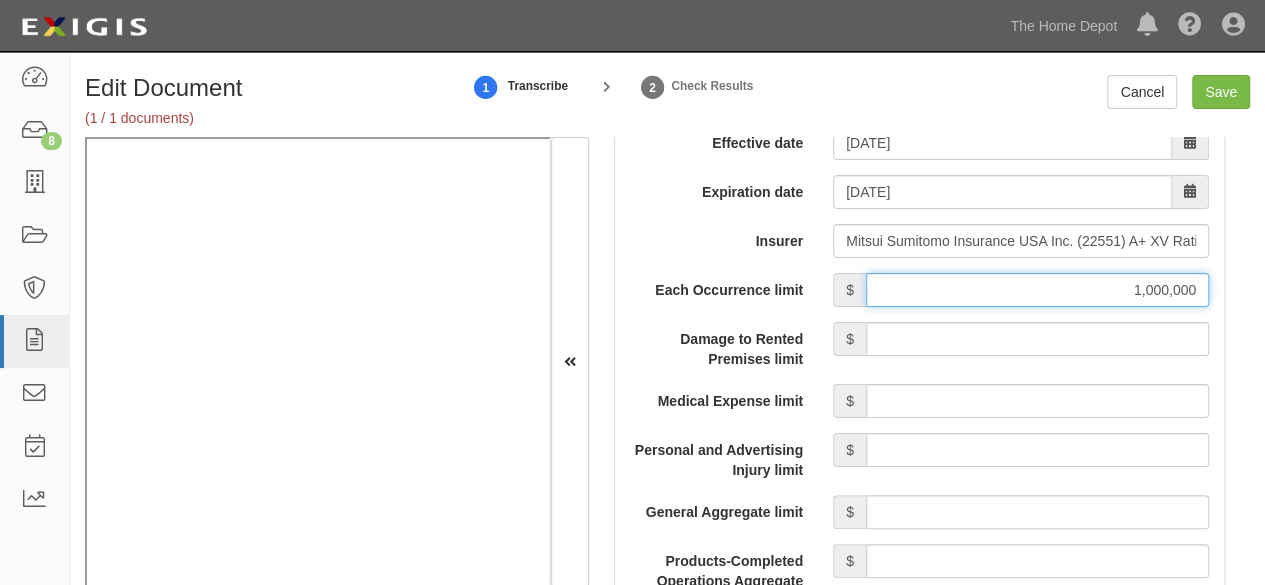 scroll, scrollTop: 1900, scrollLeft: 0, axis: vertical 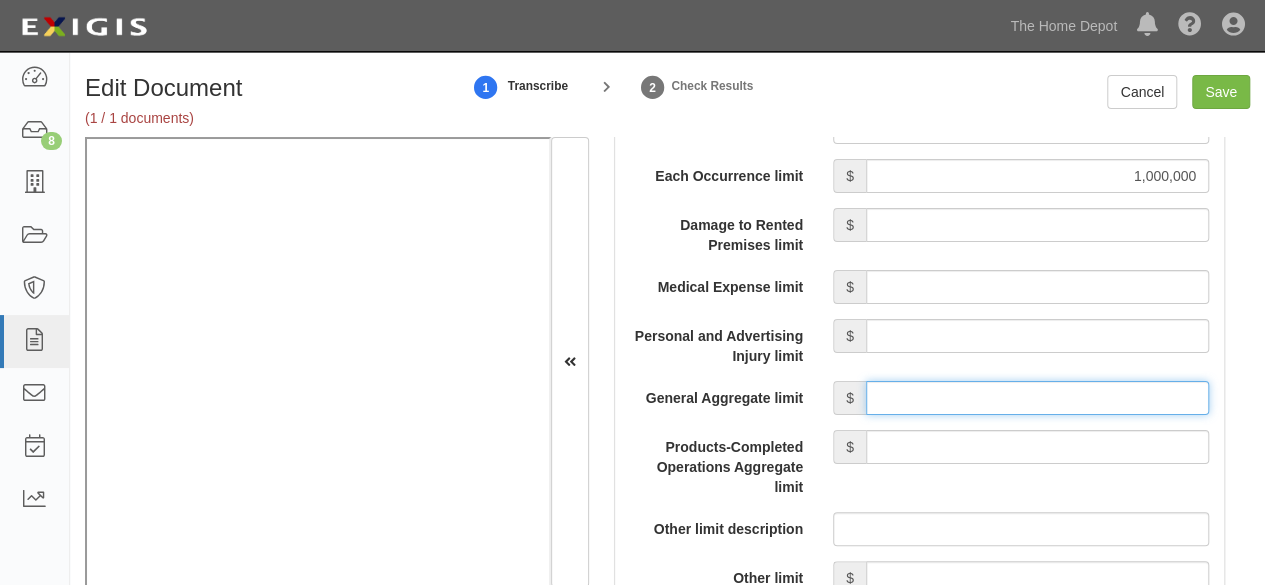click on "General Aggregate limit" at bounding box center [1037, 398] 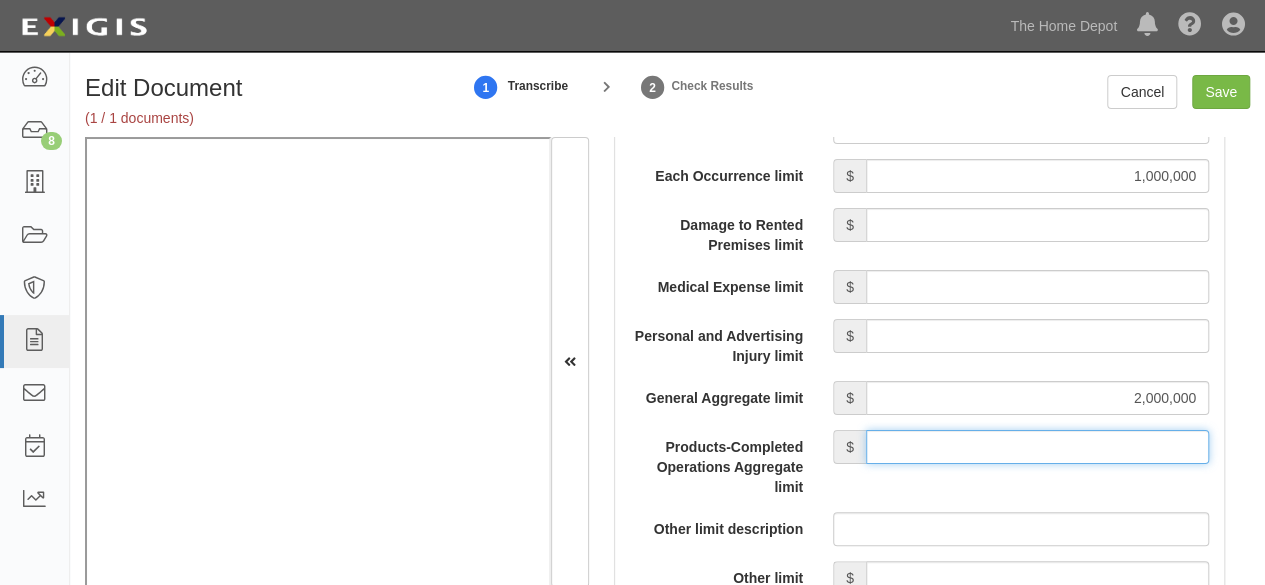 click on "Products-Completed Operations Aggregate limit" at bounding box center [1037, 447] 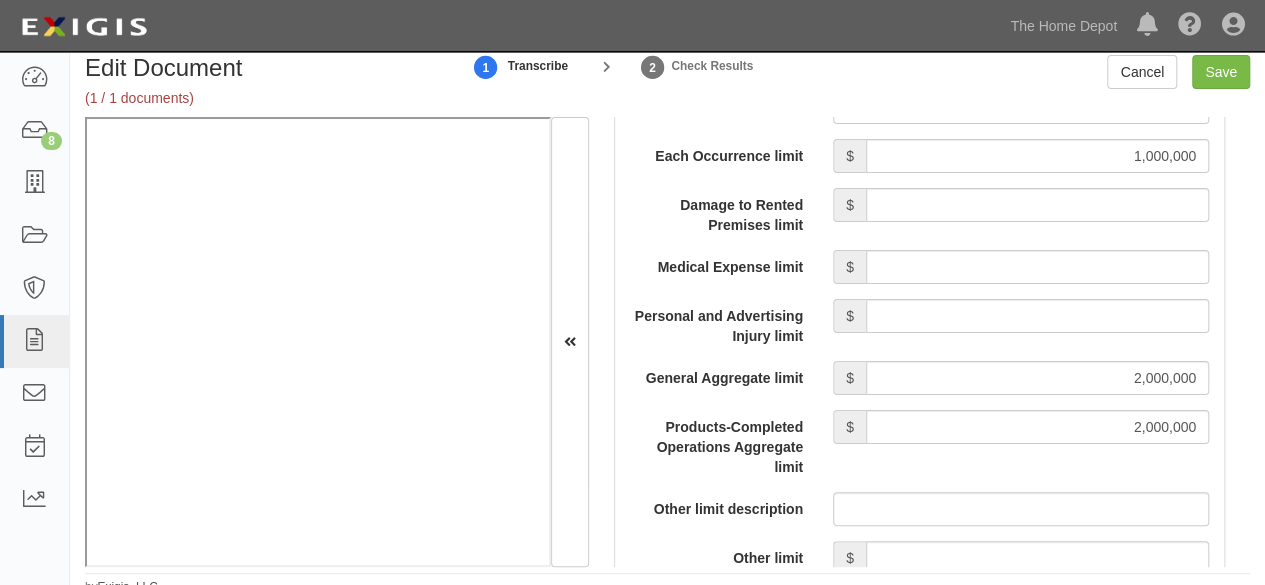 scroll, scrollTop: 30, scrollLeft: 0, axis: vertical 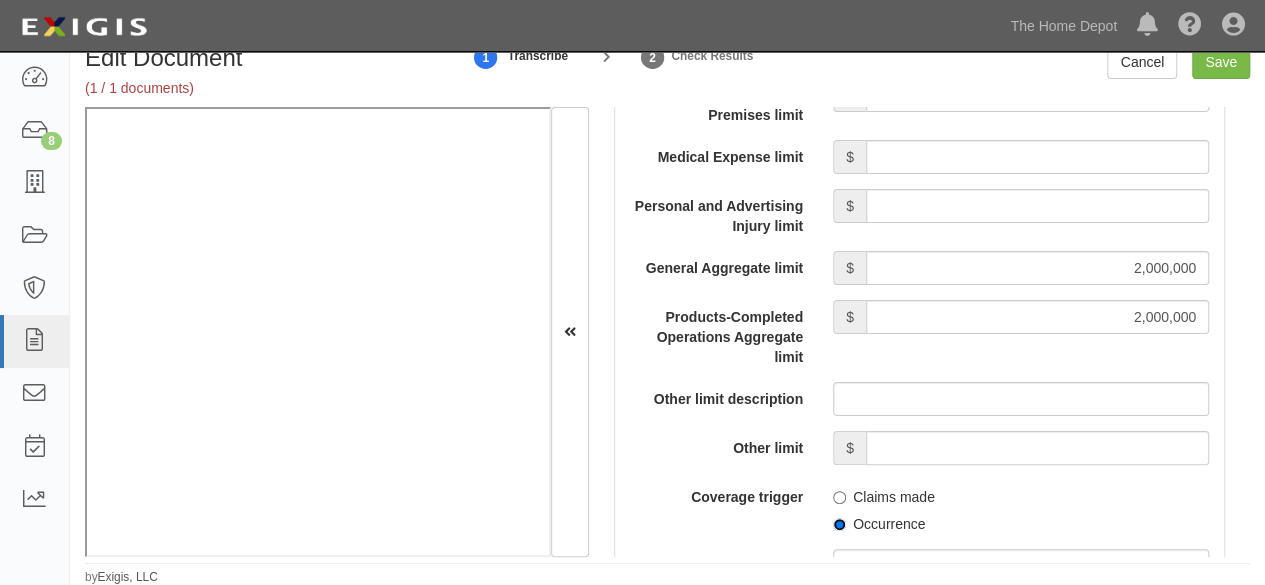 click on "Occurrence" at bounding box center (839, 524) 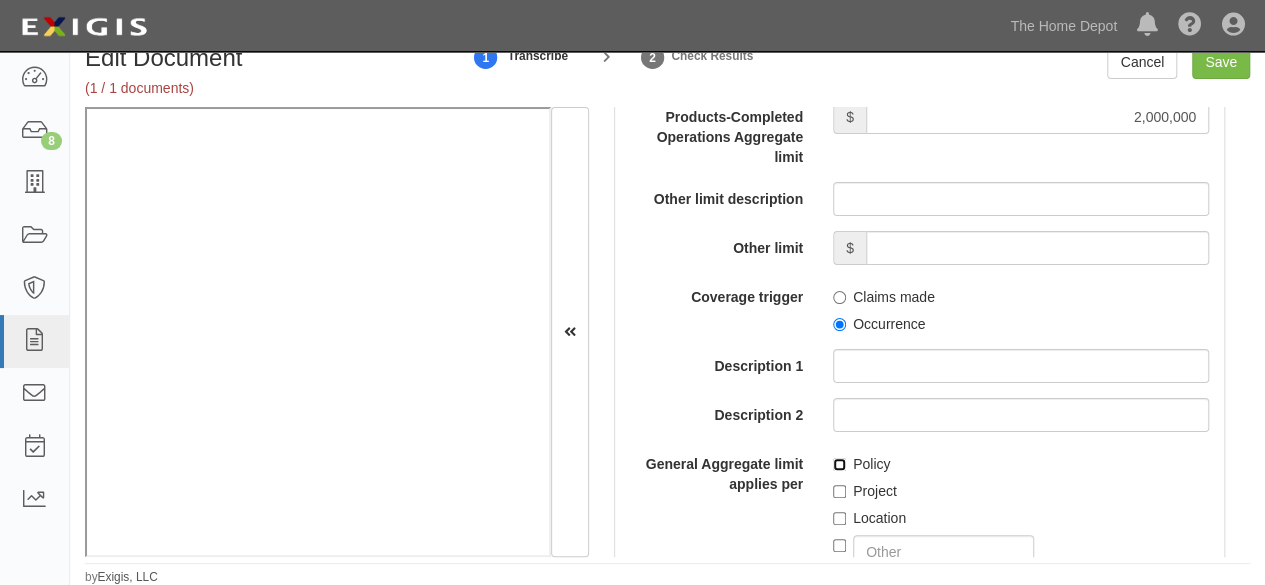 click on "Policy" at bounding box center [839, 464] 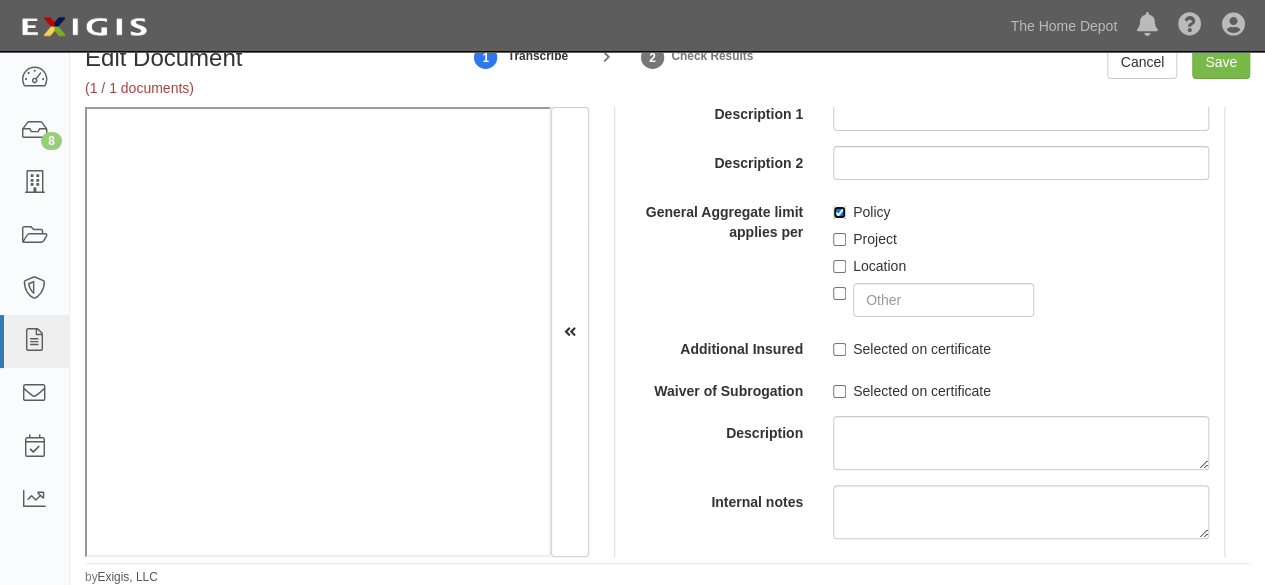 scroll, scrollTop: 2500, scrollLeft: 0, axis: vertical 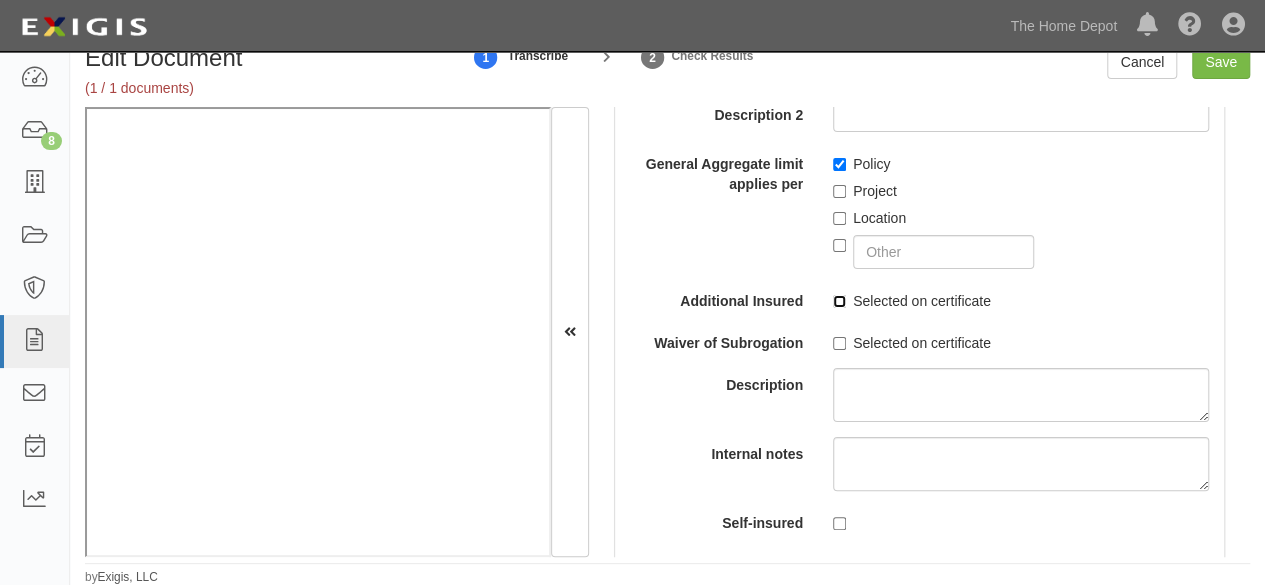 click on "Selected on certificate" at bounding box center (839, 301) 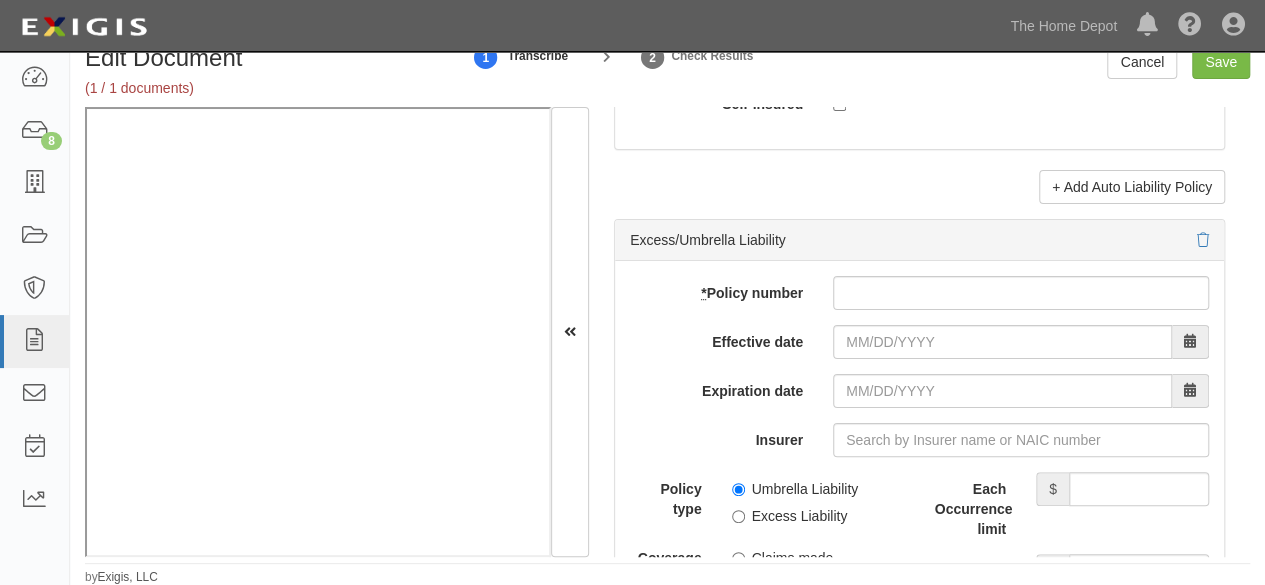 scroll, scrollTop: 4200, scrollLeft: 0, axis: vertical 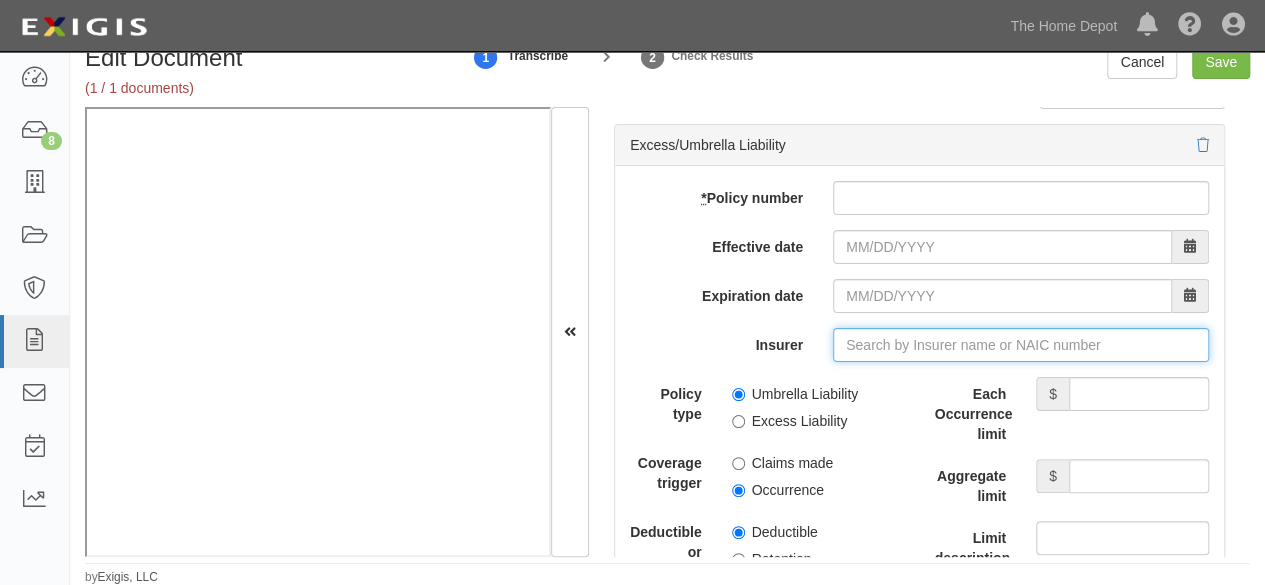 click on "Insurer" at bounding box center [1021, 345] 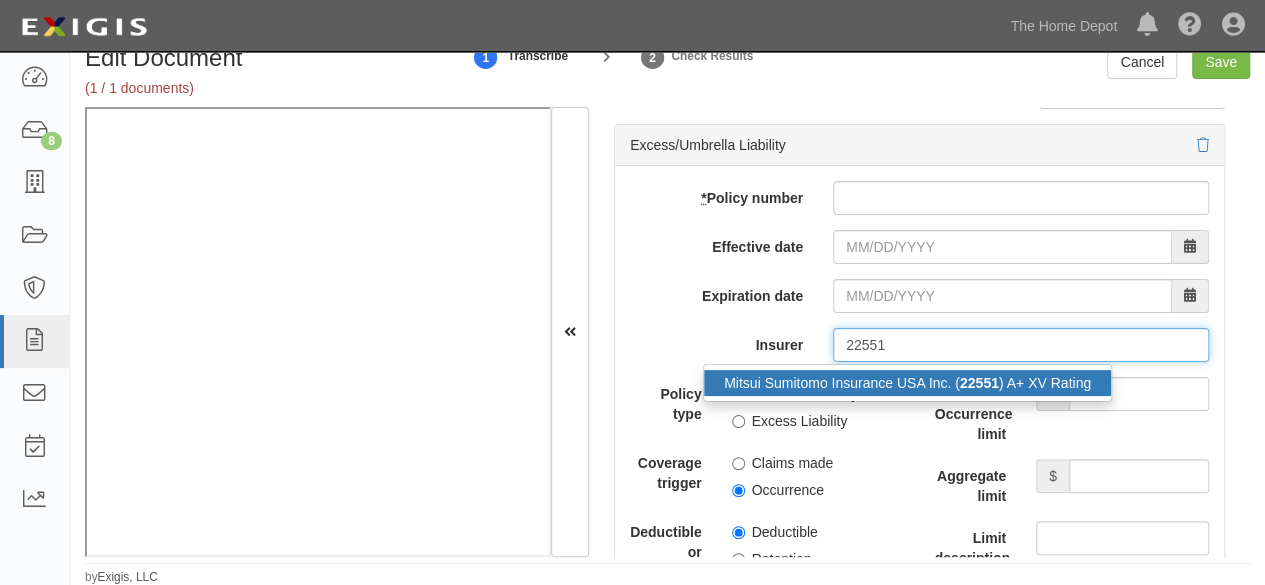 click on "Mitsui Sumitomo Insurance USA Inc. ( 22551 ) A+ XV Rating" at bounding box center [907, 383] 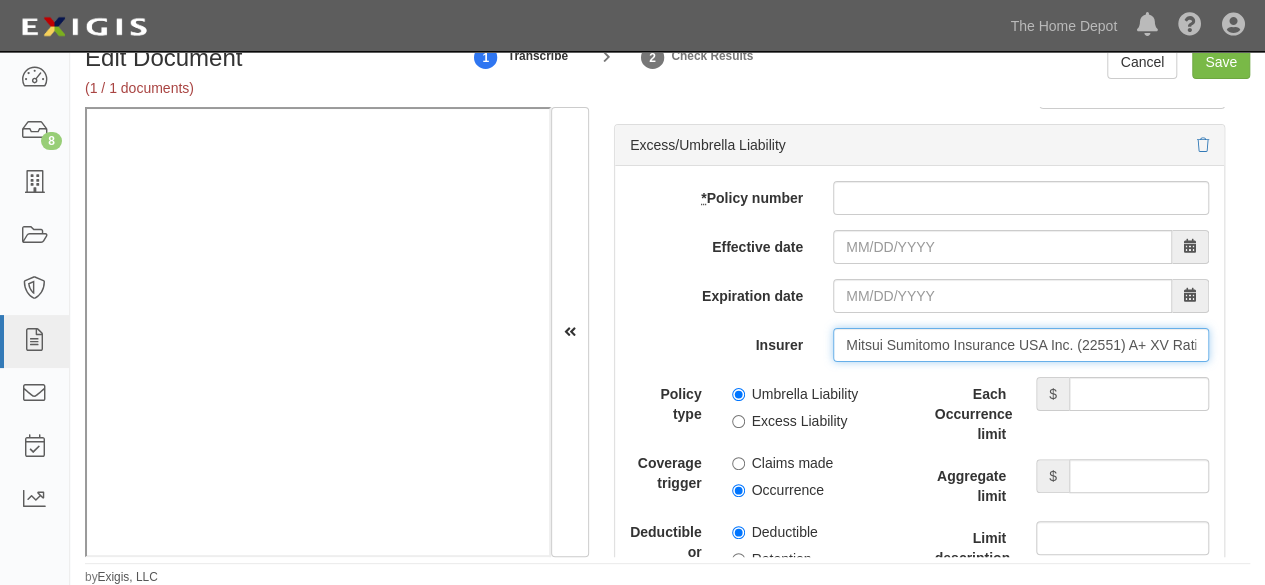type on "Mitsui Sumitomo Insurance USA Inc. (22551) A+ XV Rating" 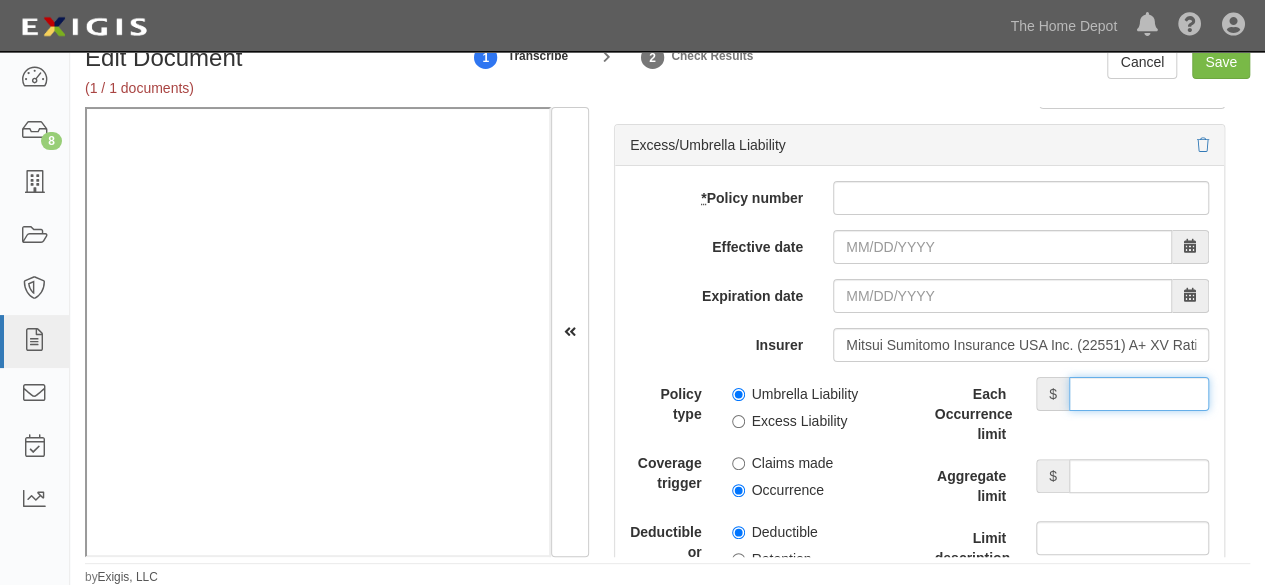 click on "Each Occurrence limit" at bounding box center (1139, 394) 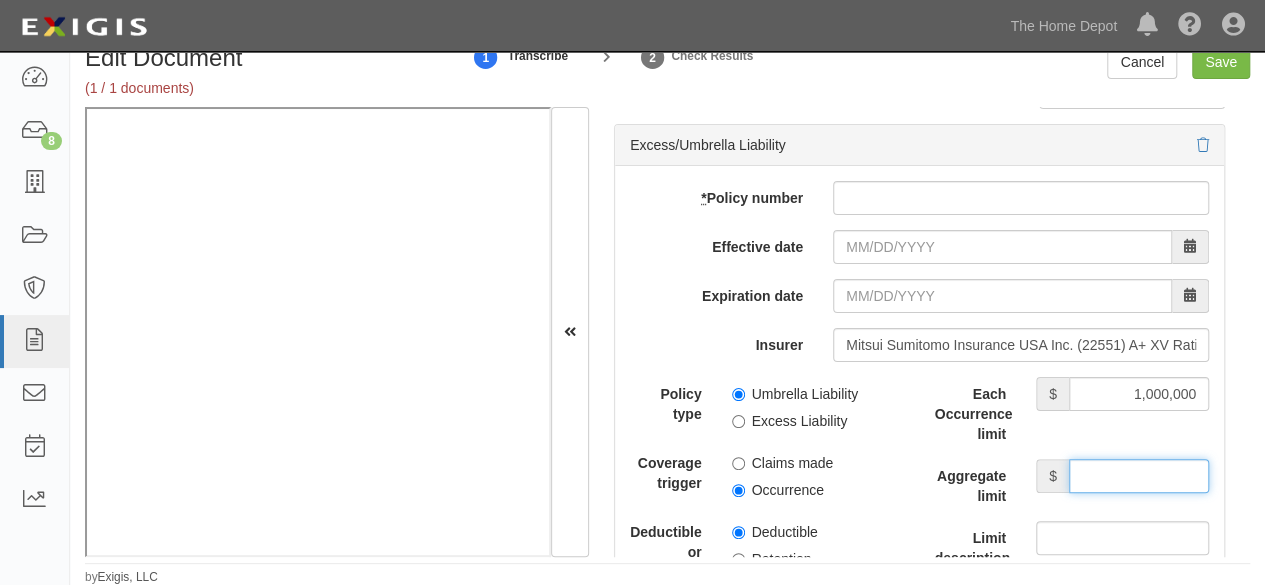 drag, startPoint x: 1117, startPoint y: 468, endPoint x: 1100, endPoint y: 449, distance: 25.495098 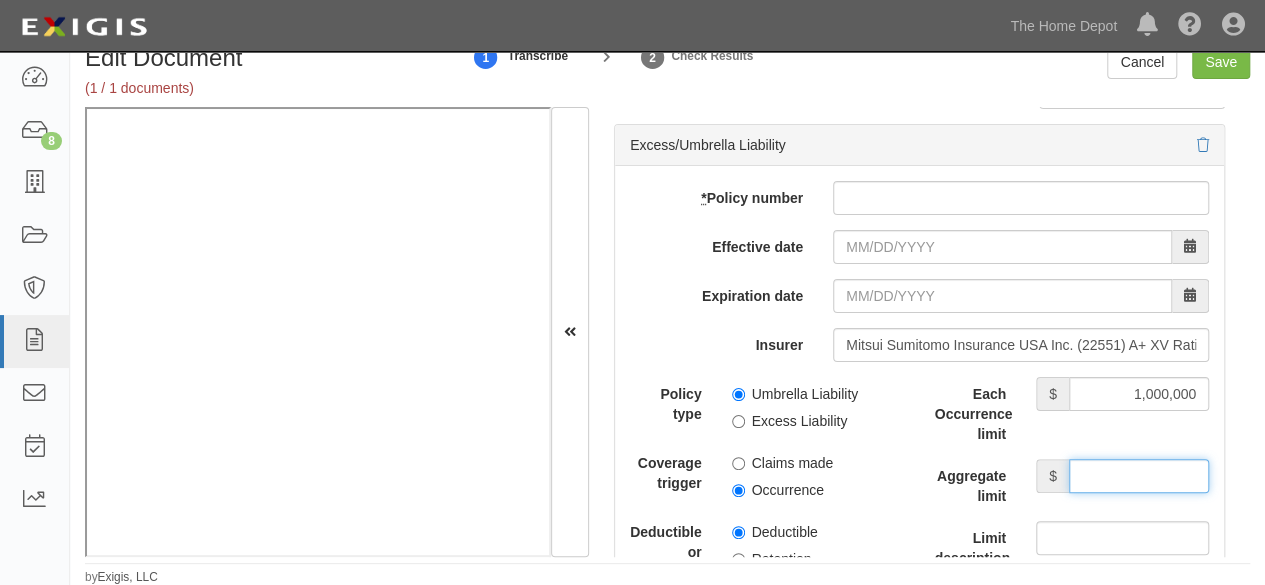 click on "Aggregate limit" at bounding box center [1139, 476] 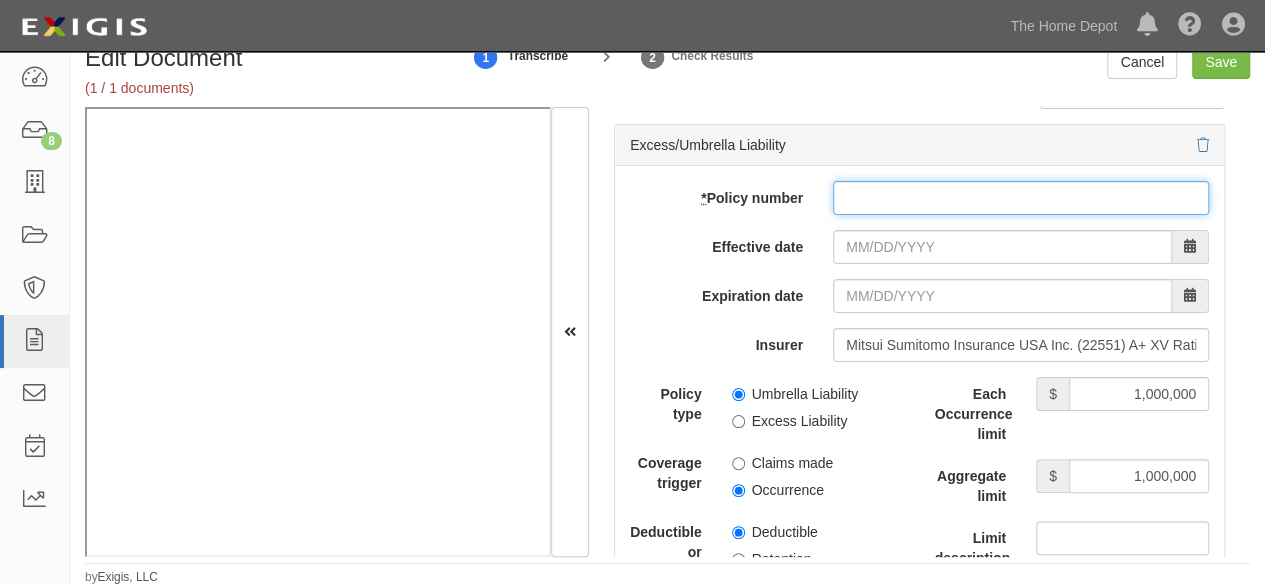 click on "*  Policy number" at bounding box center (1021, 198) 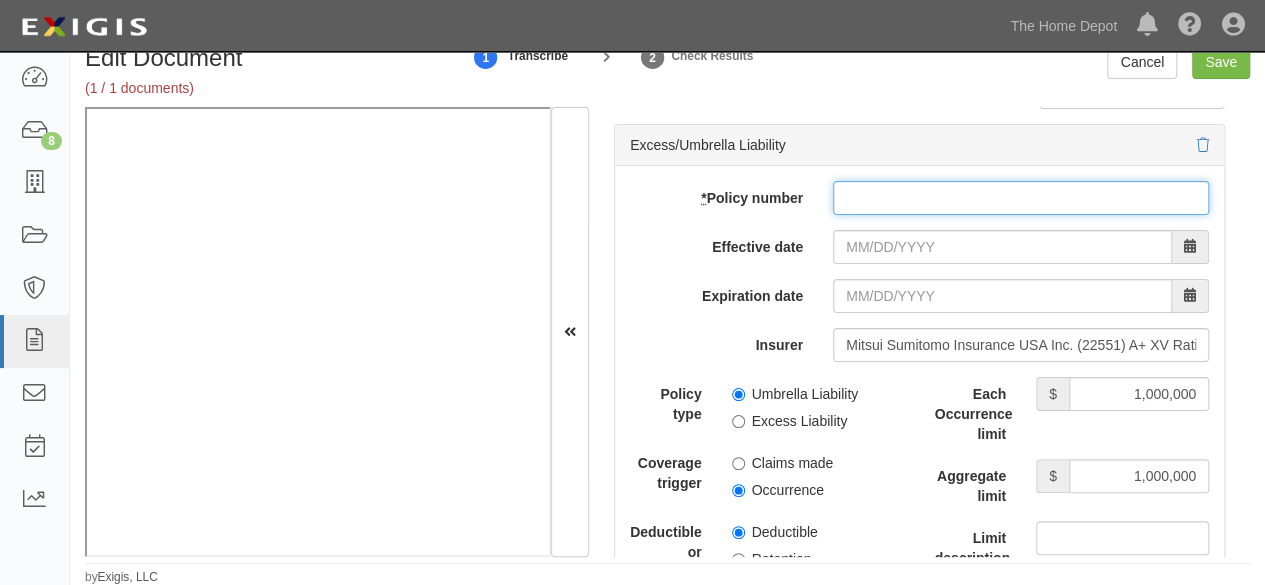 paste on "UMB5000884" 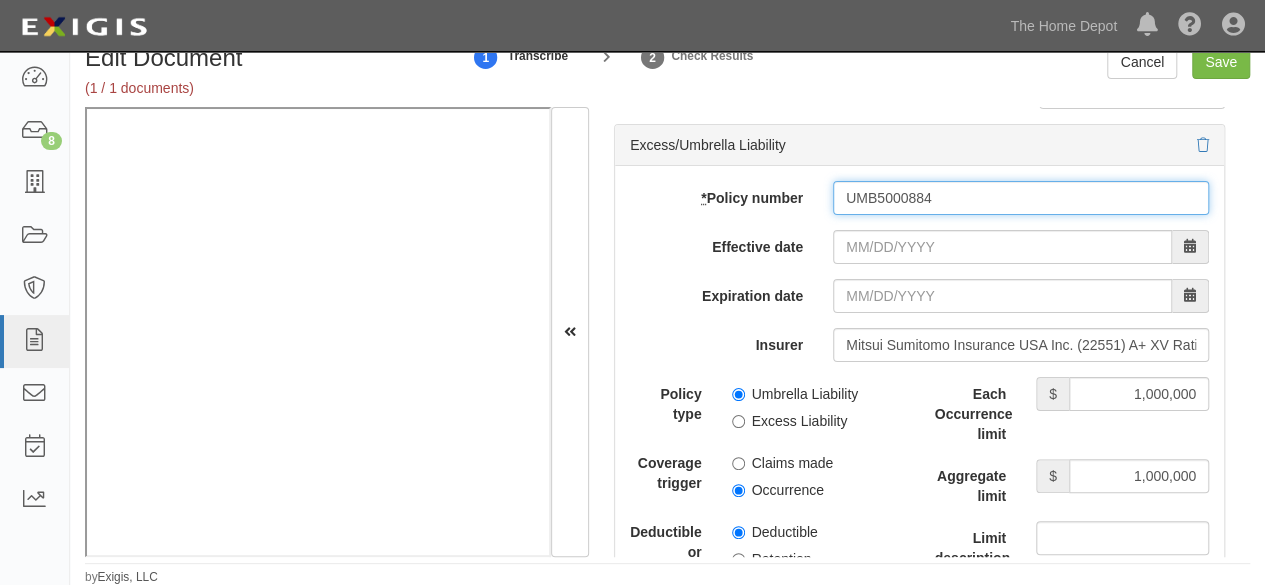 type on "UMB5000884" 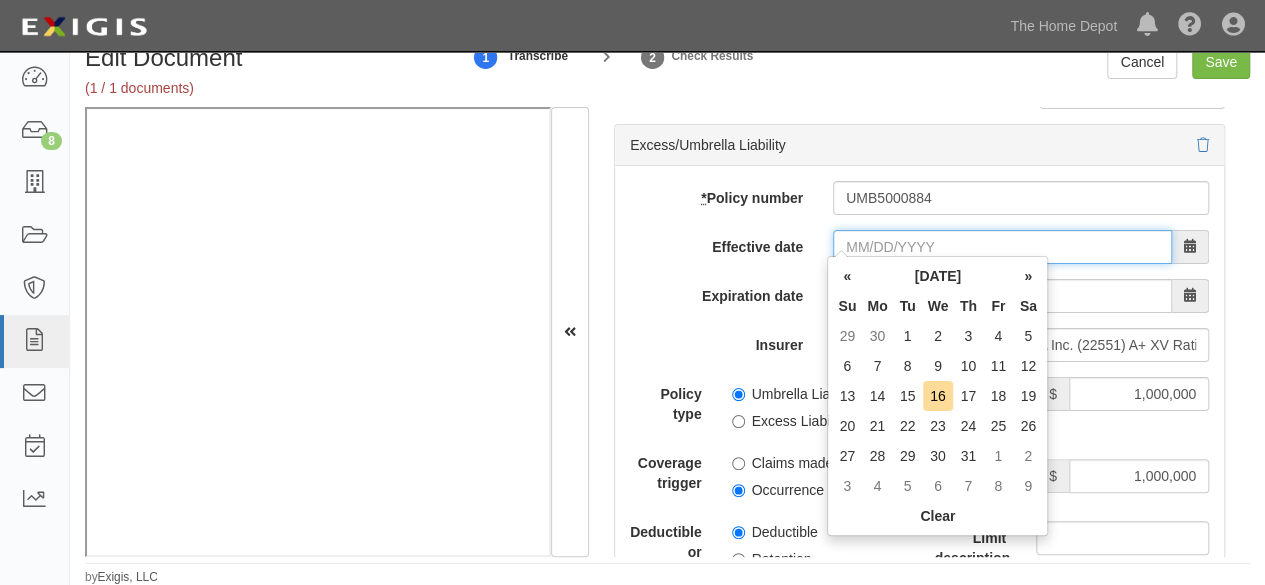 click on "Effective date" at bounding box center (1002, 247) 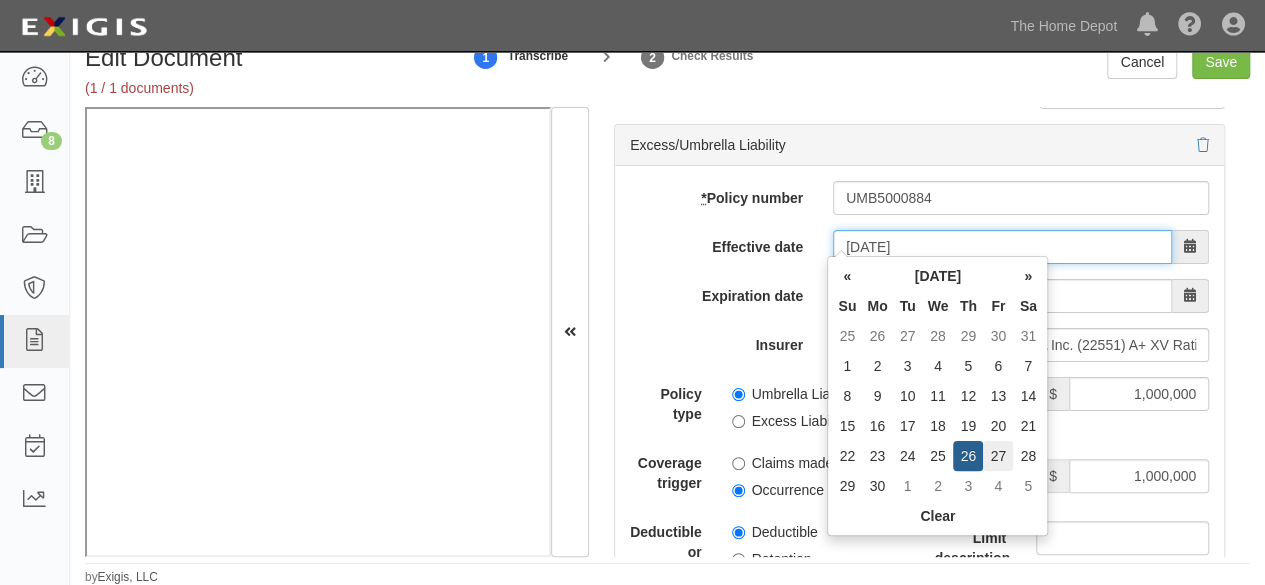 type on "06/27/2025" 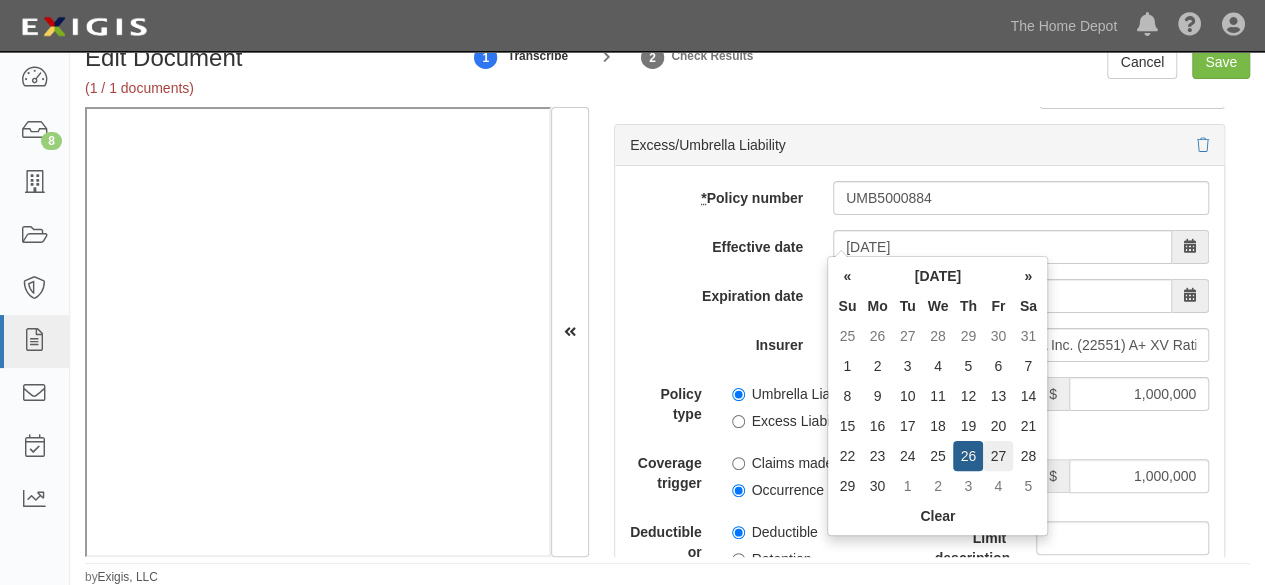 type on "06/27/2026" 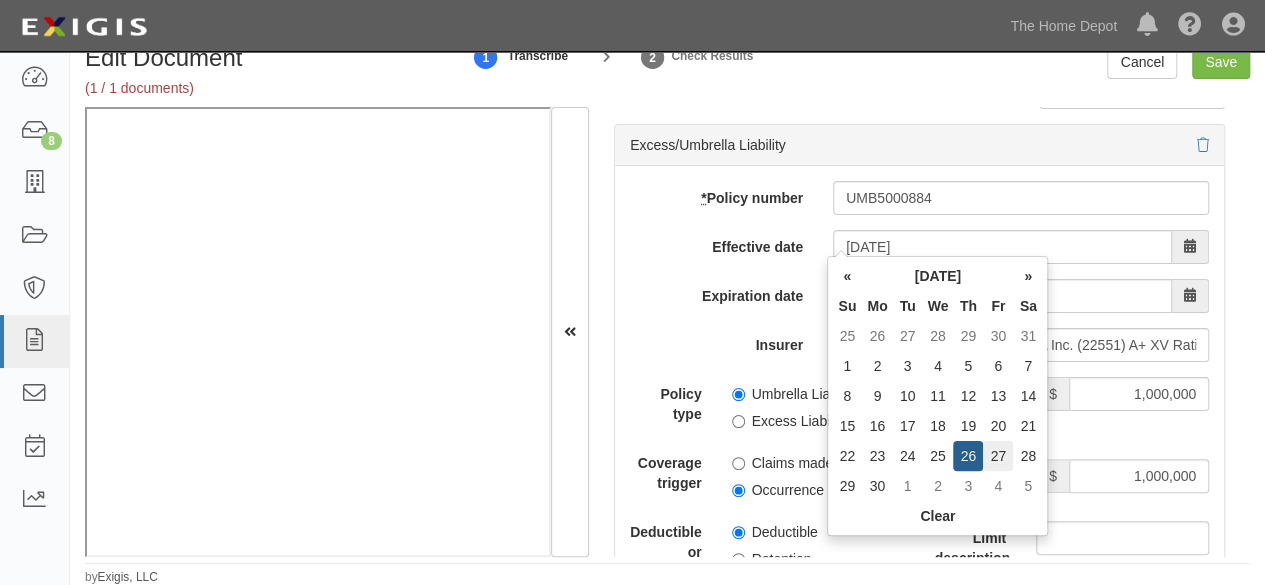click on "27" at bounding box center [998, 456] 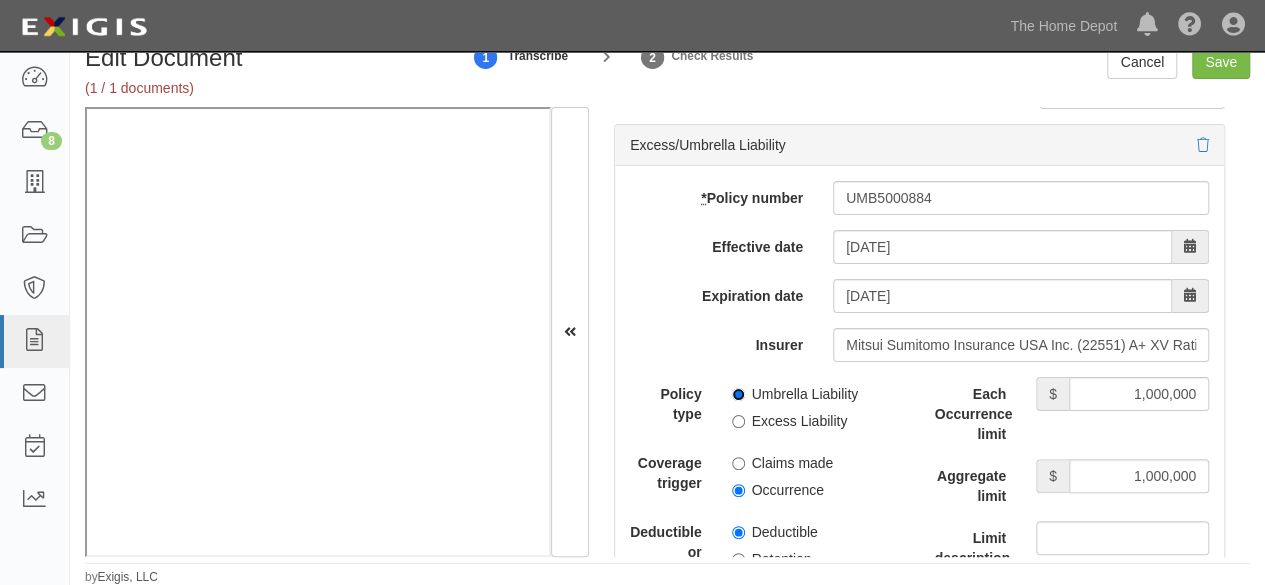 click on "Umbrella Liability" at bounding box center (738, 394) 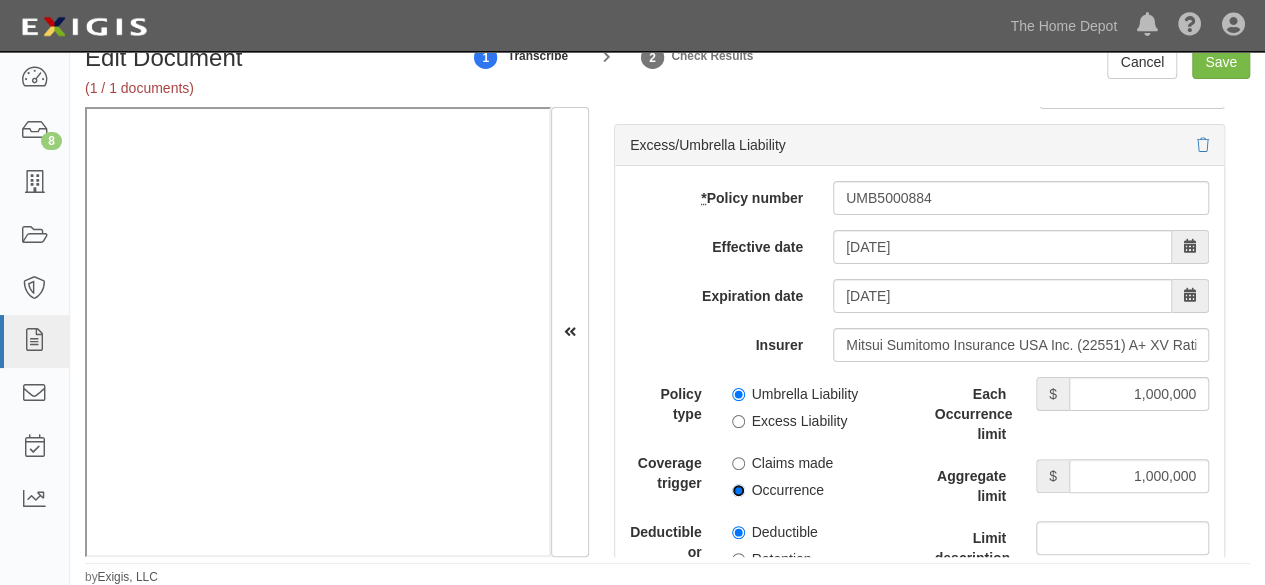 click on "Occurrence" at bounding box center [738, 490] 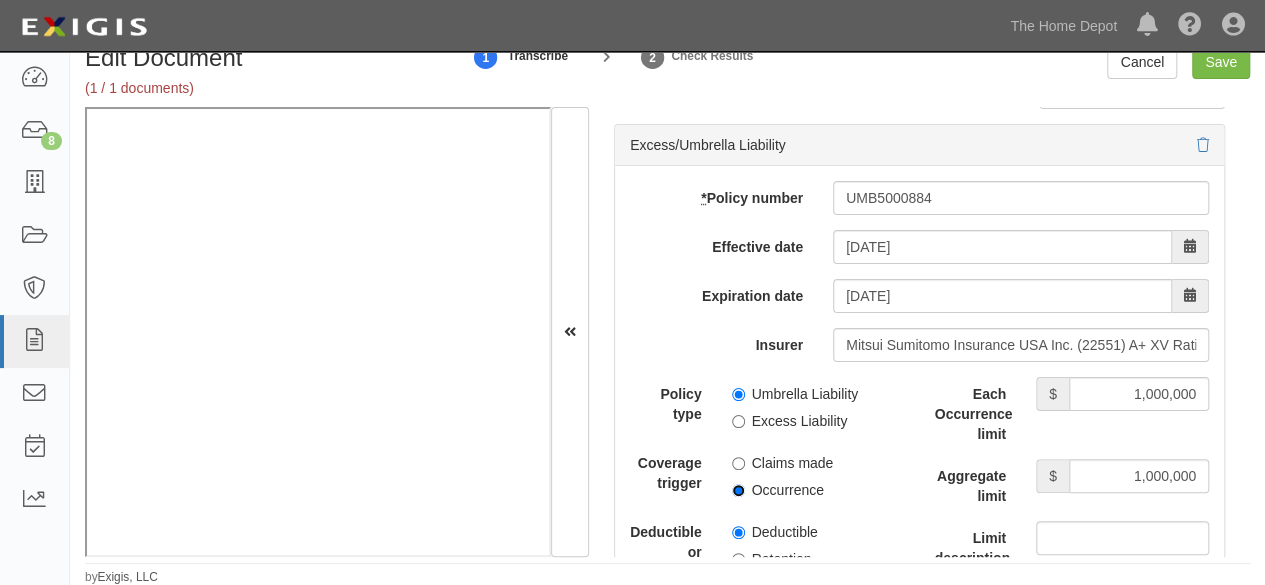 radio on "true" 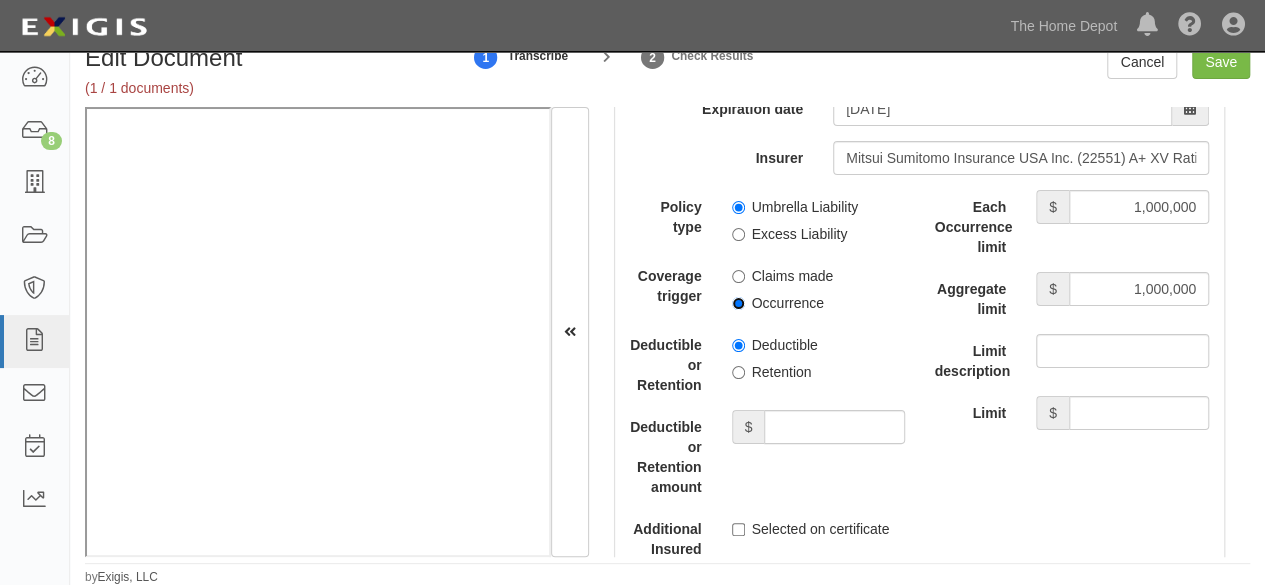 scroll, scrollTop: 4400, scrollLeft: 0, axis: vertical 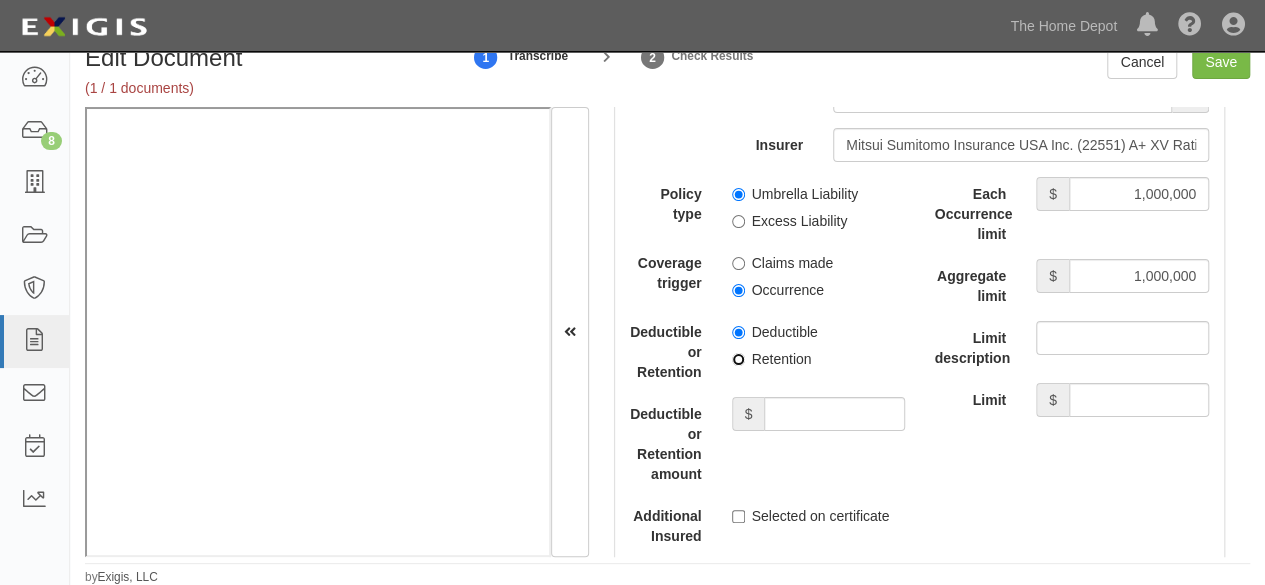 drag, startPoint x: 733, startPoint y: 352, endPoint x: 798, endPoint y: 384, distance: 72.44998 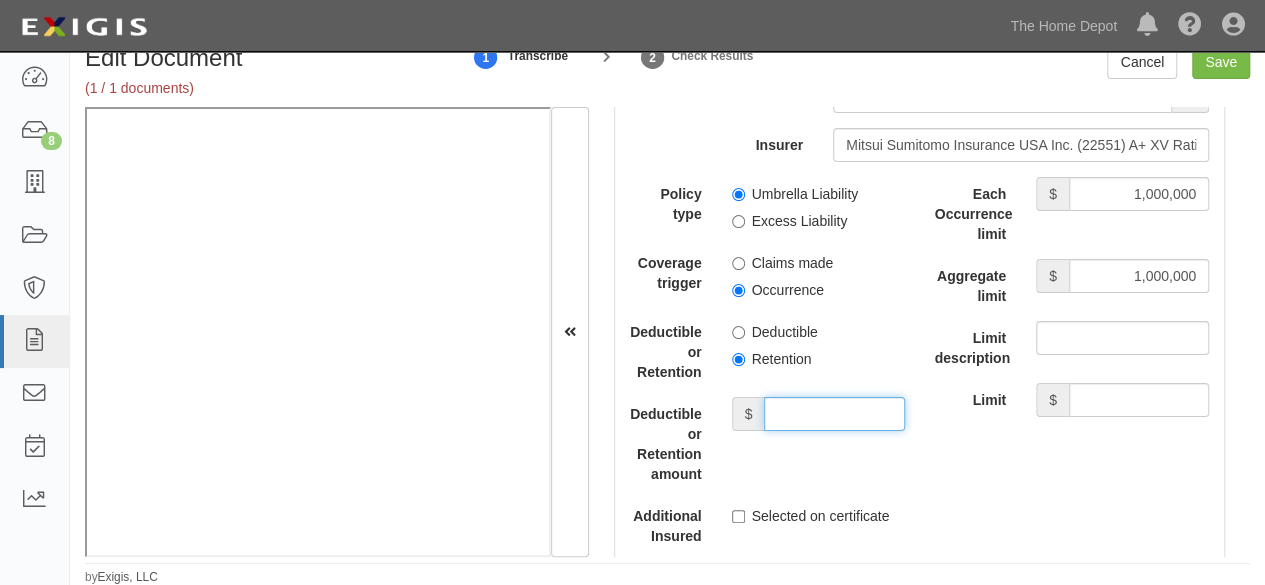 click on "Deductible or Retention amount" at bounding box center [834, 414] 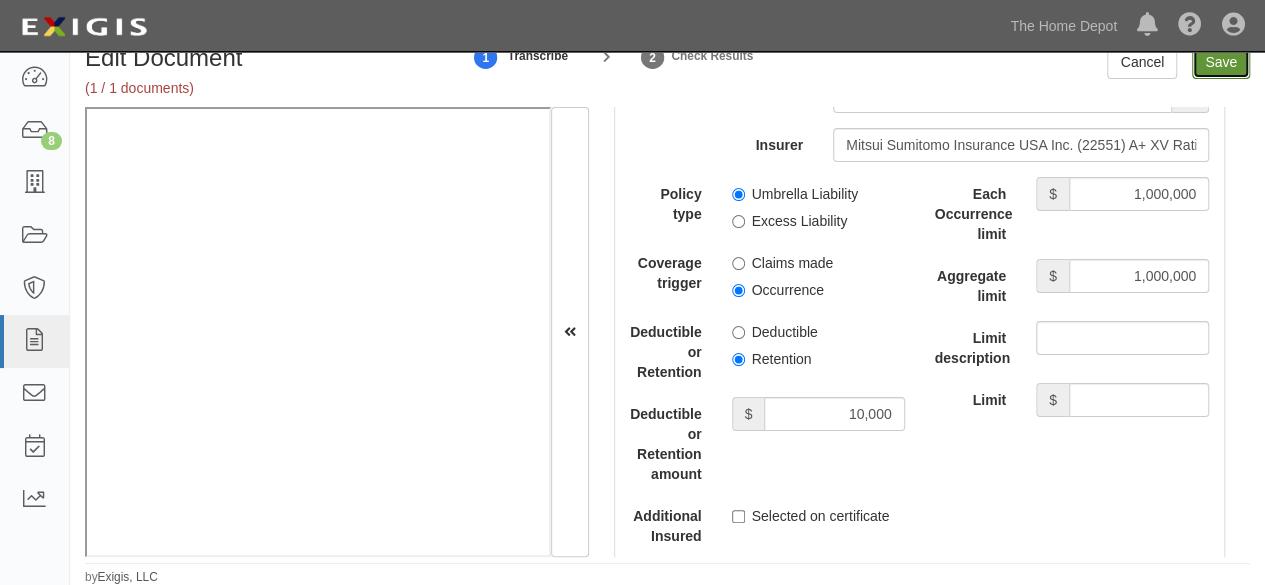 click on "Save" at bounding box center [1221, 62] 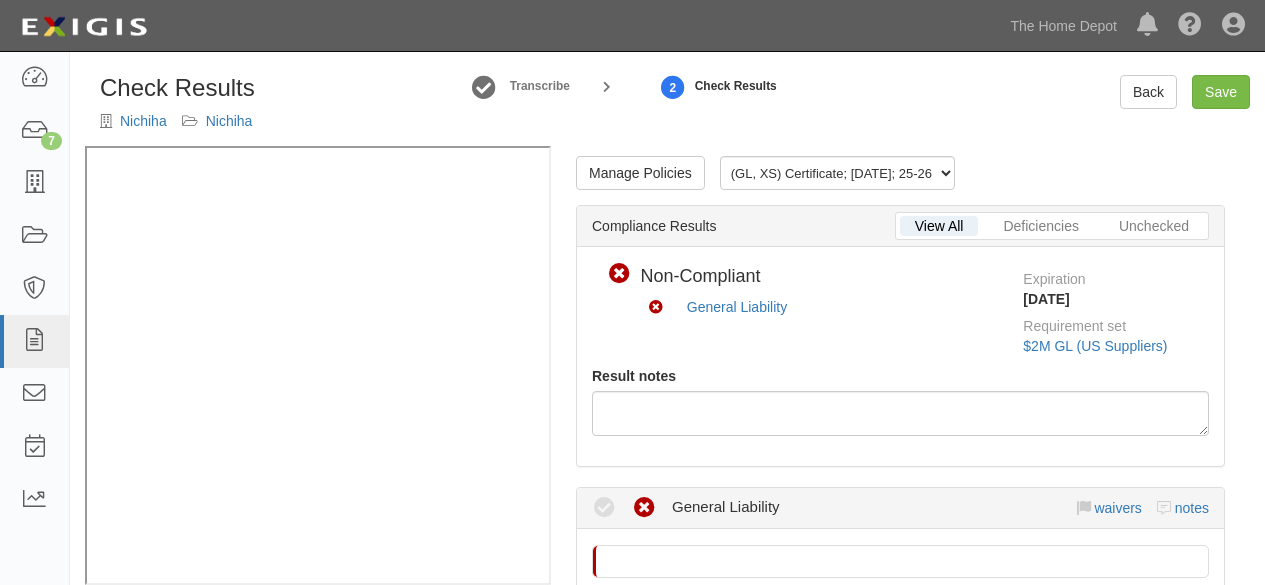 scroll, scrollTop: 0, scrollLeft: 0, axis: both 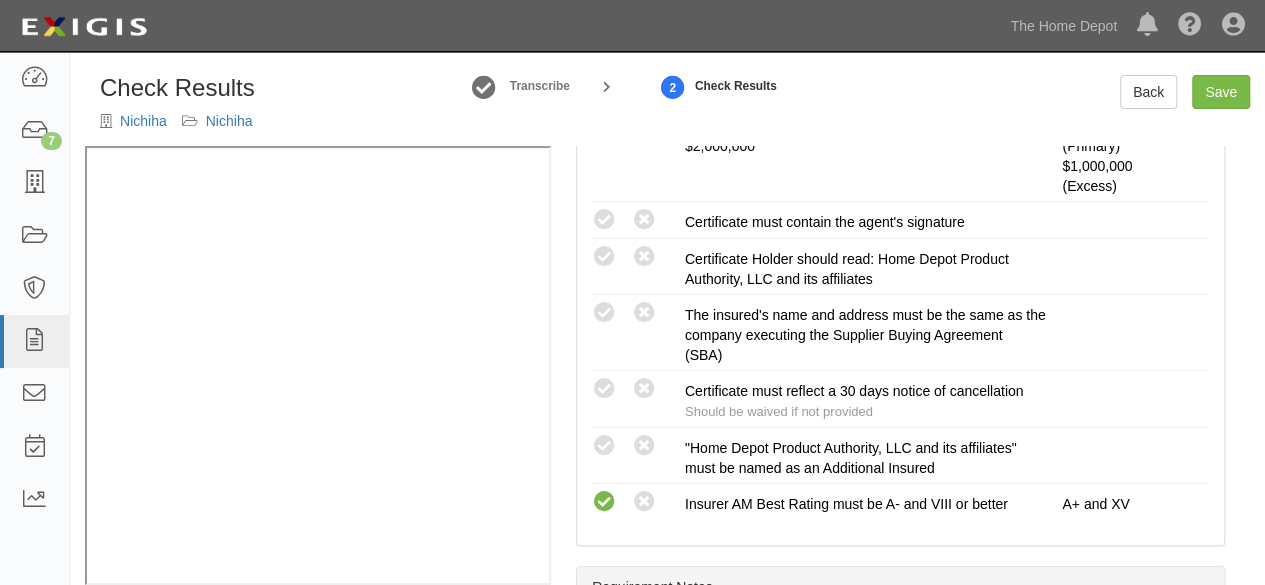 drag, startPoint x: 606, startPoint y: 305, endPoint x: 535, endPoint y: 347, distance: 82.492424 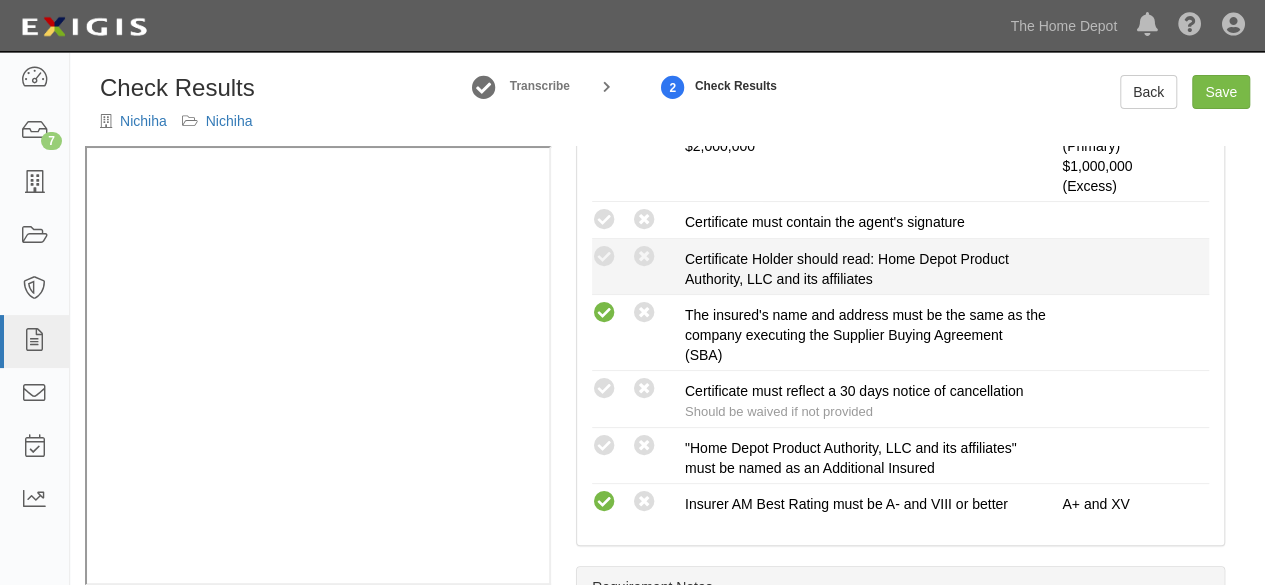 click at bounding box center [604, 220] 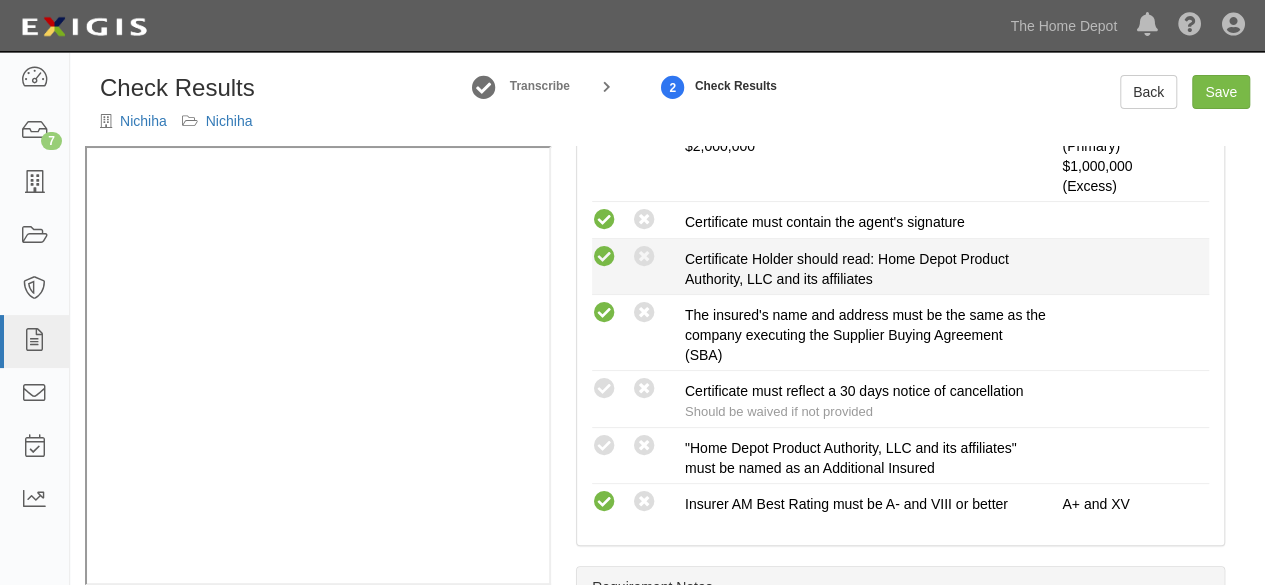 click at bounding box center (604, 257) 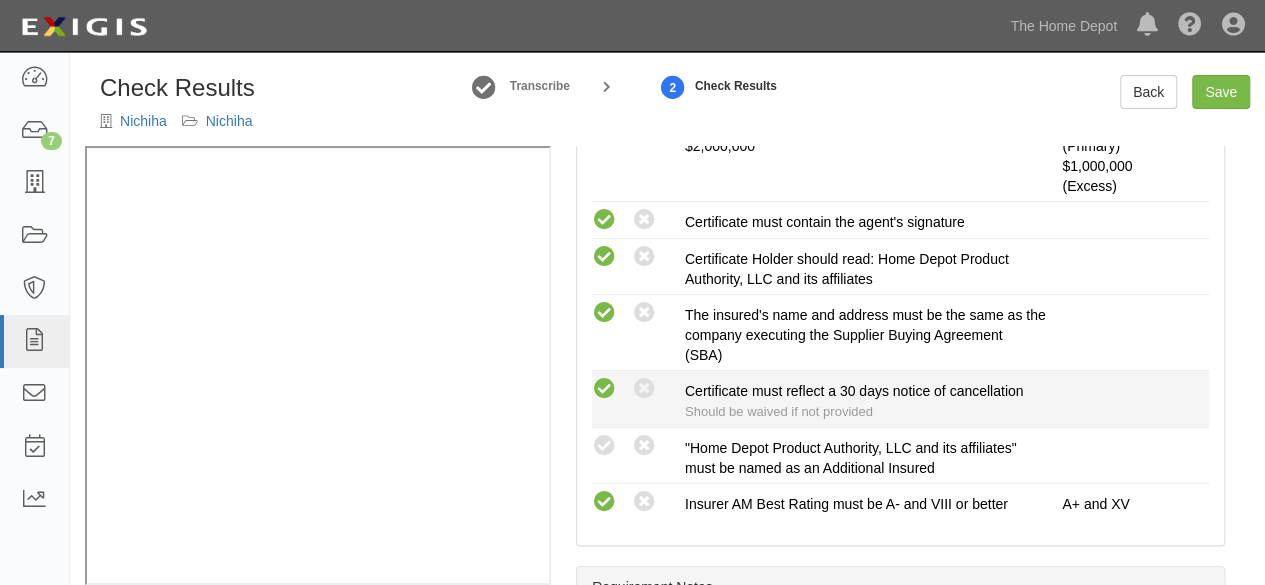 click at bounding box center [604, 389] 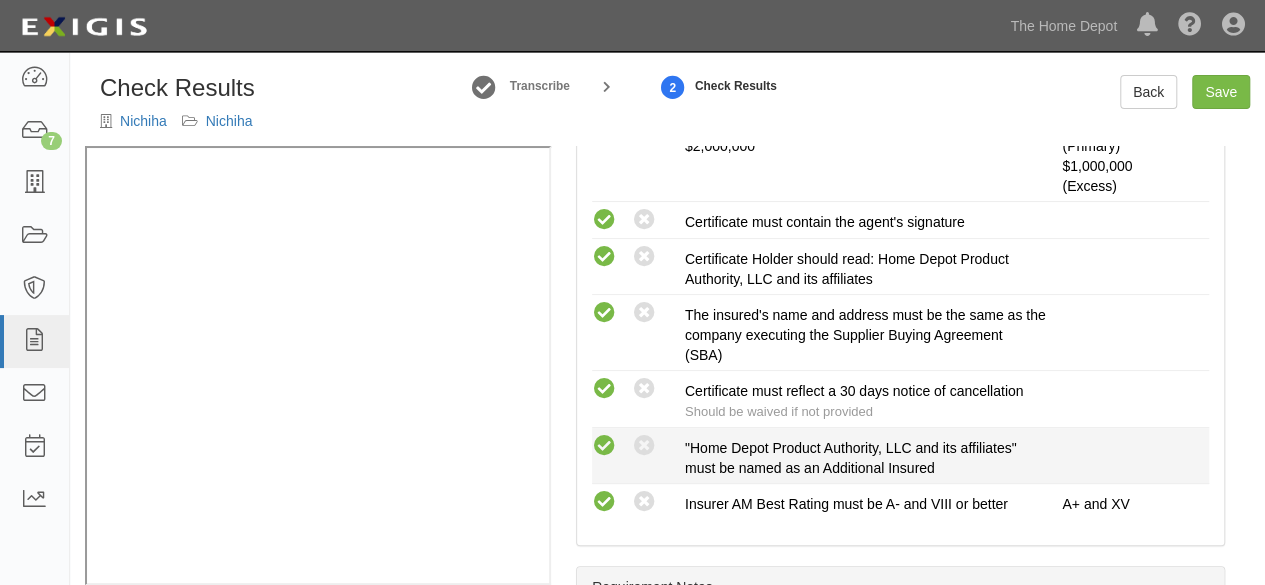 click at bounding box center (604, 446) 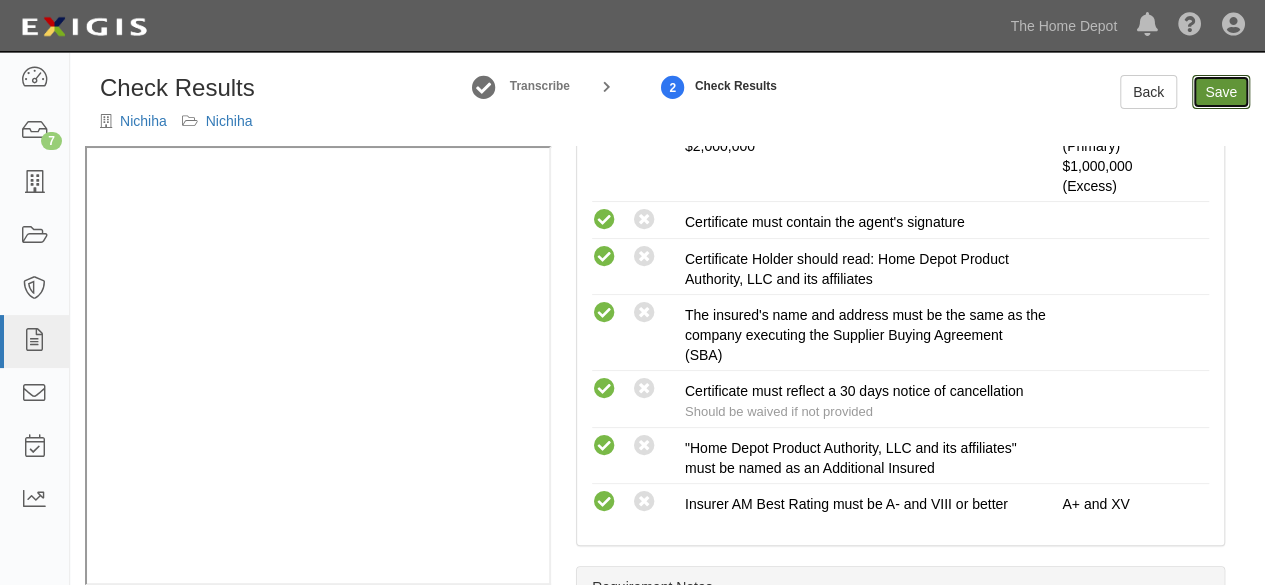 click on "Save" at bounding box center [1221, 92] 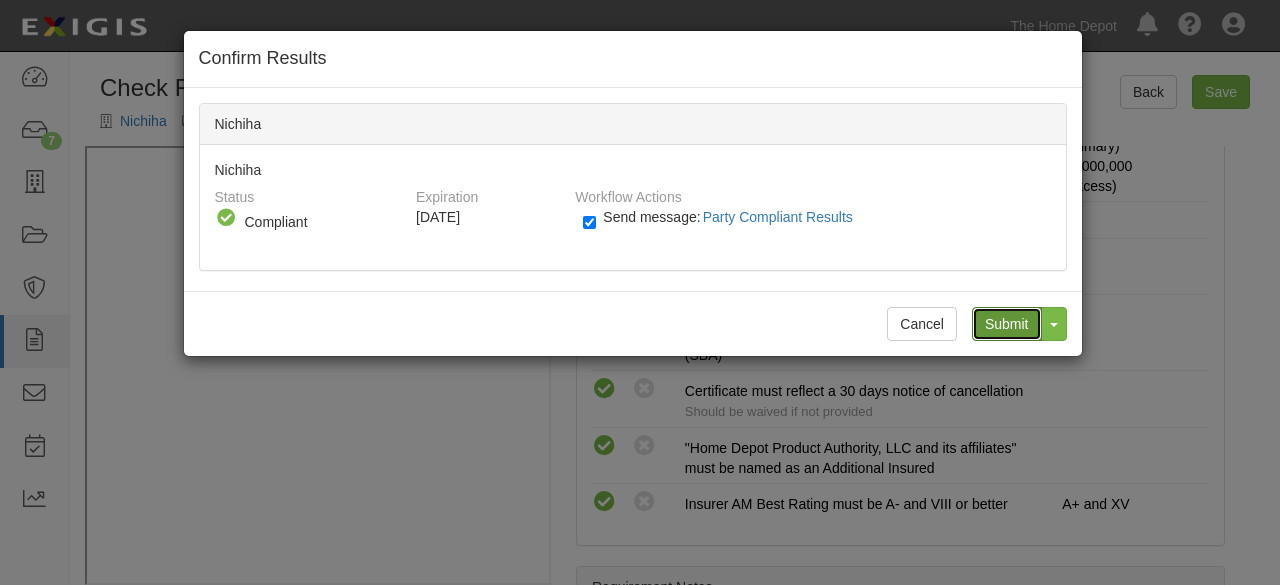 click on "Submit" at bounding box center [1007, 324] 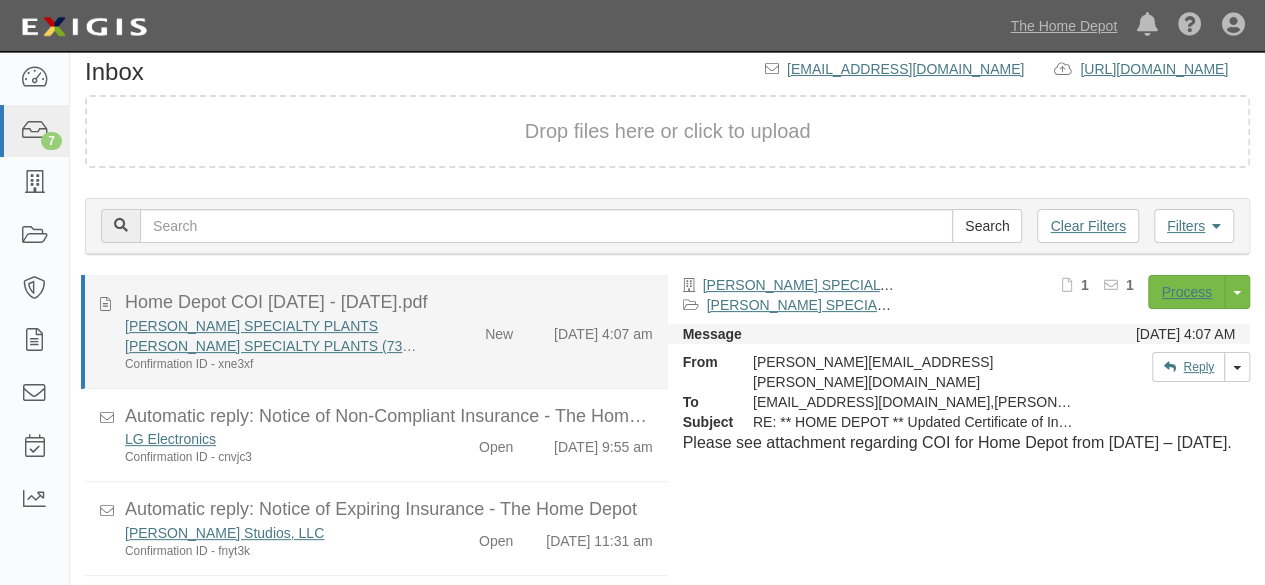 scroll, scrollTop: 147, scrollLeft: 0, axis: vertical 